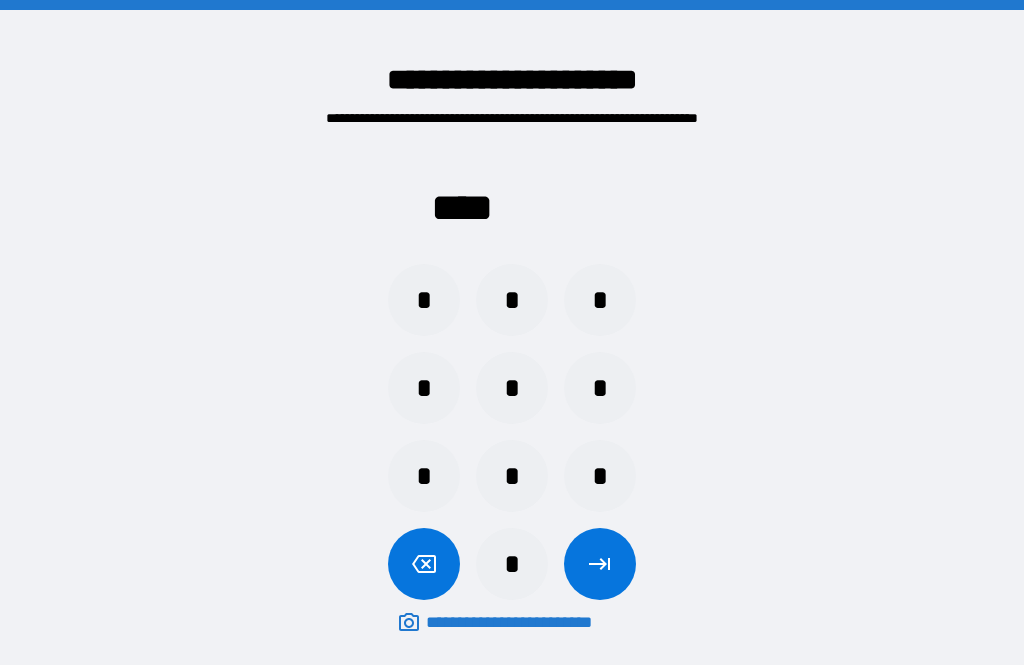 scroll, scrollTop: 64, scrollLeft: 0, axis: vertical 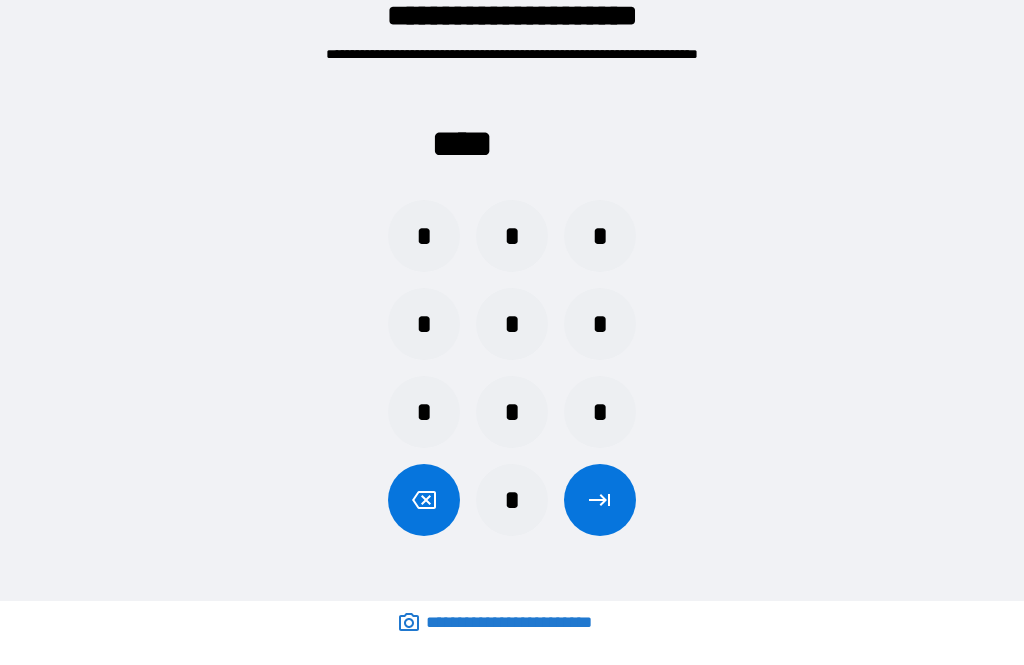 click on "*" at bounding box center [512, 500] 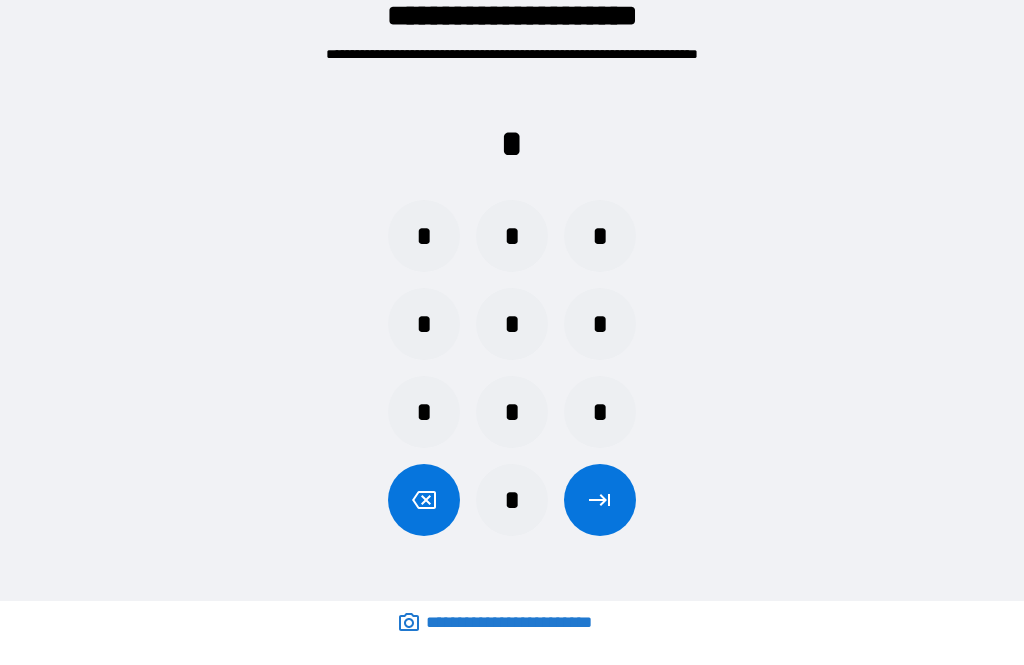 click on "*" at bounding box center [424, 324] 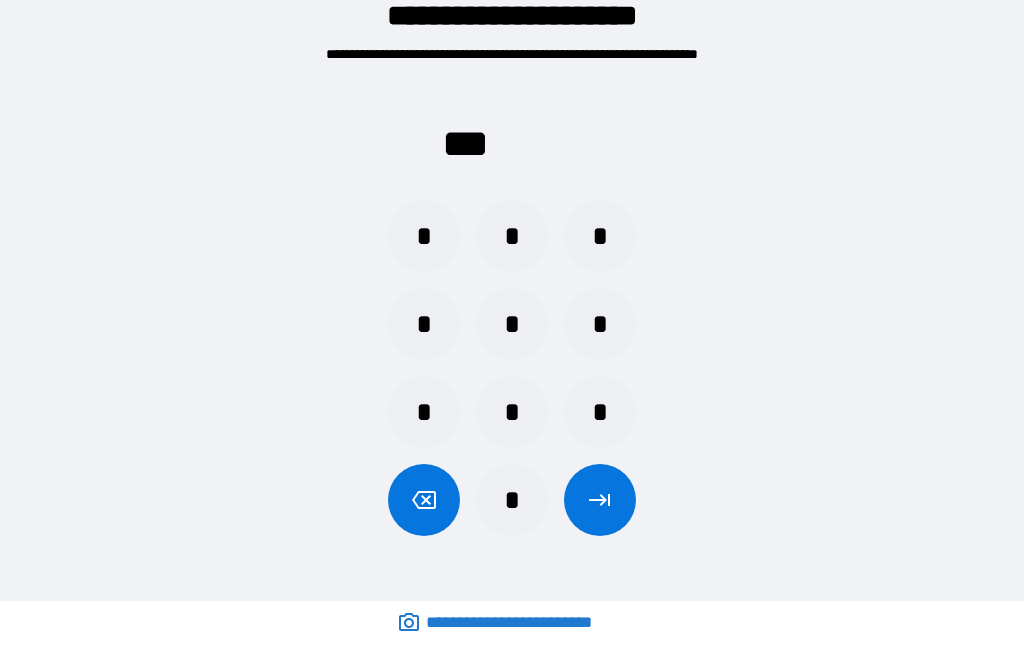 click on "*" at bounding box center (424, 324) 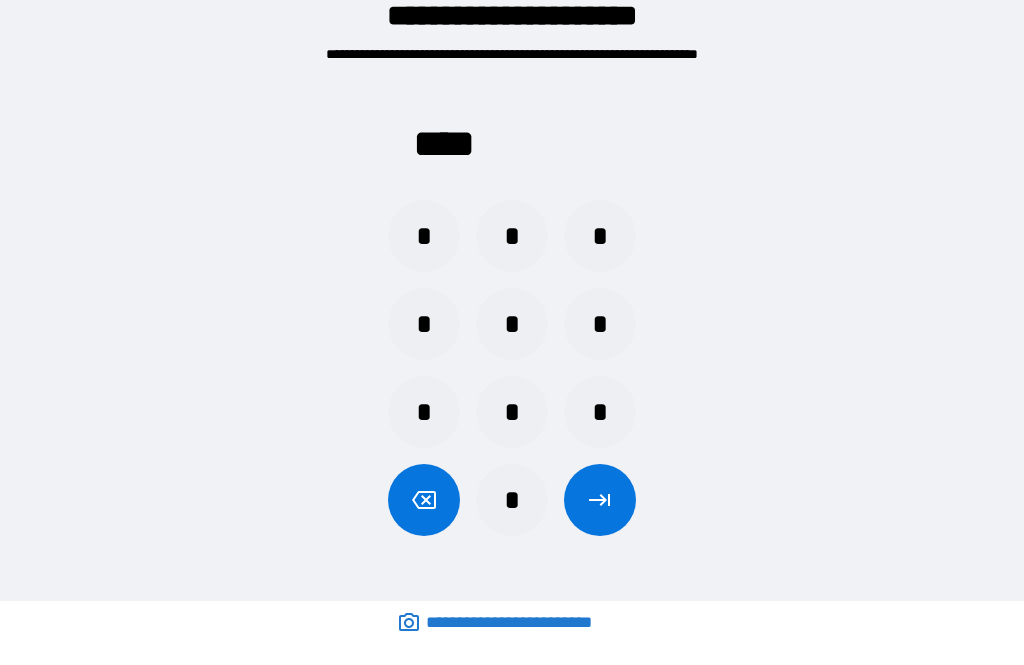 click 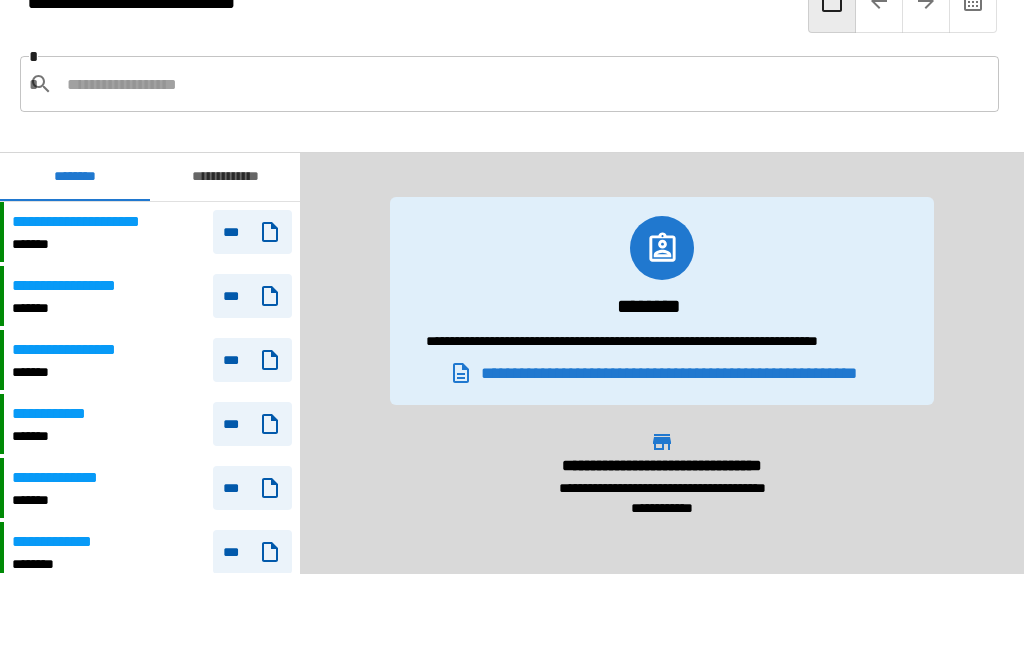 scroll, scrollTop: 840, scrollLeft: 0, axis: vertical 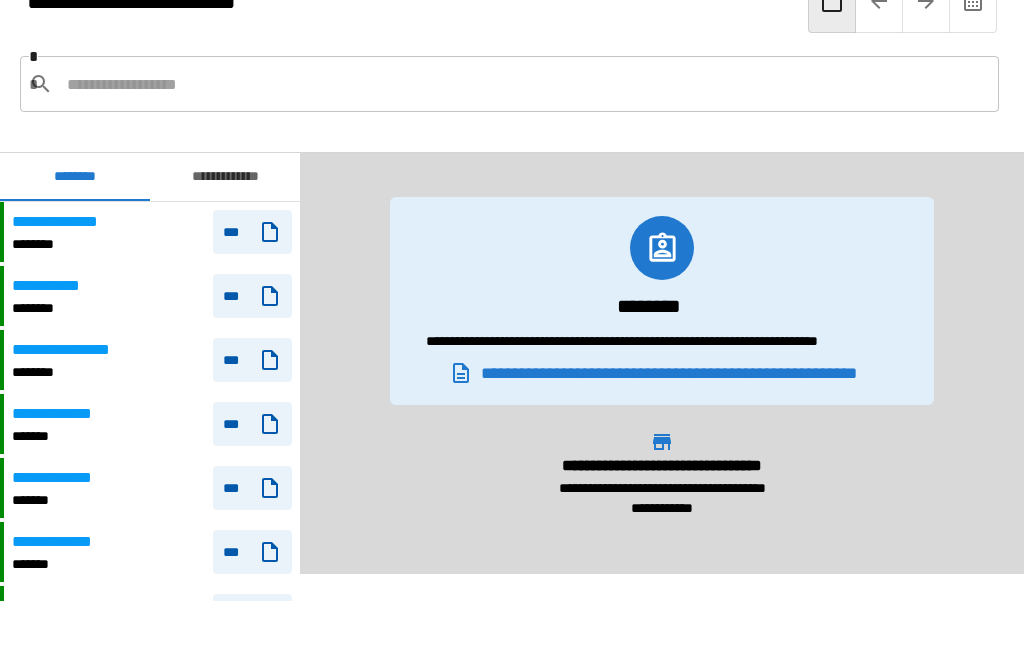 click on "********" at bounding box center [79, 372] 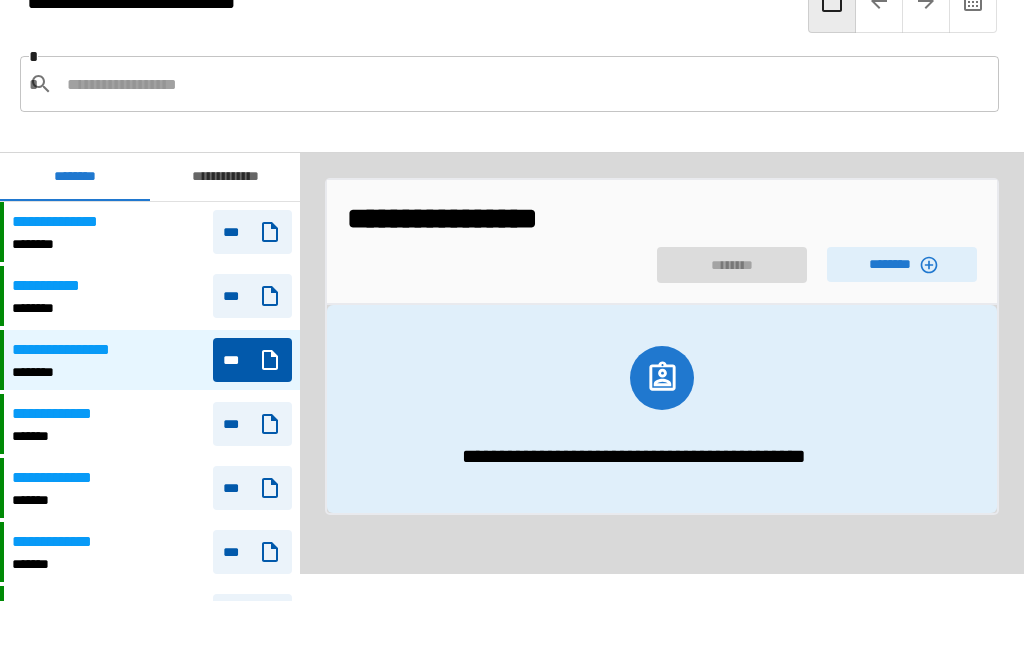 click 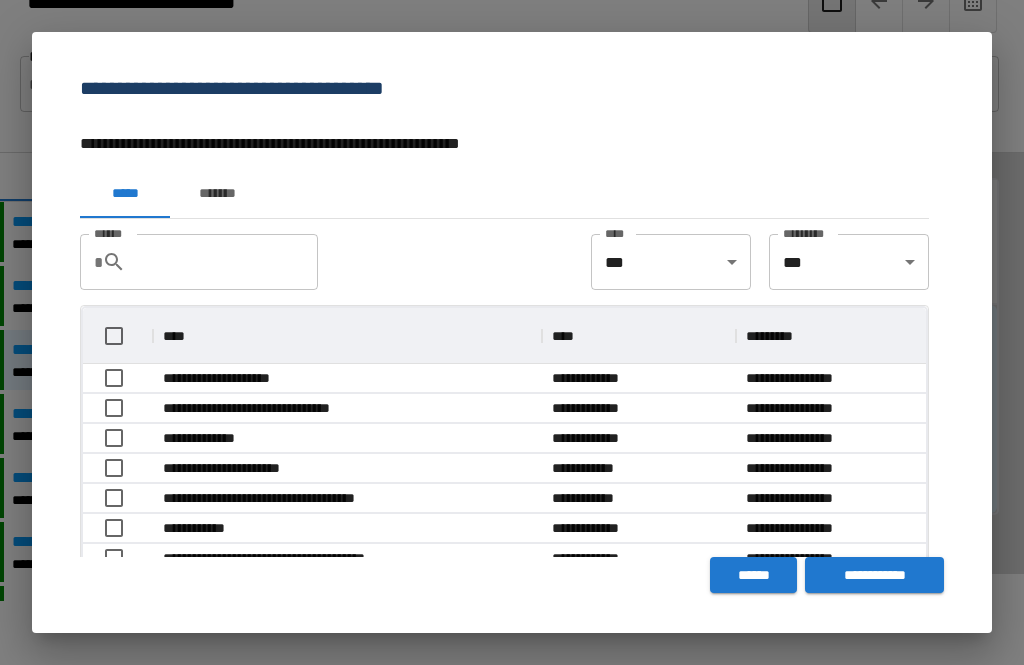 scroll, scrollTop: 1, scrollLeft: 1, axis: both 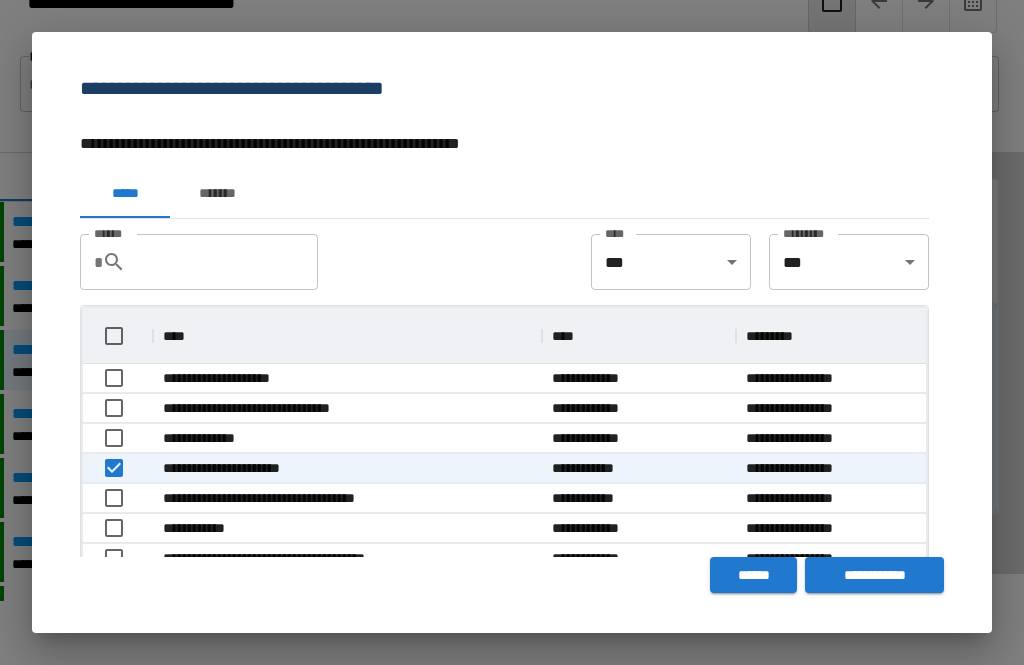 click on "**********" at bounding box center (874, 575) 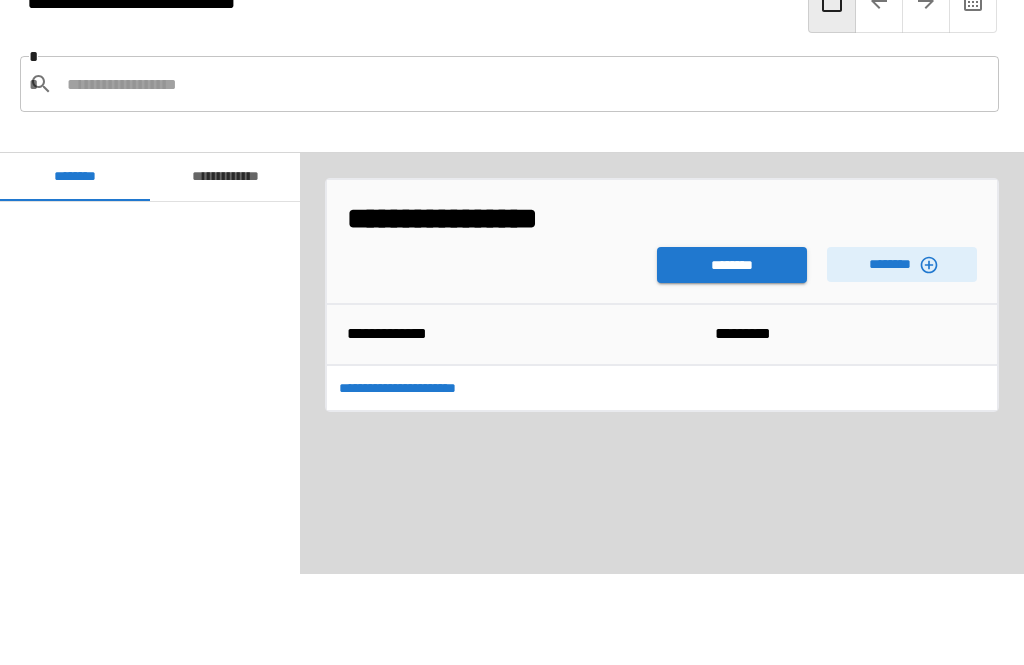 scroll, scrollTop: 840, scrollLeft: 0, axis: vertical 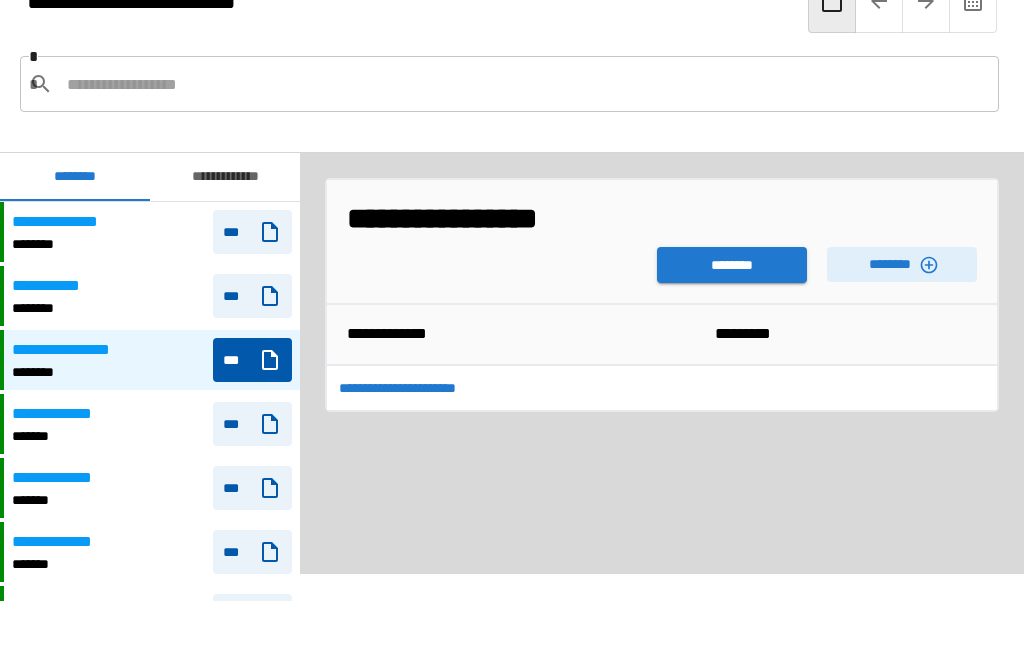 click on "********" at bounding box center (732, 265) 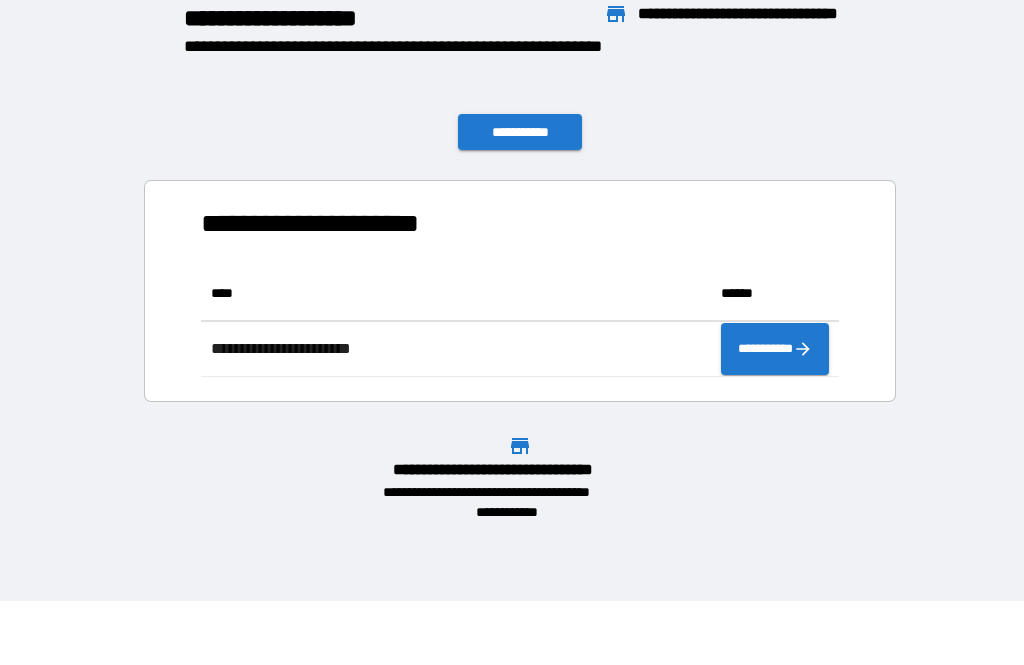 scroll, scrollTop: 111, scrollLeft: 638, axis: both 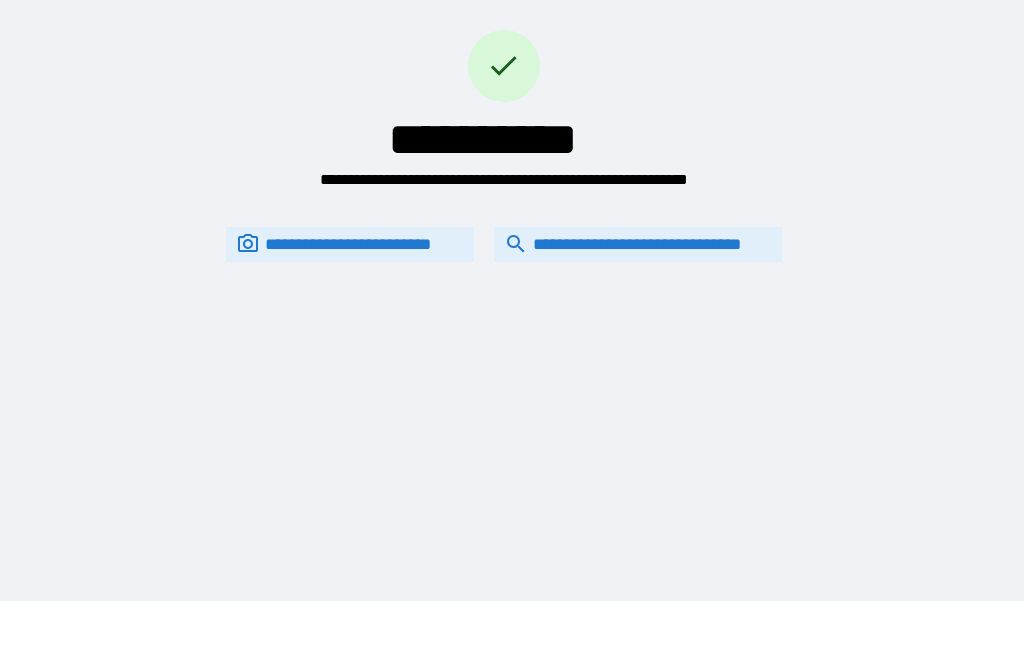 click on "**********" at bounding box center [638, 244] 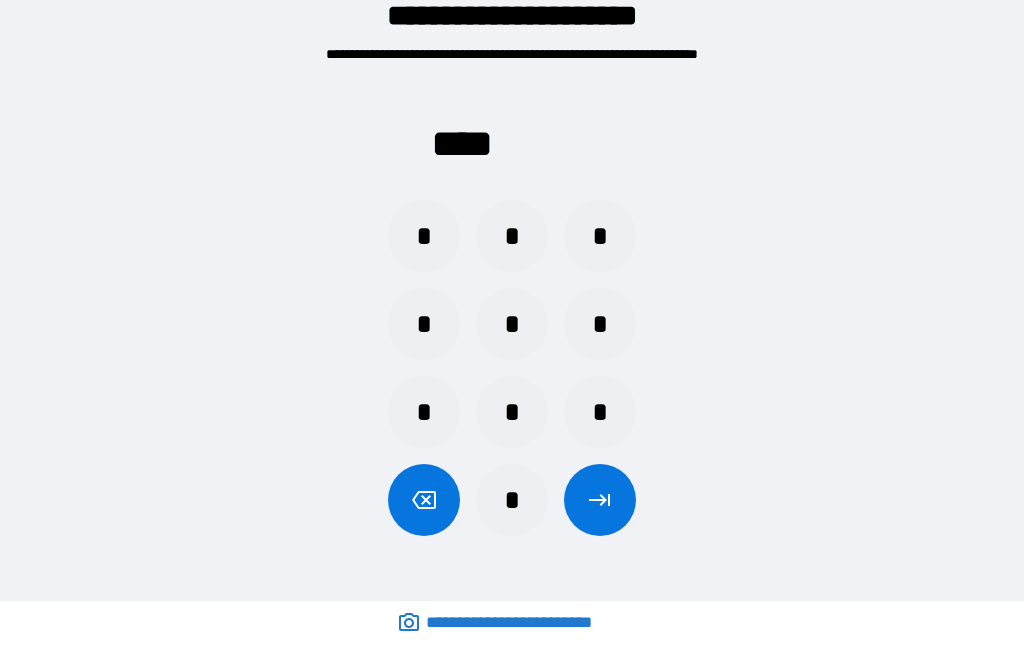 click on "*" at bounding box center [512, 500] 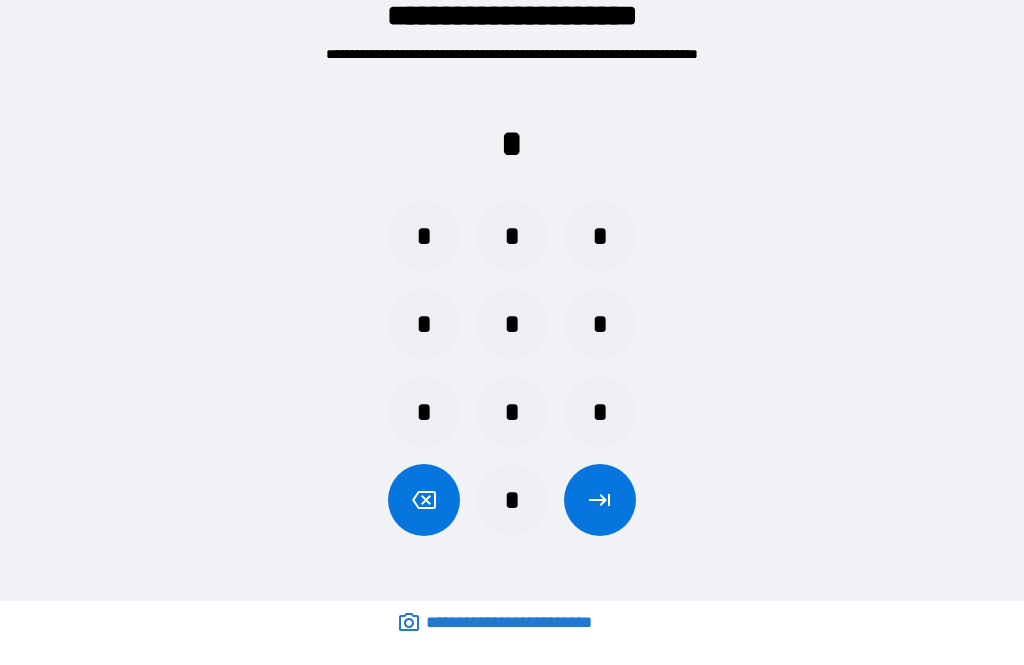 click on "*" at bounding box center [424, 324] 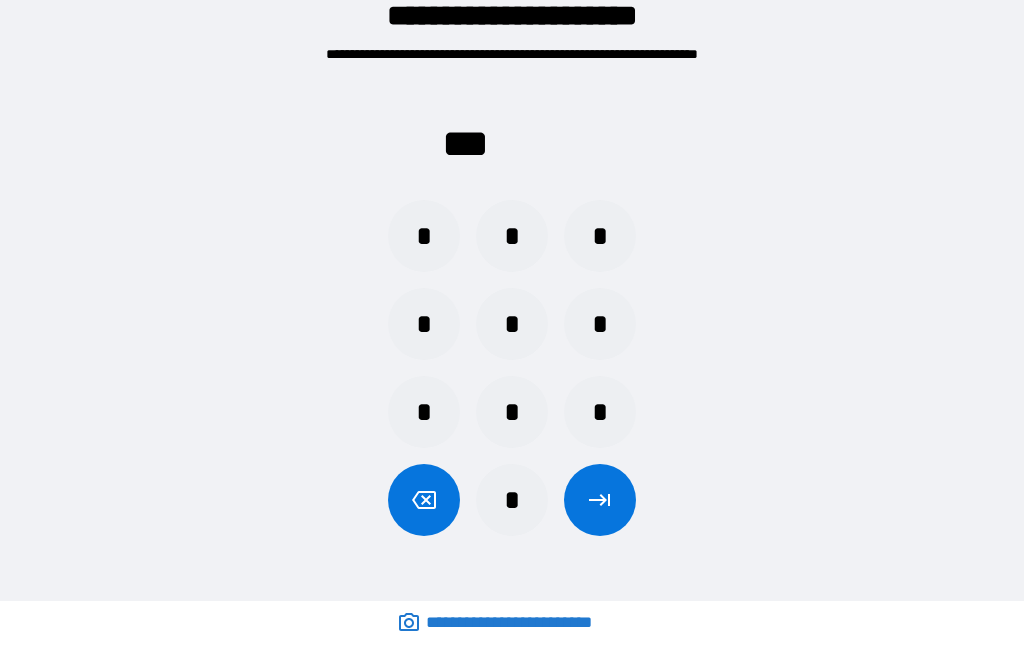 click on "*" at bounding box center (424, 324) 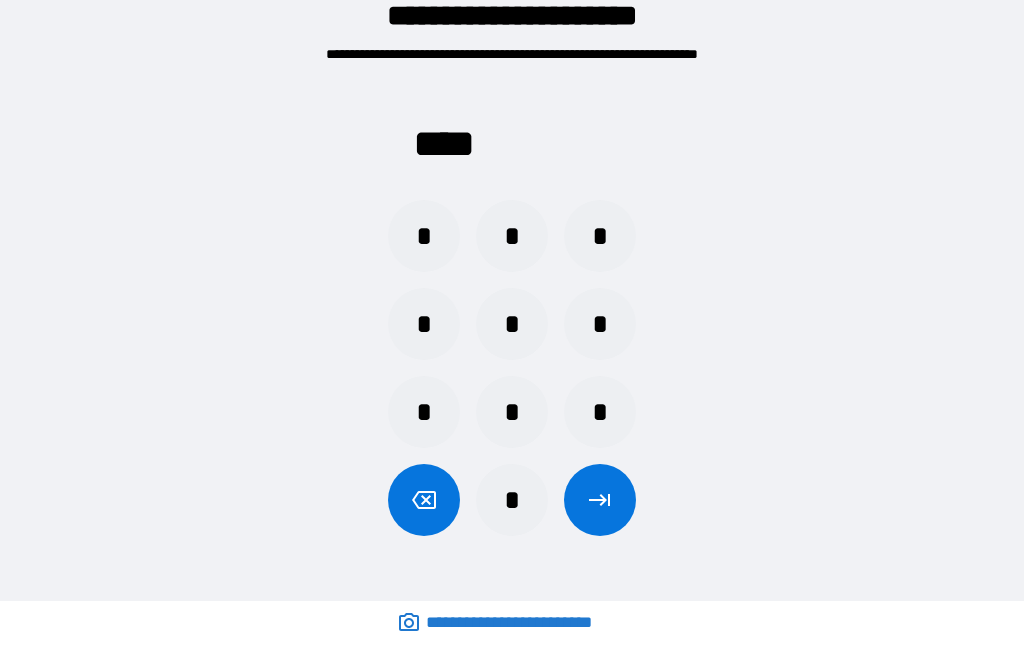 click 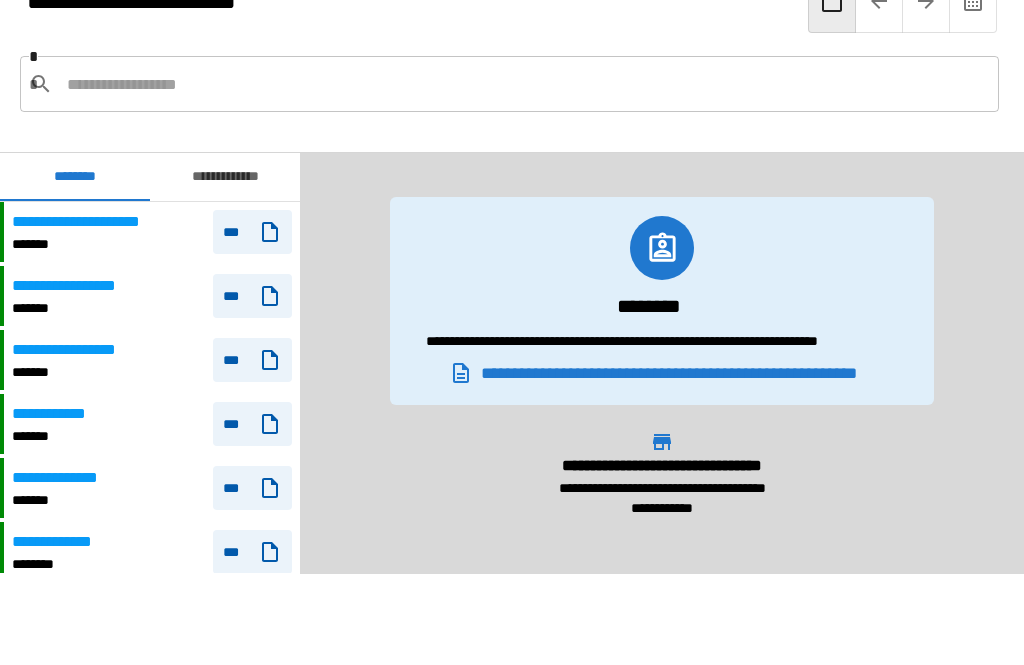 scroll, scrollTop: 1020, scrollLeft: 0, axis: vertical 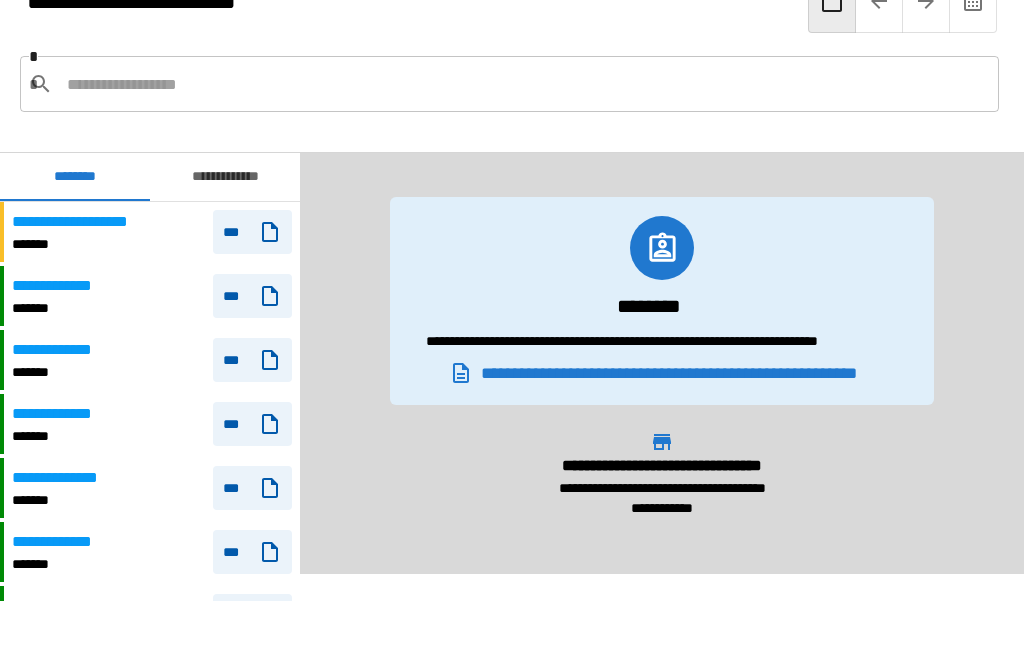 click at bounding box center [525, 84] 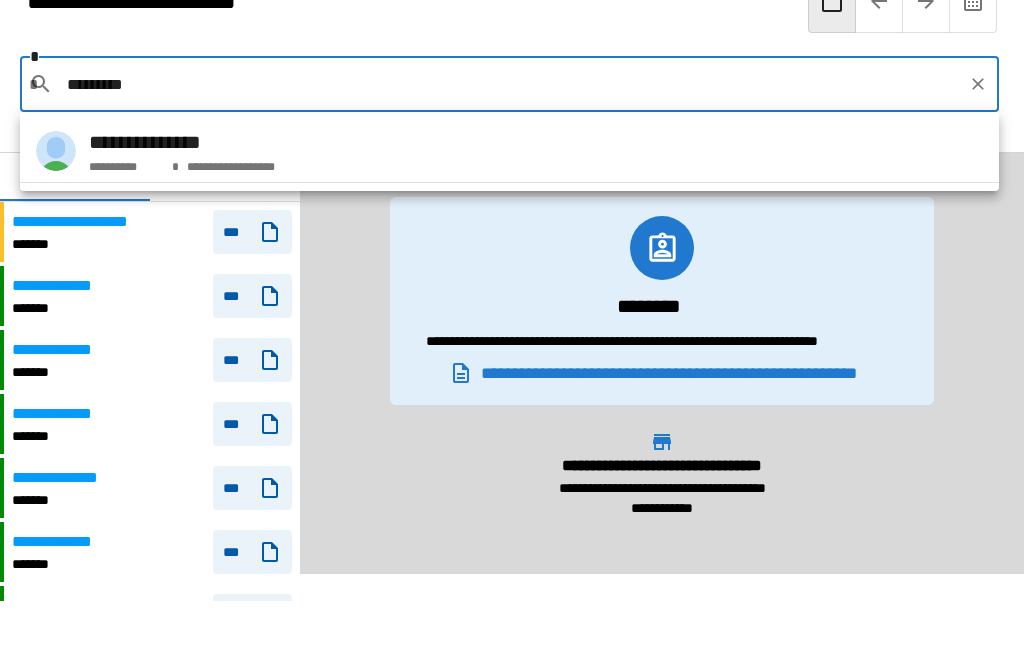 click on "**********" at bounding box center [182, 142] 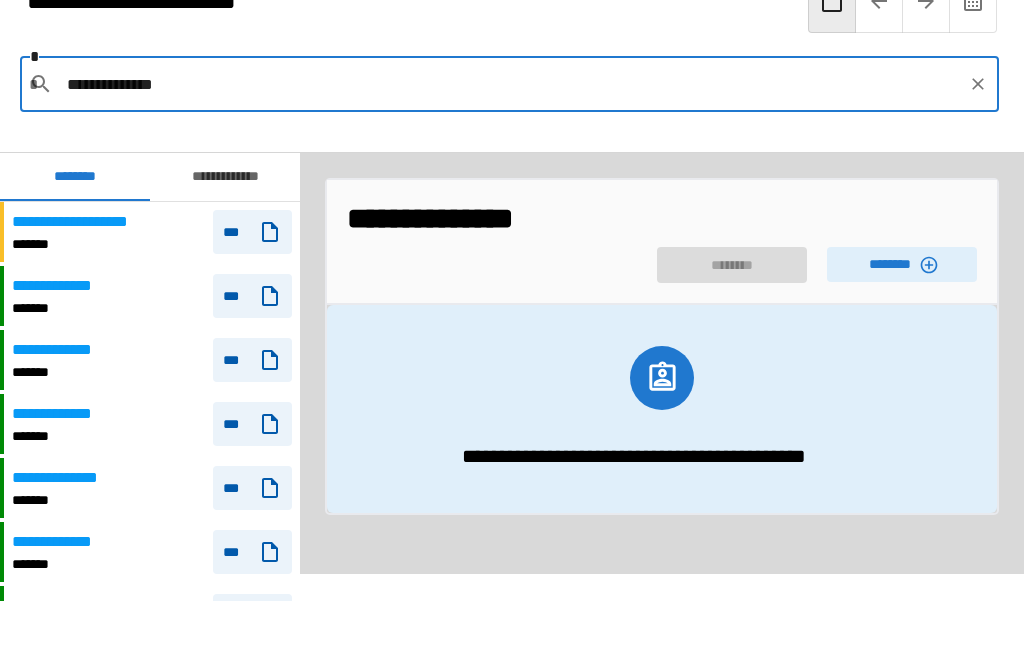click on "********" at bounding box center (902, 264) 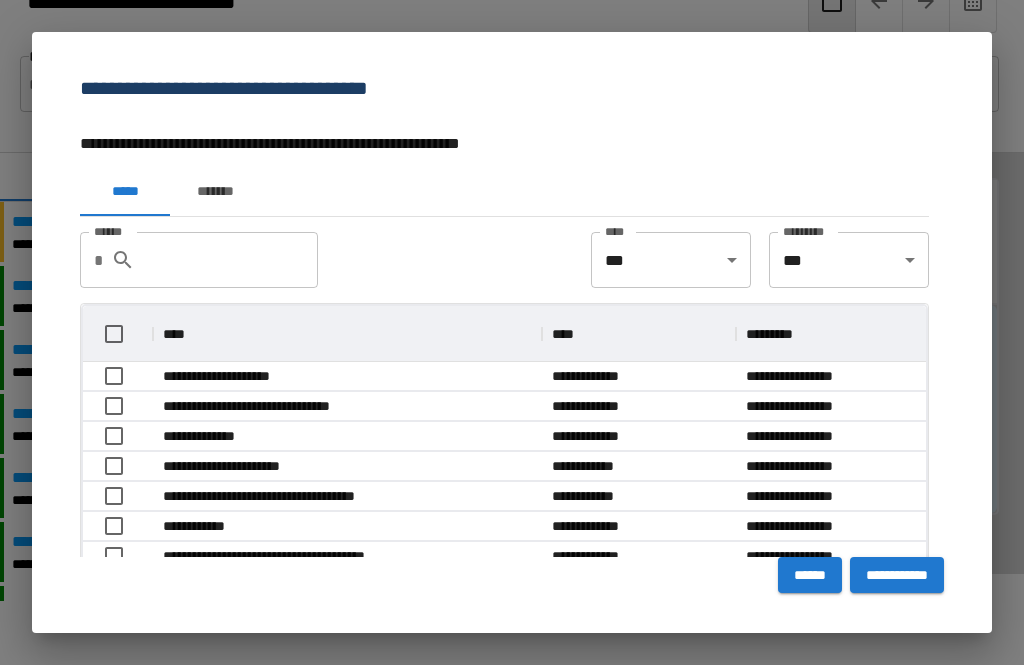 scroll, scrollTop: 57, scrollLeft: 843, axis: both 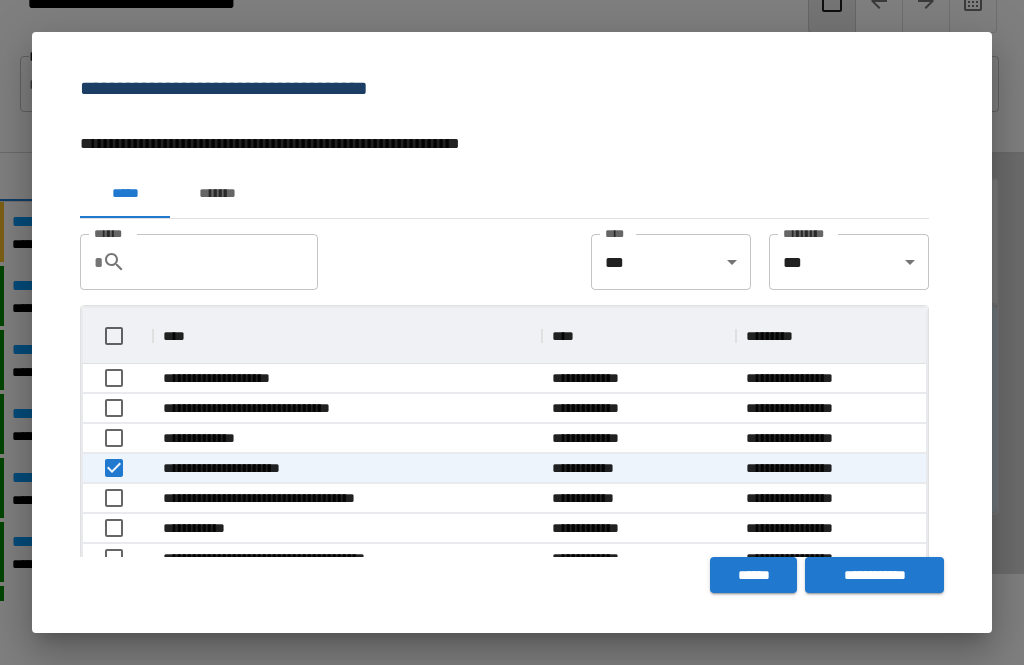 click on "**********" at bounding box center (833, 559) 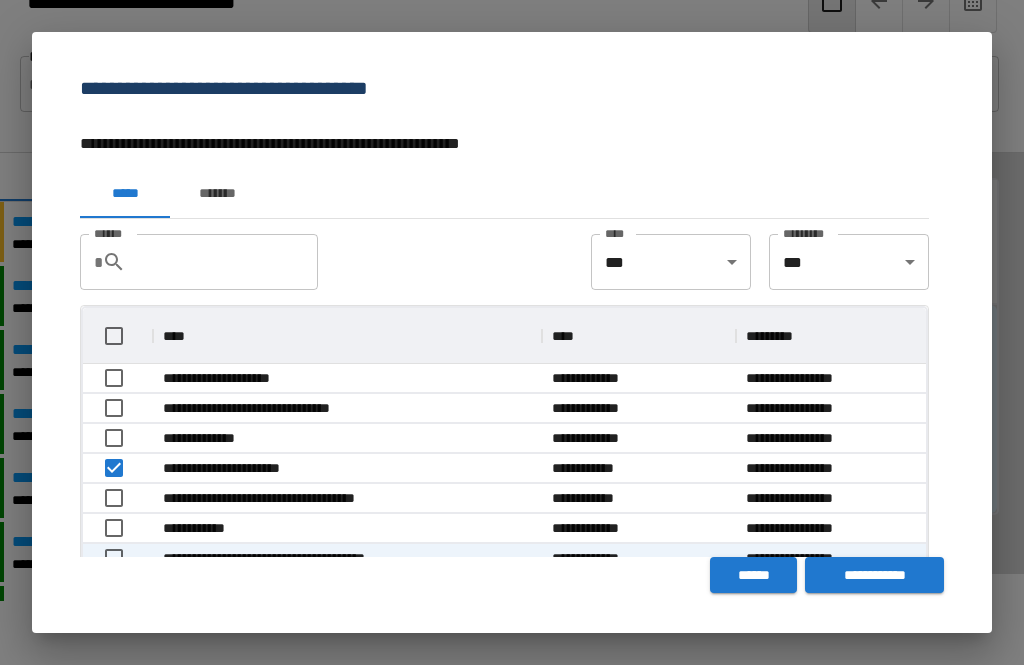 click on "**********" at bounding box center [874, 575] 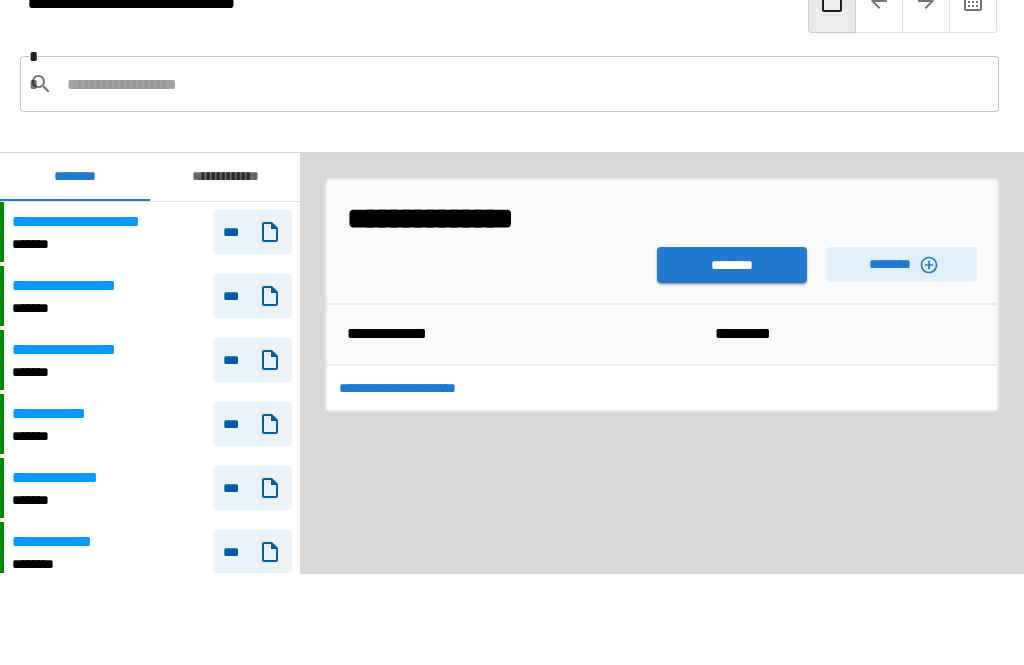 click on "********" at bounding box center (902, 264) 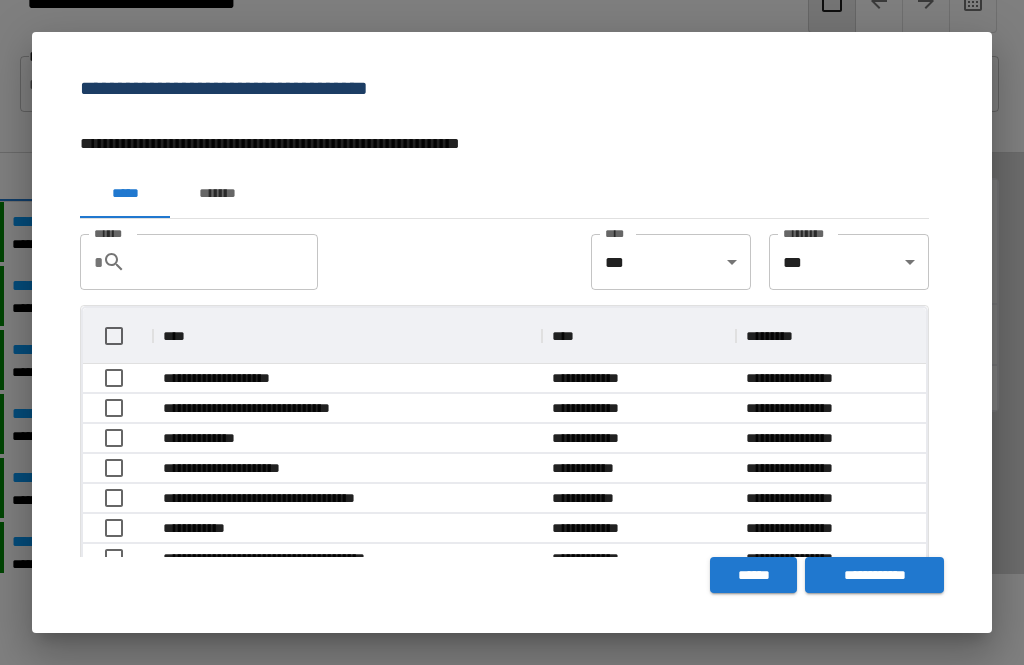 scroll, scrollTop: 1, scrollLeft: 1, axis: both 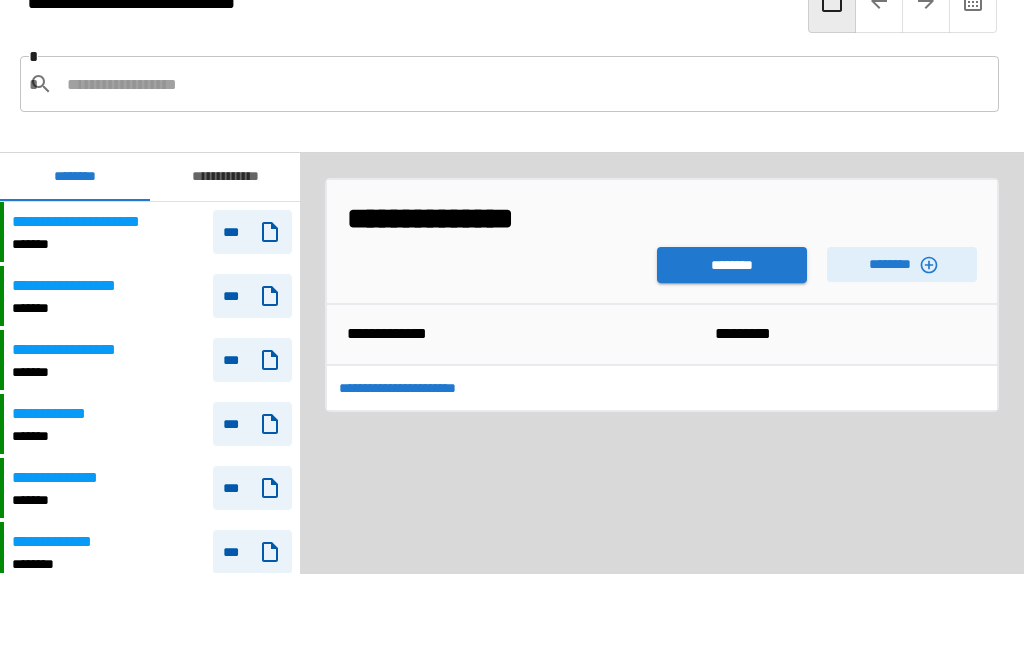 click on "********" at bounding box center [732, 265] 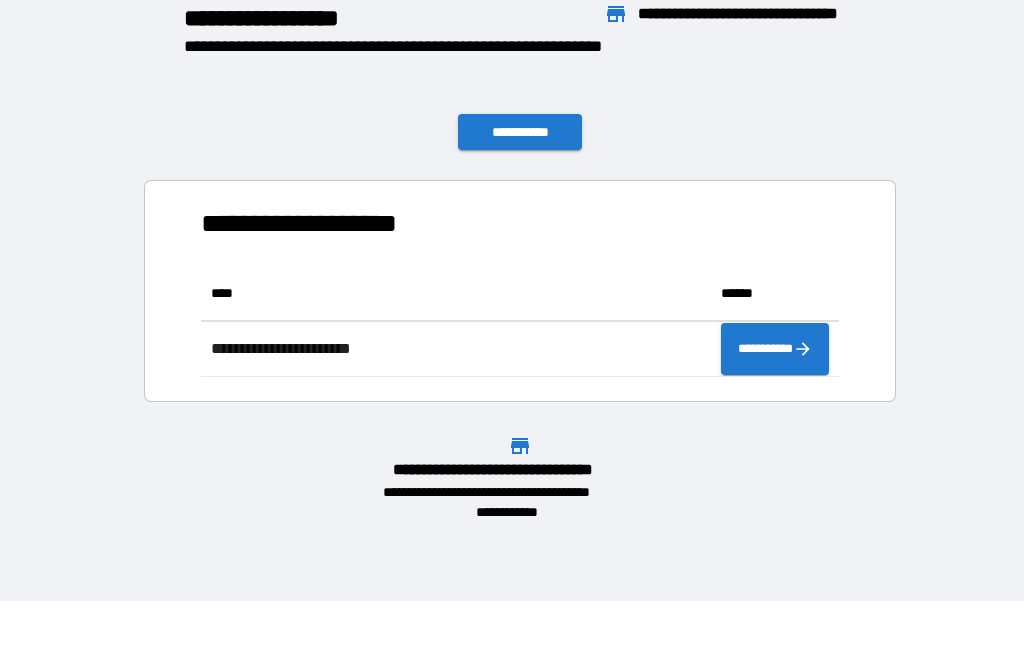 scroll, scrollTop: 1, scrollLeft: 1, axis: both 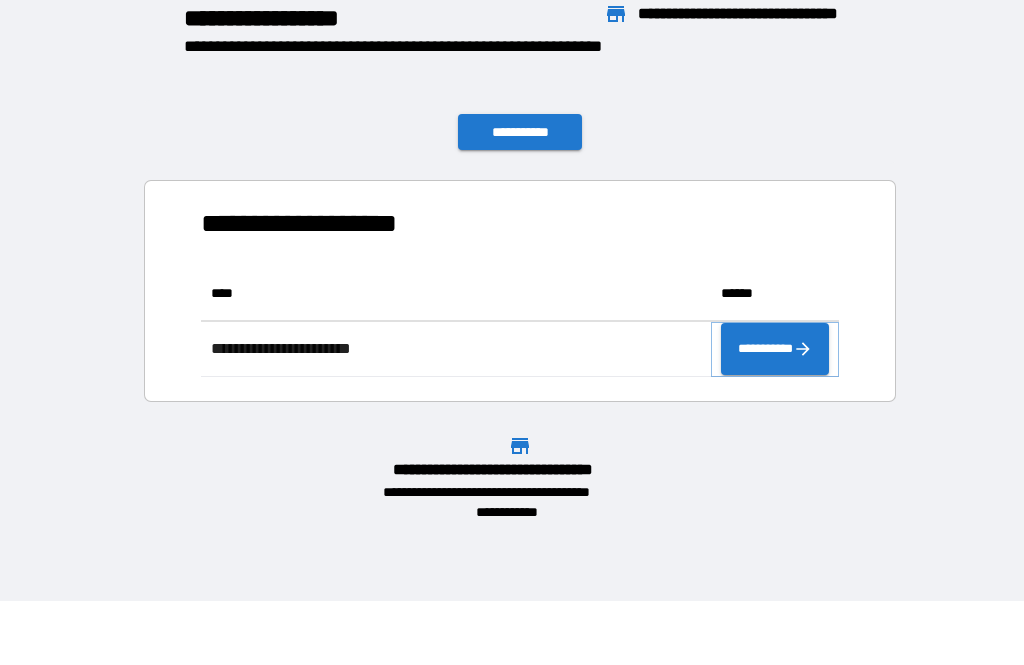 click on "**********" at bounding box center (775, 349) 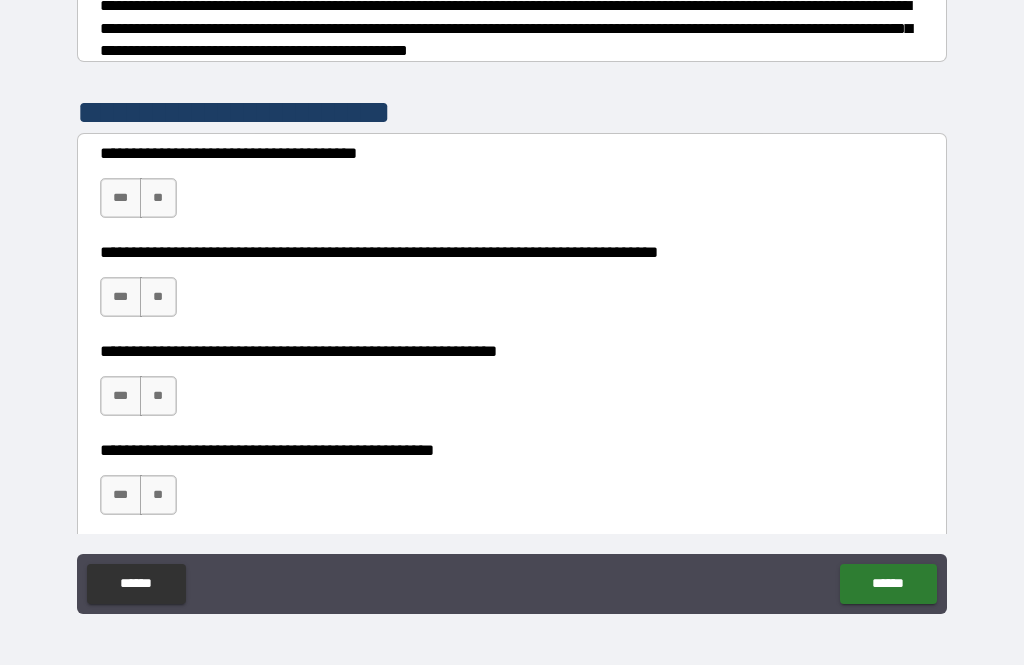 scroll, scrollTop: 581, scrollLeft: 0, axis: vertical 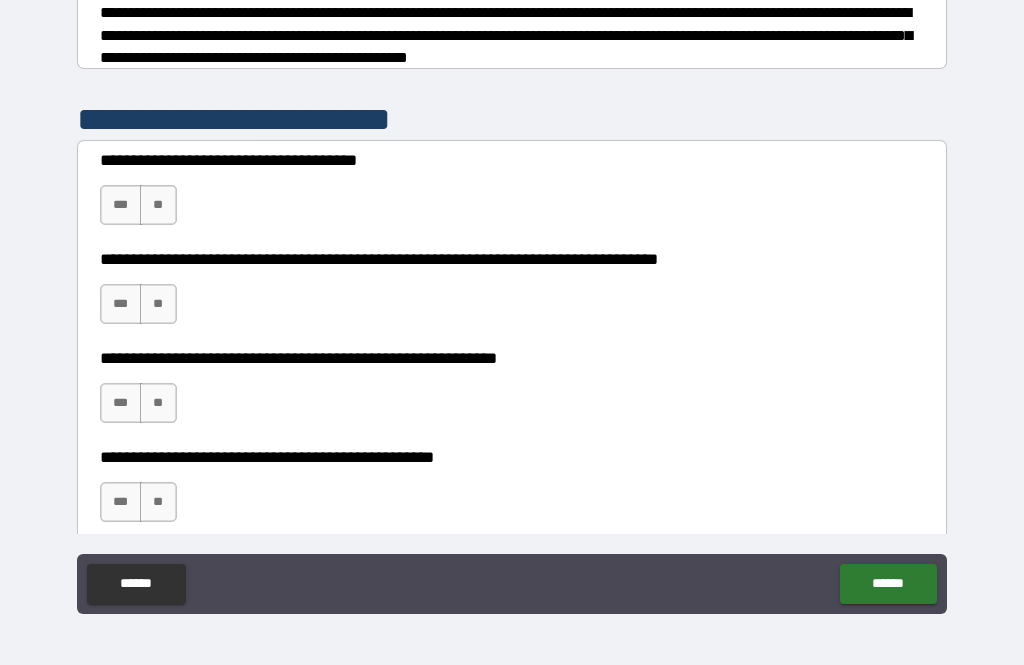 click on "***" at bounding box center (121, 205) 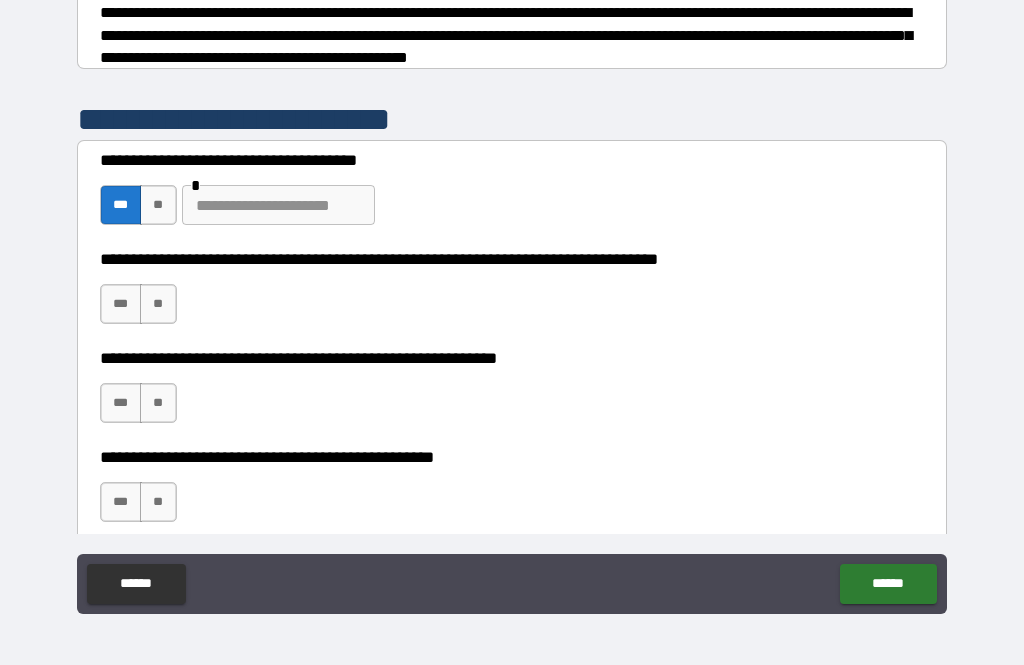 click on "***" at bounding box center [121, 304] 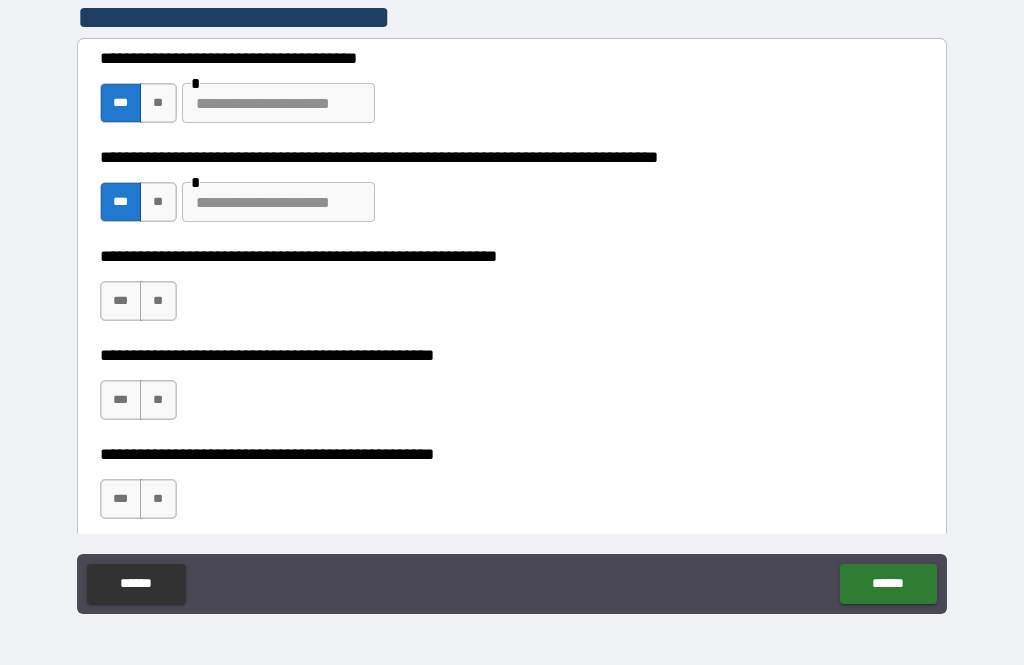 scroll, scrollTop: 687, scrollLeft: 0, axis: vertical 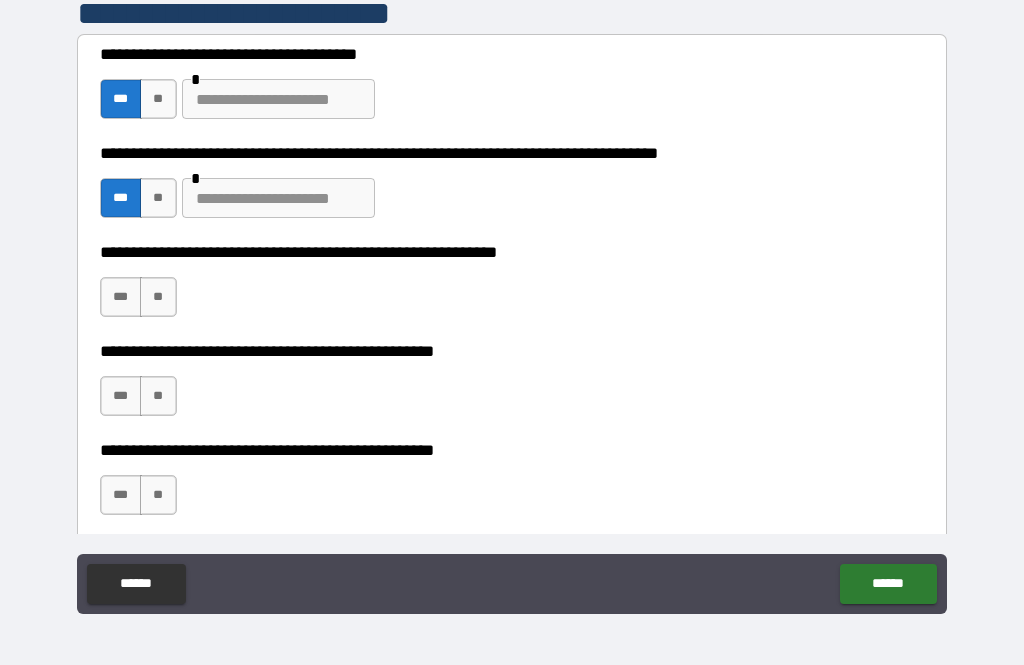 click on "***" at bounding box center (121, 297) 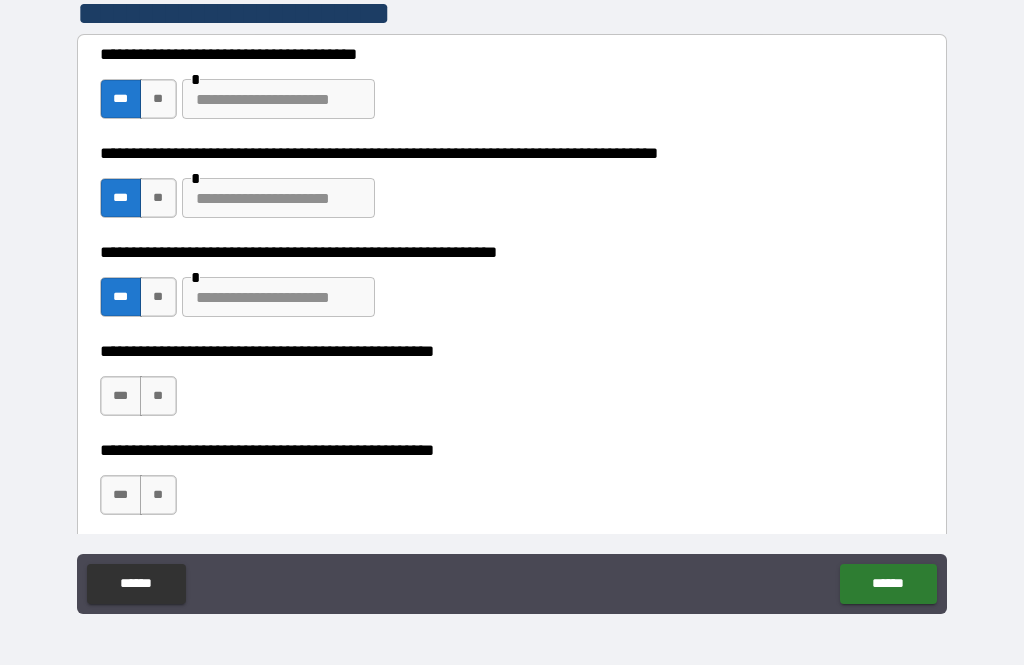 click on "**" at bounding box center (158, 396) 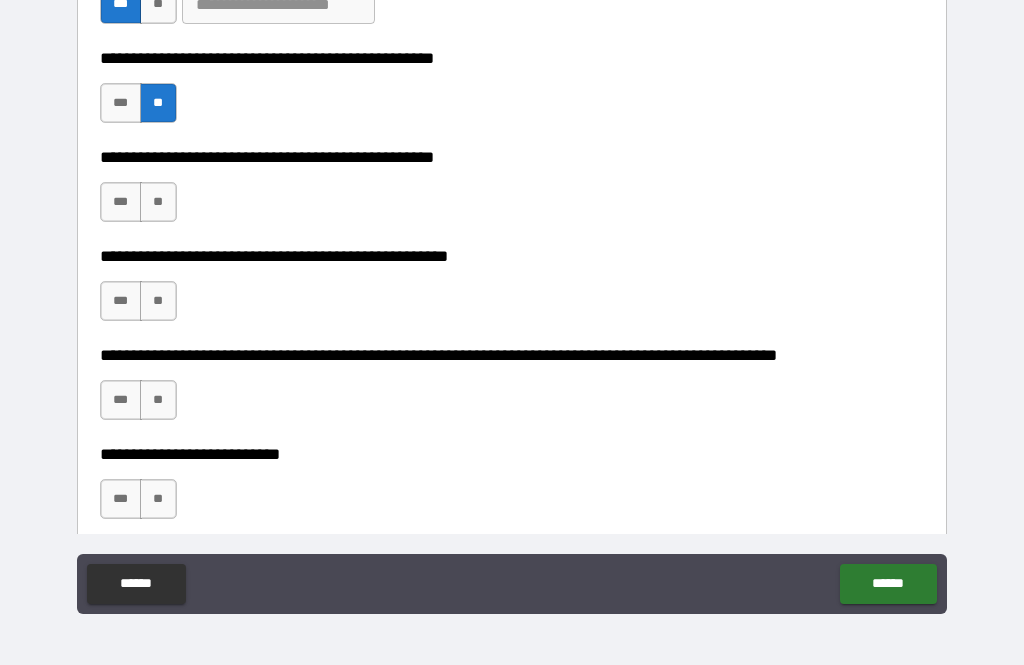 scroll, scrollTop: 981, scrollLeft: 0, axis: vertical 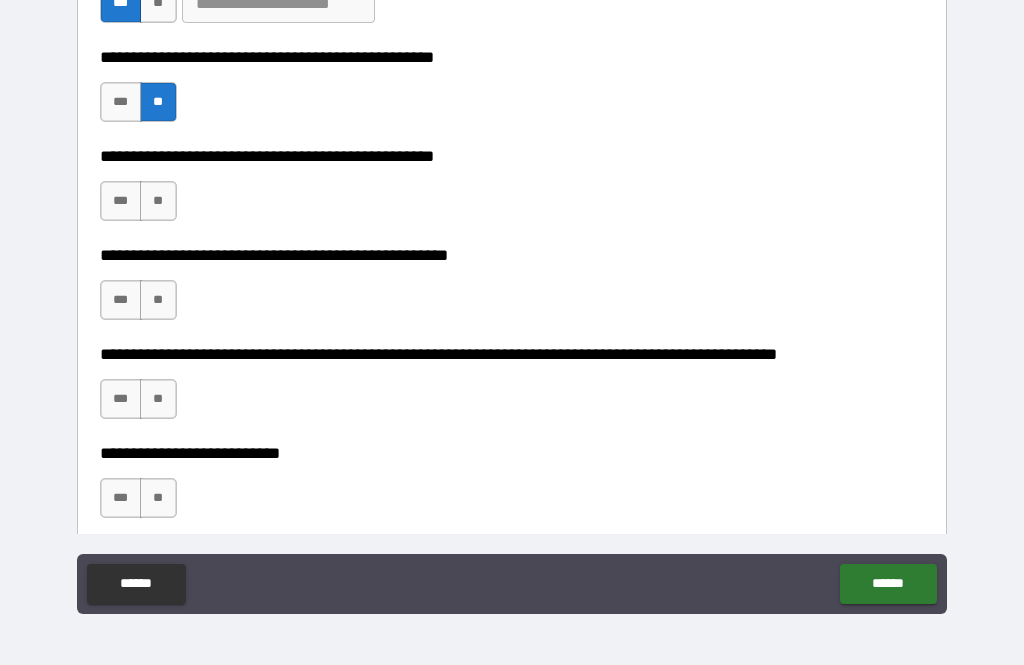 click on "***" at bounding box center [121, 201] 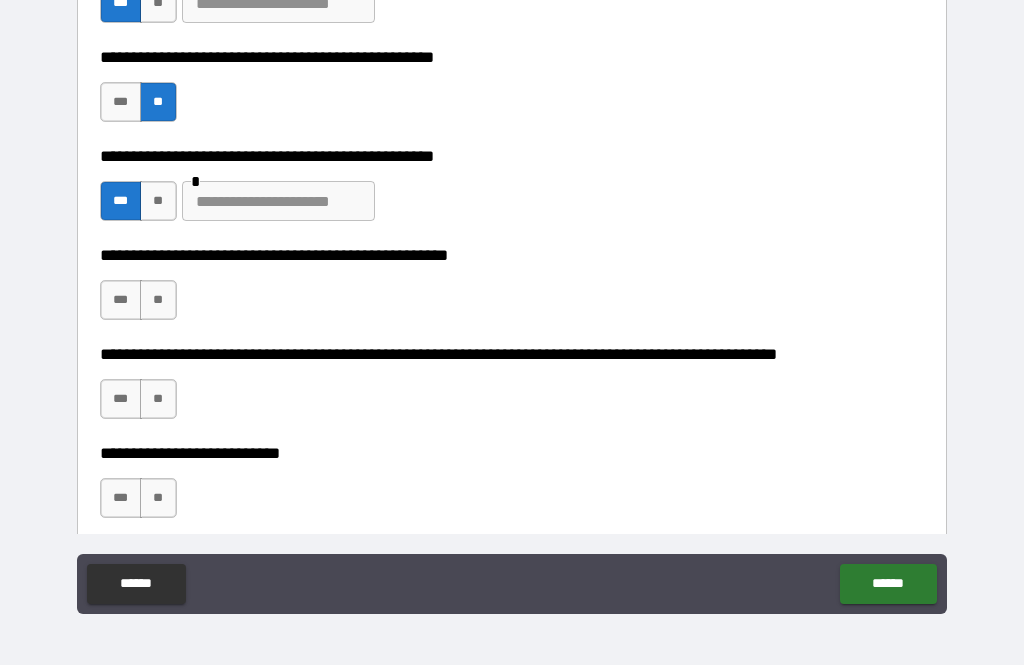 click on "**" at bounding box center (158, 300) 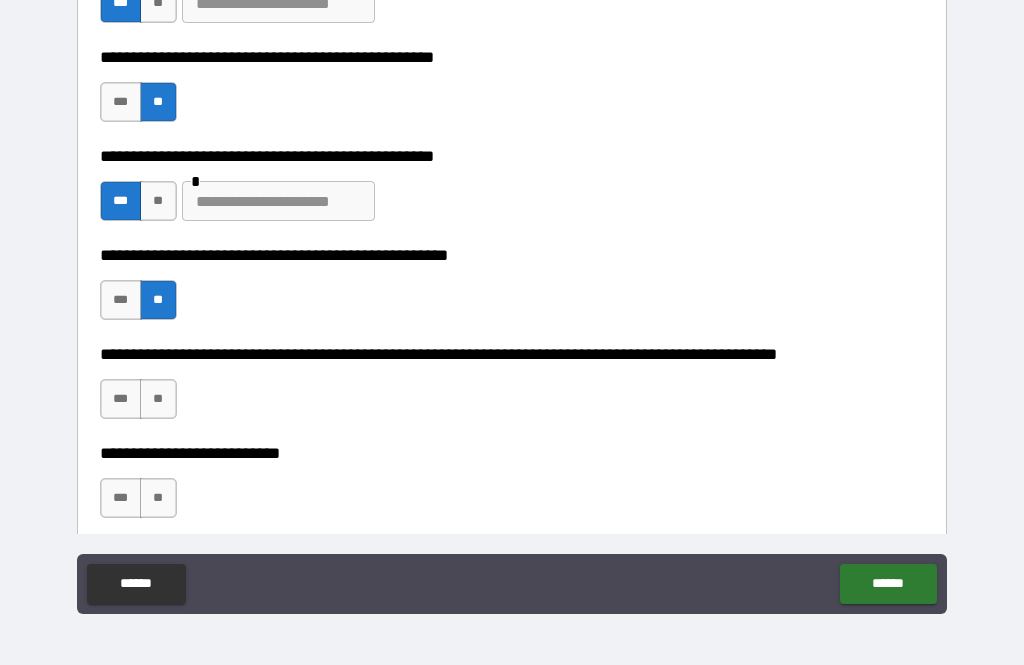 click on "**" at bounding box center (158, 399) 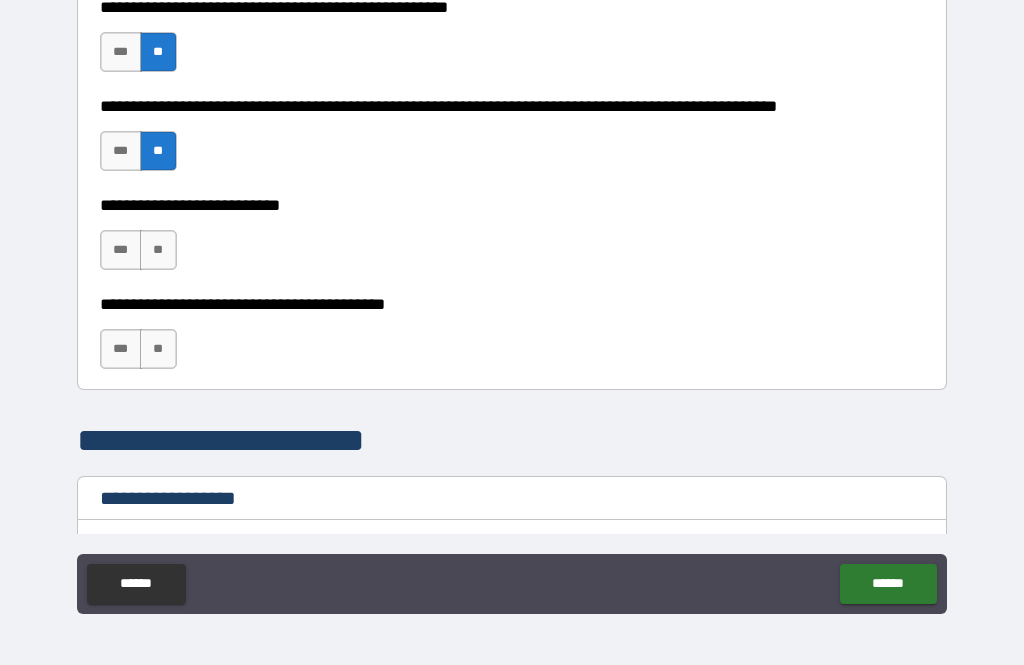 scroll, scrollTop: 1230, scrollLeft: 0, axis: vertical 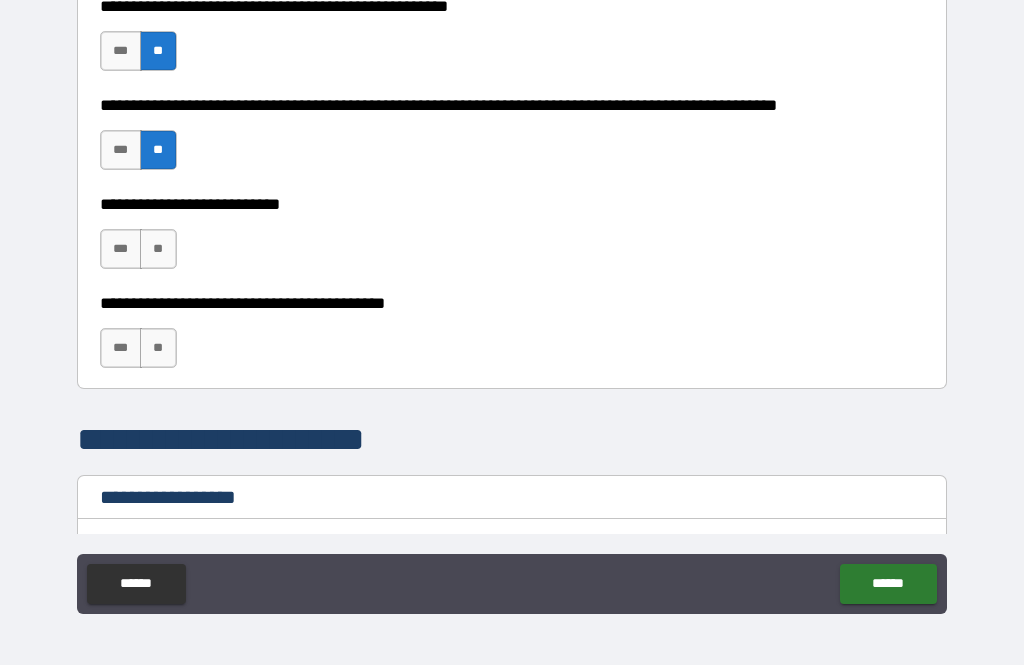 click on "***" at bounding box center (121, 249) 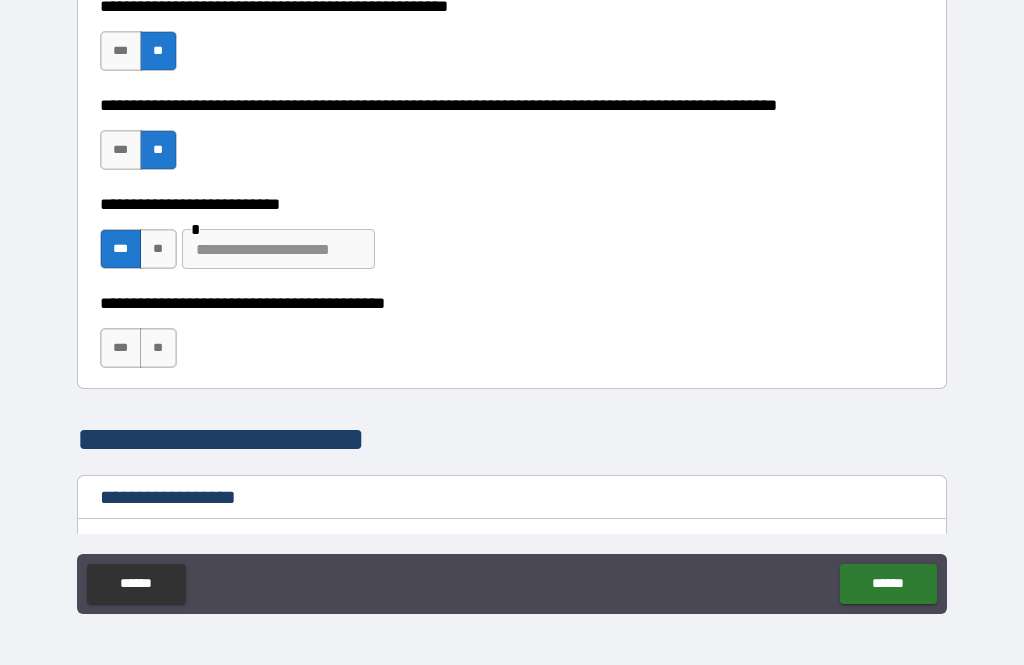 click on "**" at bounding box center (158, 348) 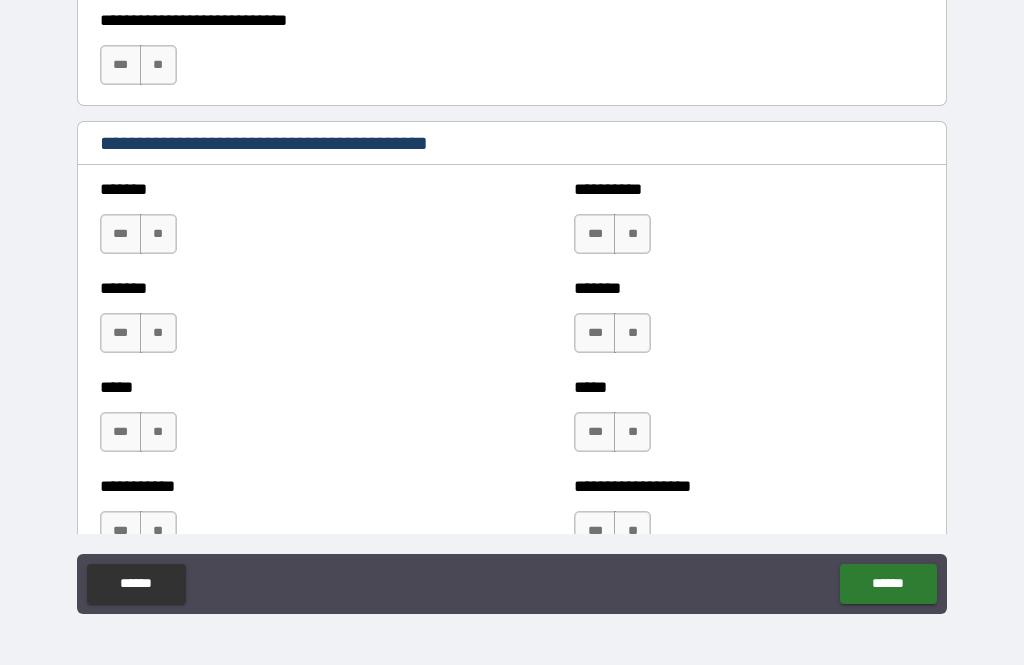 scroll, scrollTop: 1853, scrollLeft: 0, axis: vertical 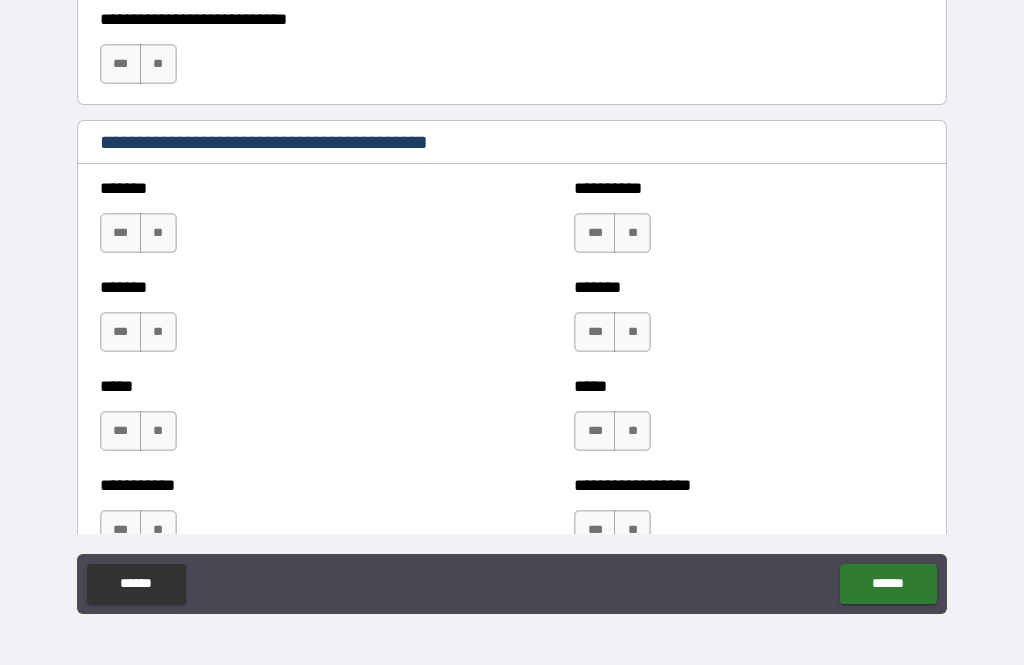 click on "**" at bounding box center (158, 233) 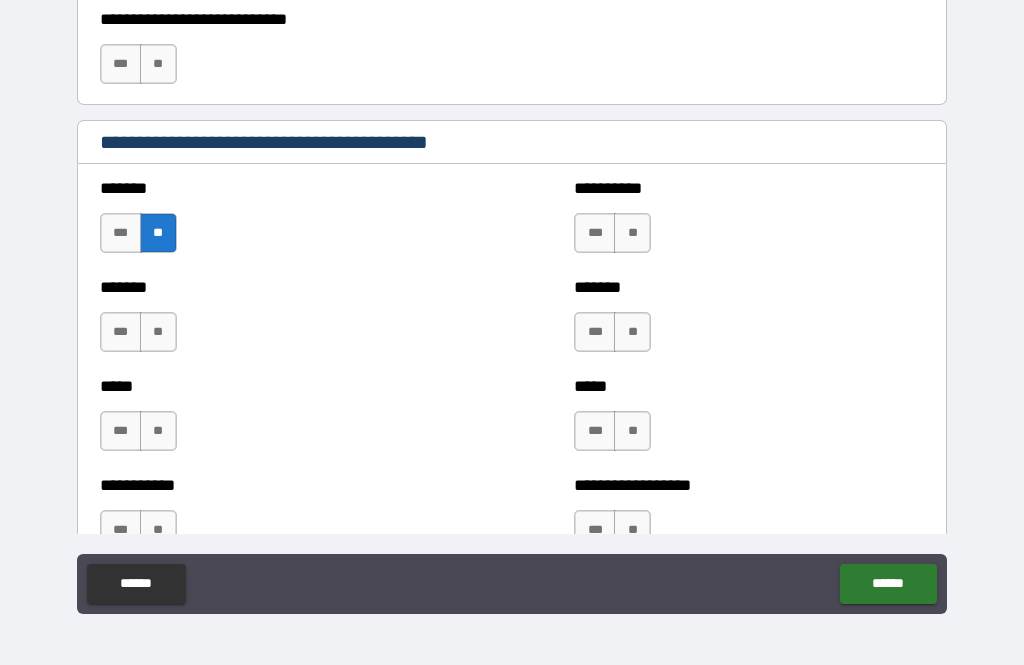 click on "**" at bounding box center [158, 332] 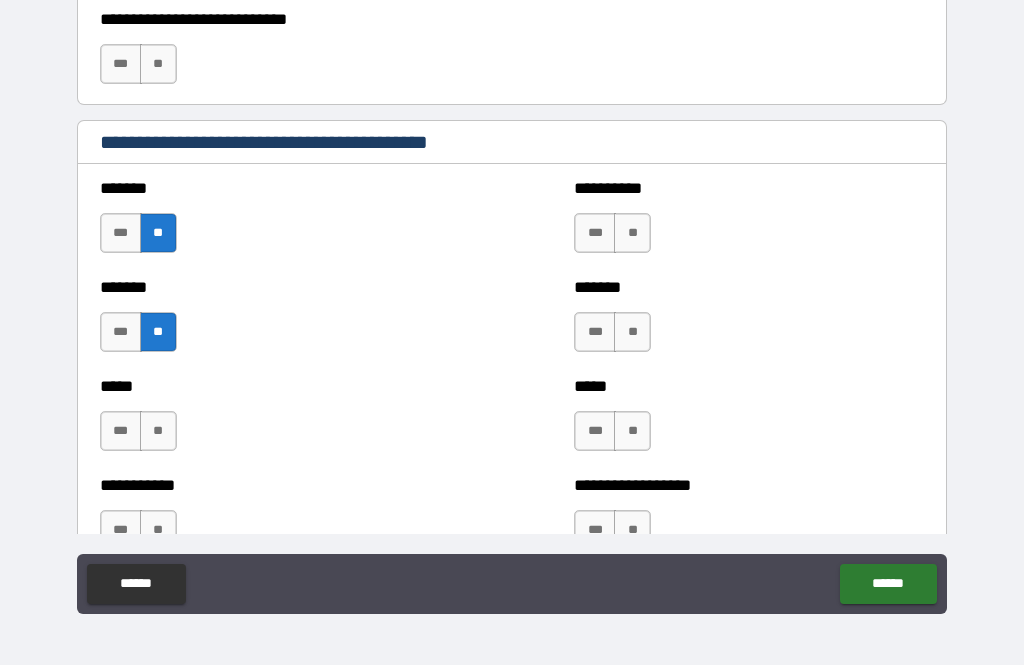 click on "**" at bounding box center (158, 431) 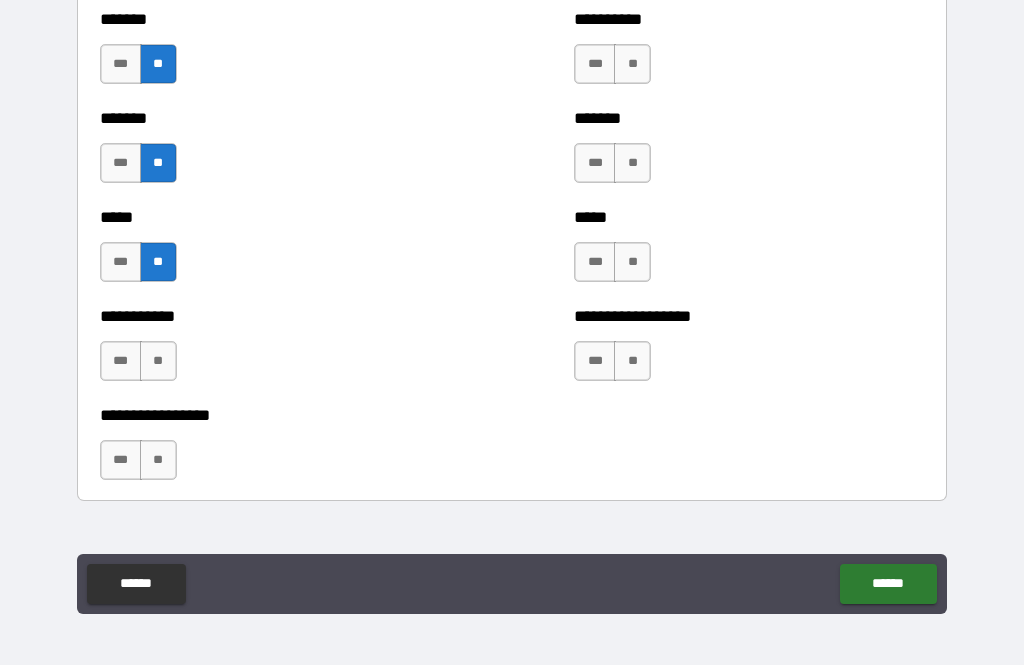 scroll, scrollTop: 2036, scrollLeft: 0, axis: vertical 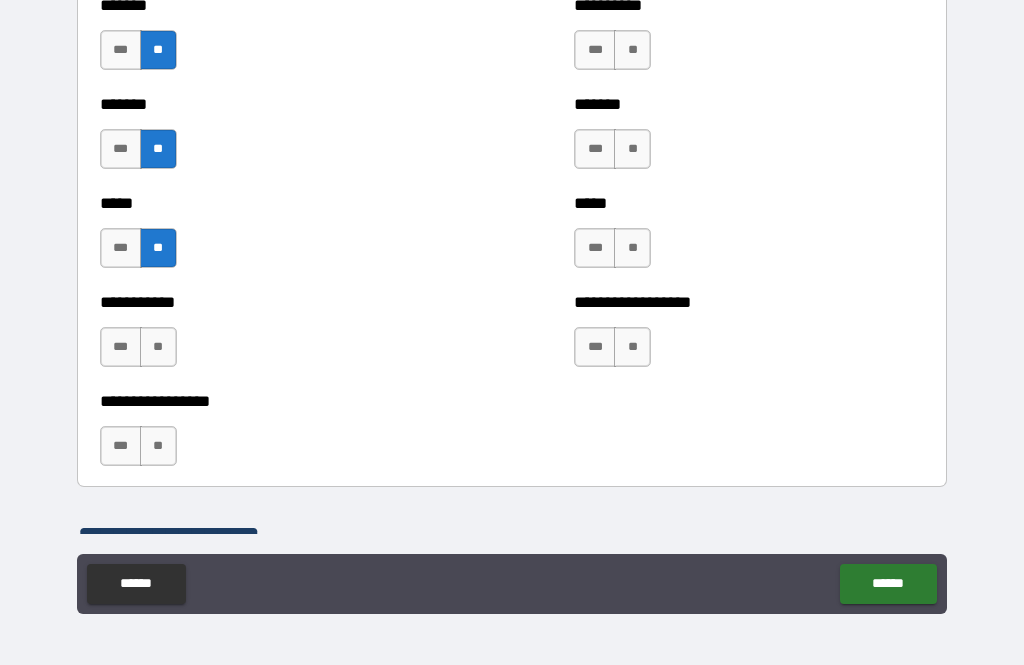 click on "**" at bounding box center [158, 347] 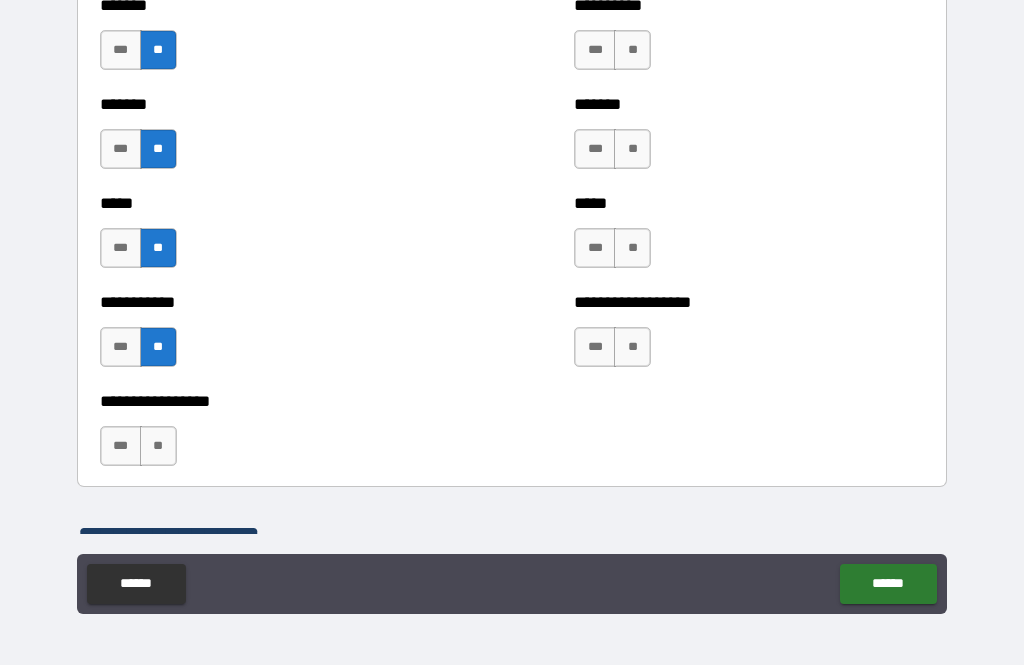 click on "**" at bounding box center (158, 446) 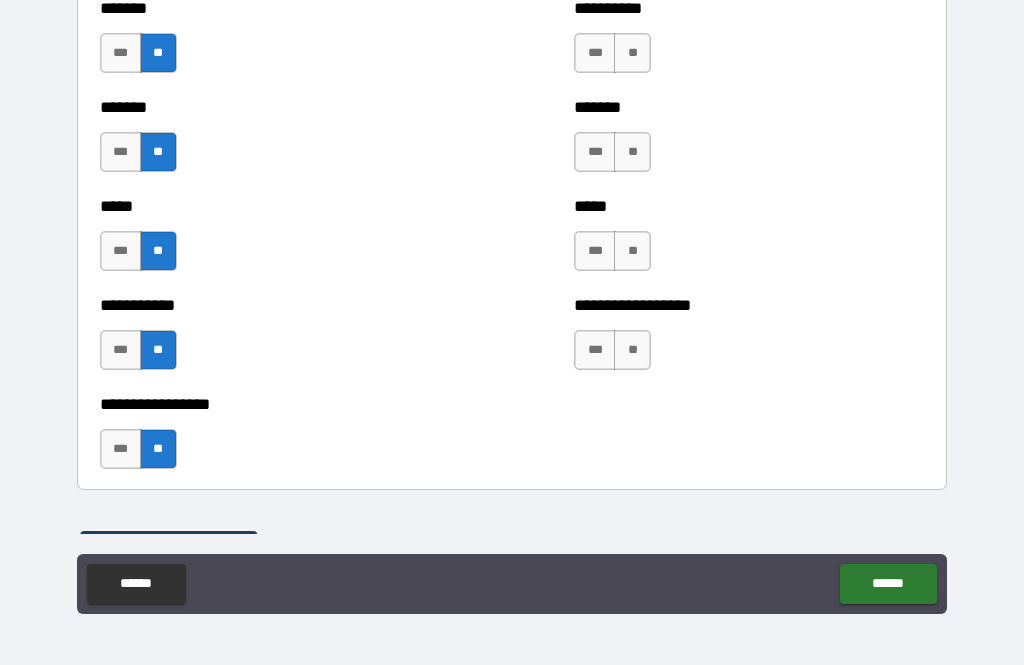 scroll, scrollTop: 2020, scrollLeft: 0, axis: vertical 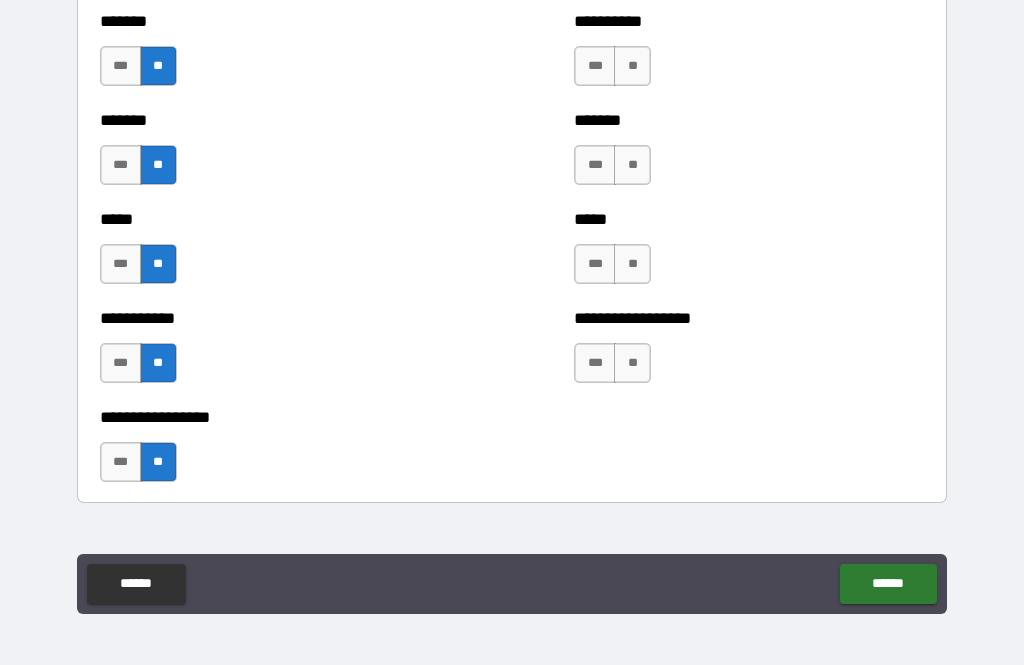 click on "**" at bounding box center (632, 66) 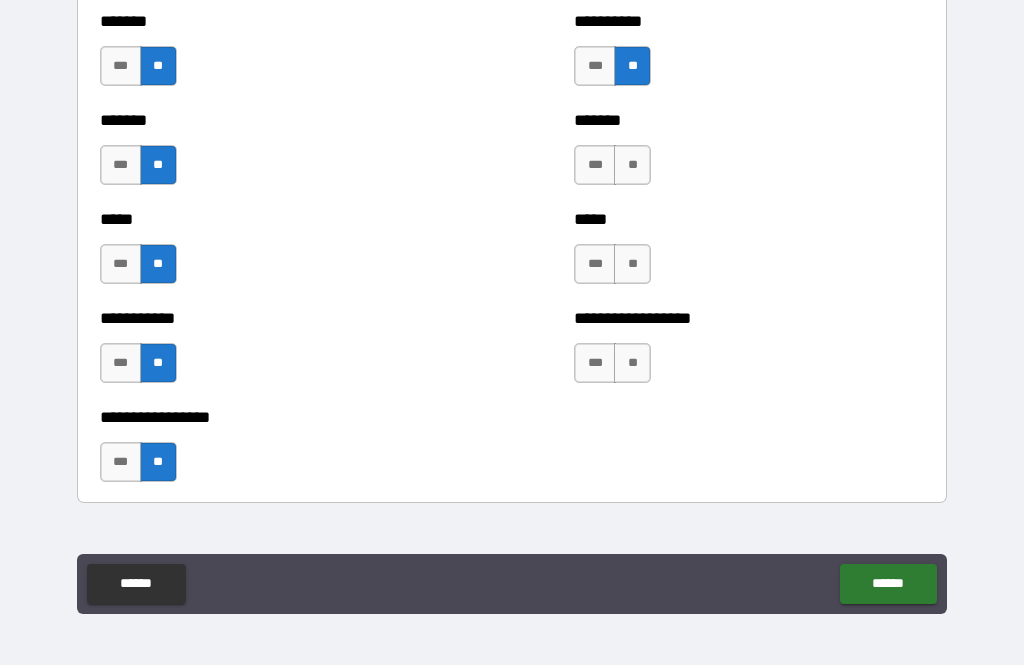 click on "**" at bounding box center [632, 165] 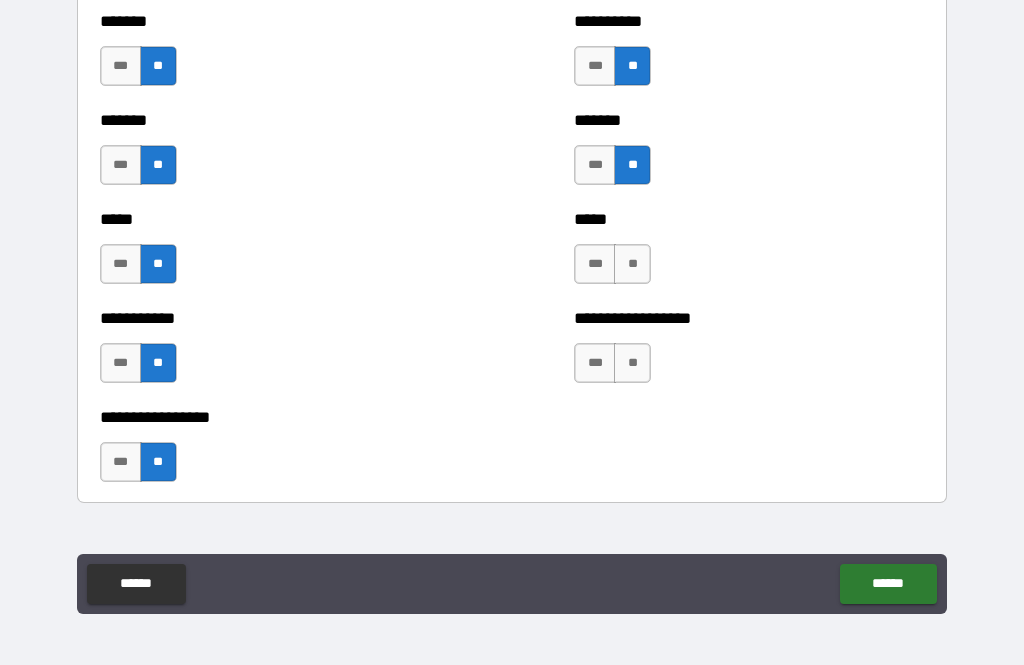 click on "**" at bounding box center (632, 264) 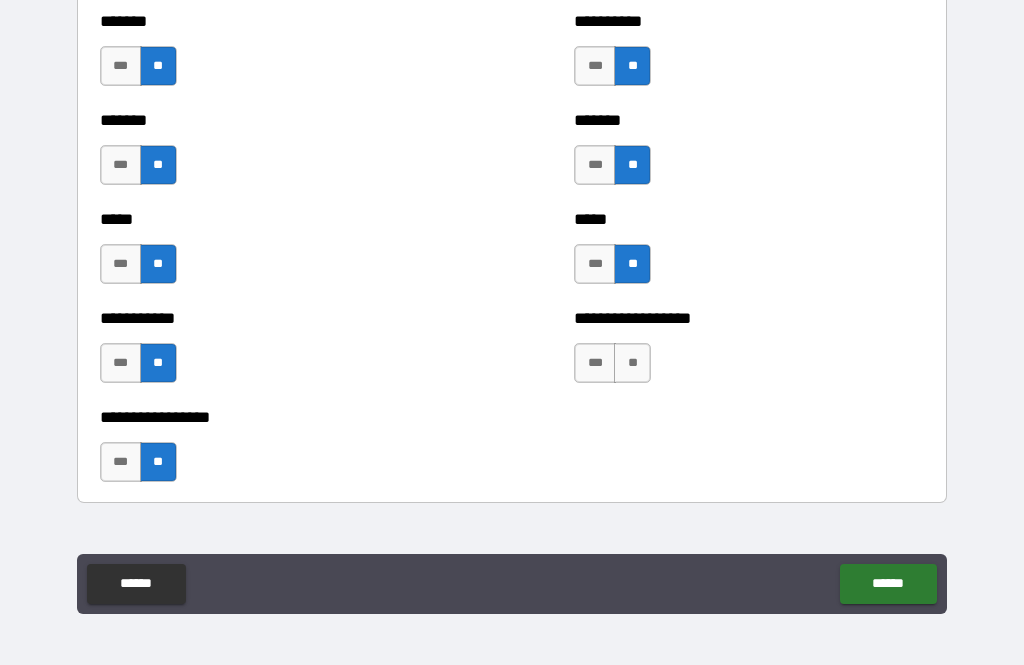click on "**" at bounding box center [632, 363] 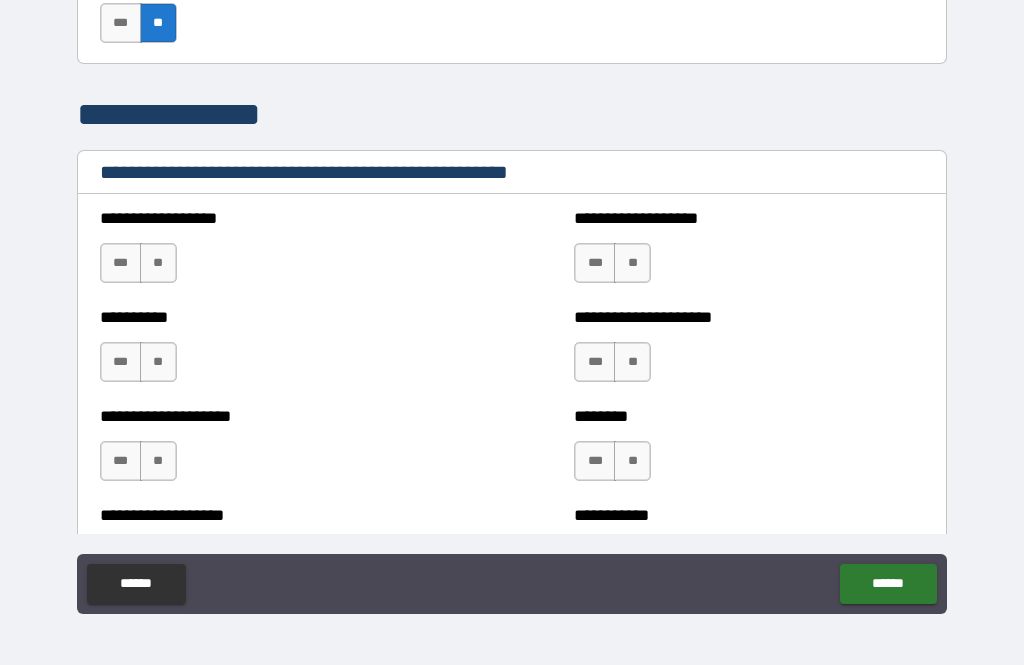 scroll, scrollTop: 2460, scrollLeft: 0, axis: vertical 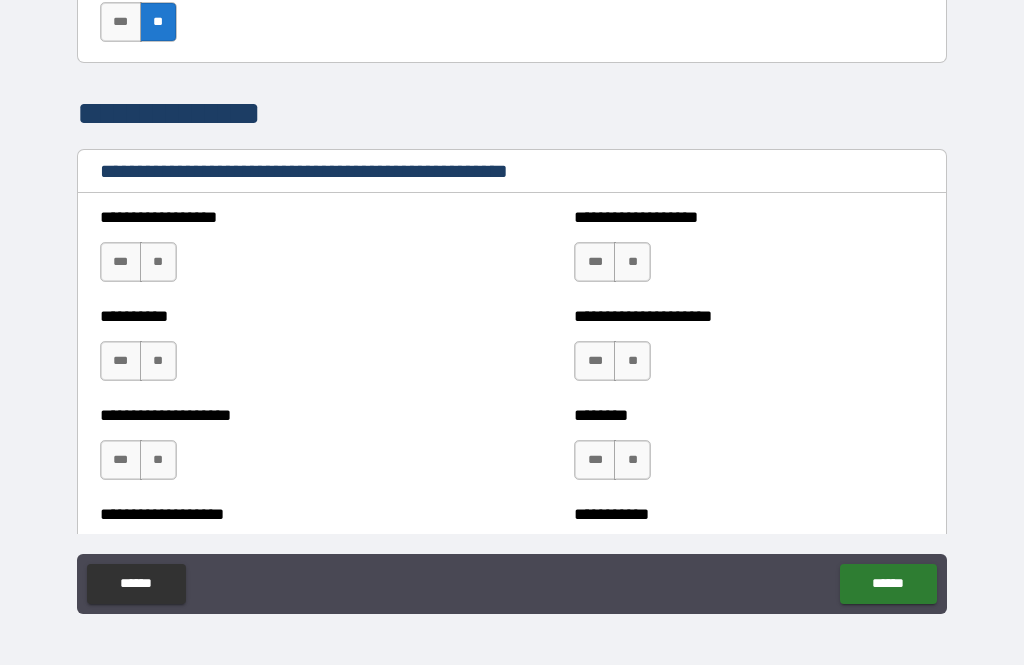 click on "**" at bounding box center [158, 262] 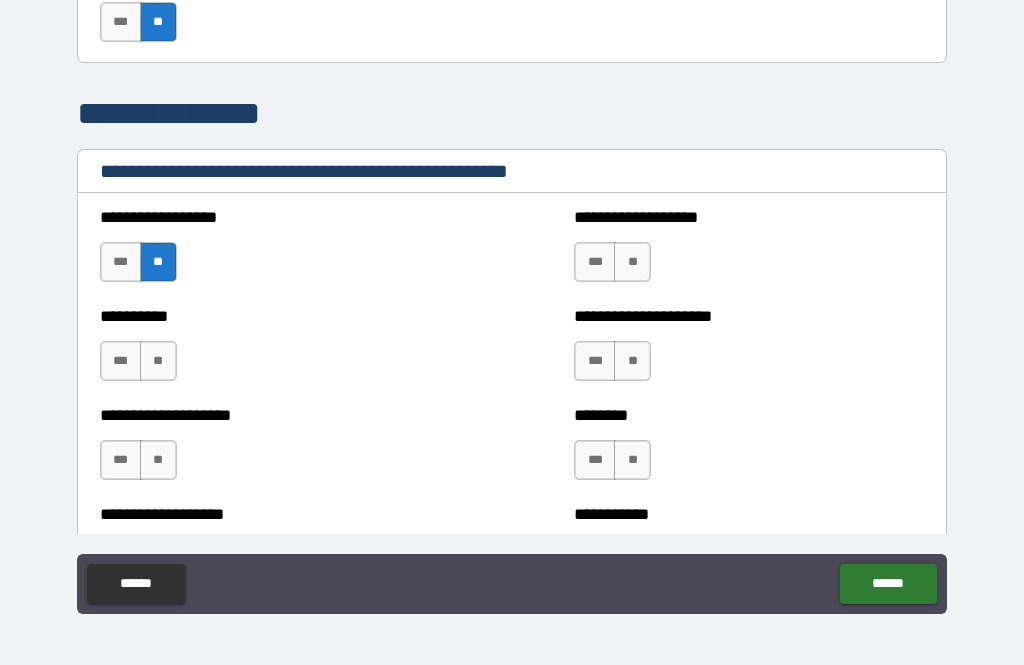 click on "**" at bounding box center [158, 361] 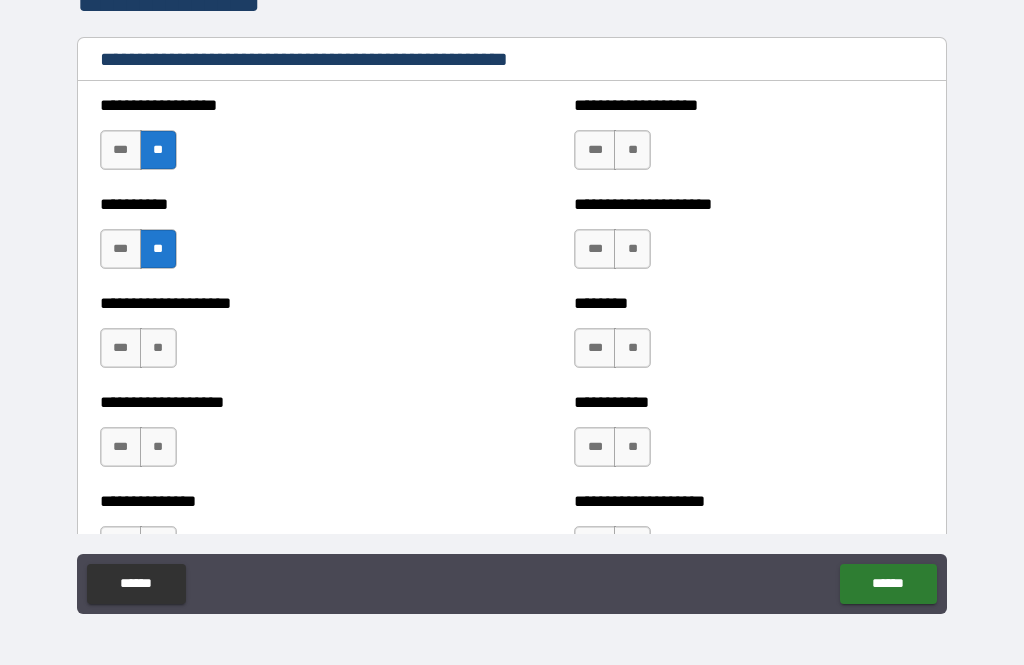 scroll, scrollTop: 2576, scrollLeft: 0, axis: vertical 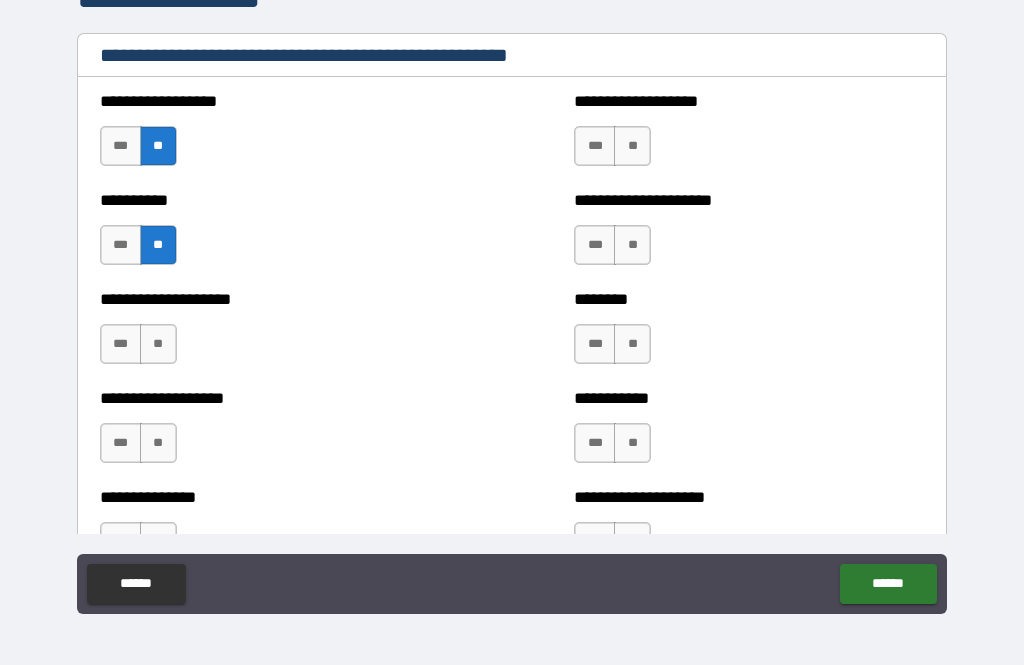 click on "**" at bounding box center [158, 344] 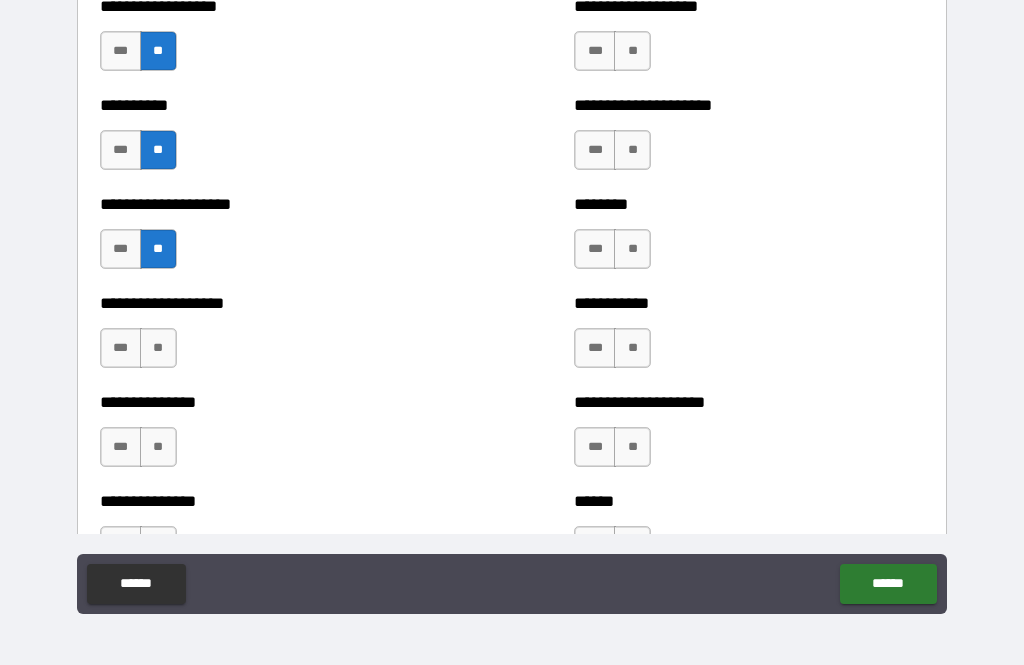 scroll, scrollTop: 2678, scrollLeft: 0, axis: vertical 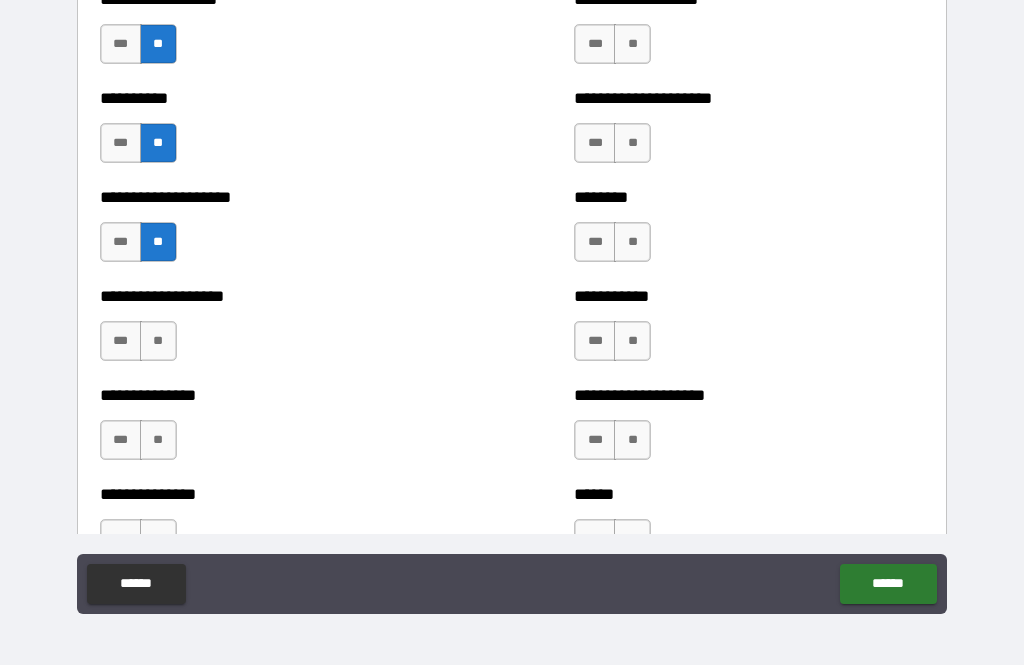 click on "**" at bounding box center (158, 341) 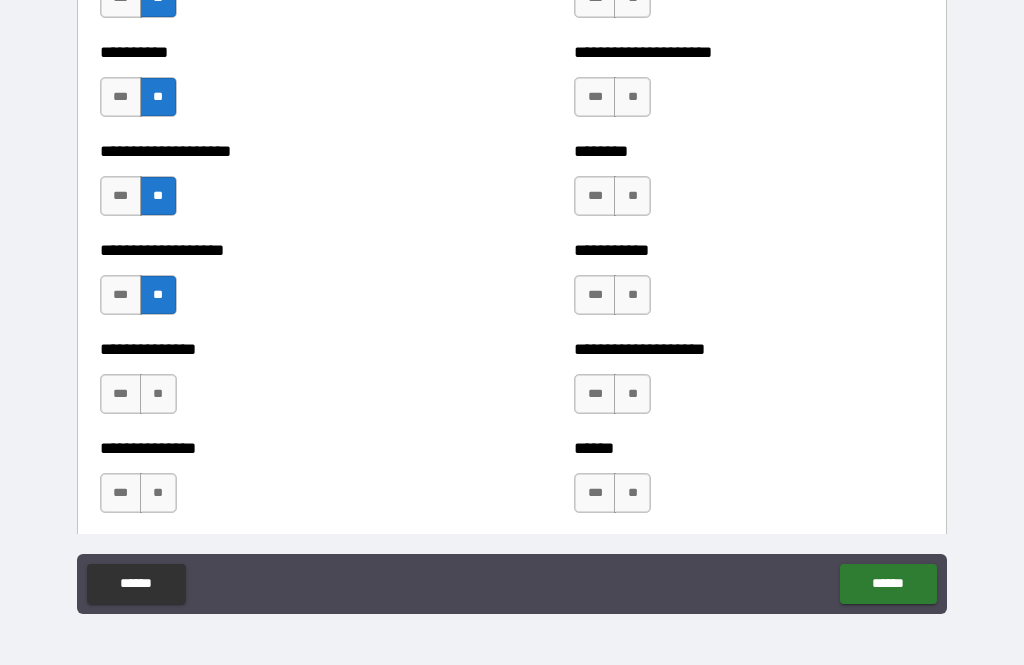 scroll, scrollTop: 2775, scrollLeft: 0, axis: vertical 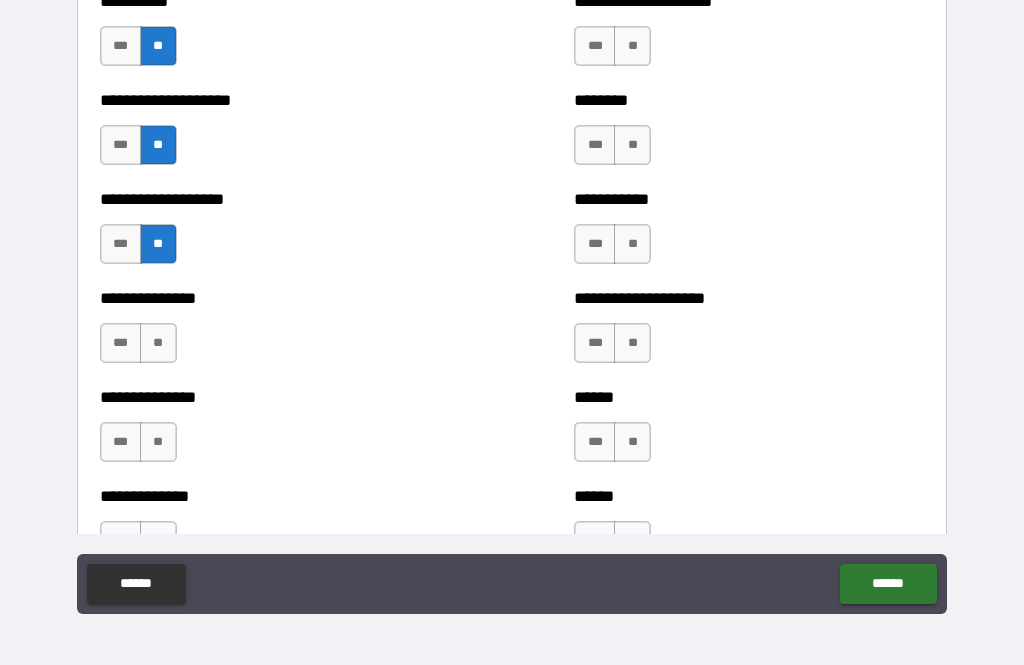 click on "**" at bounding box center [158, 343] 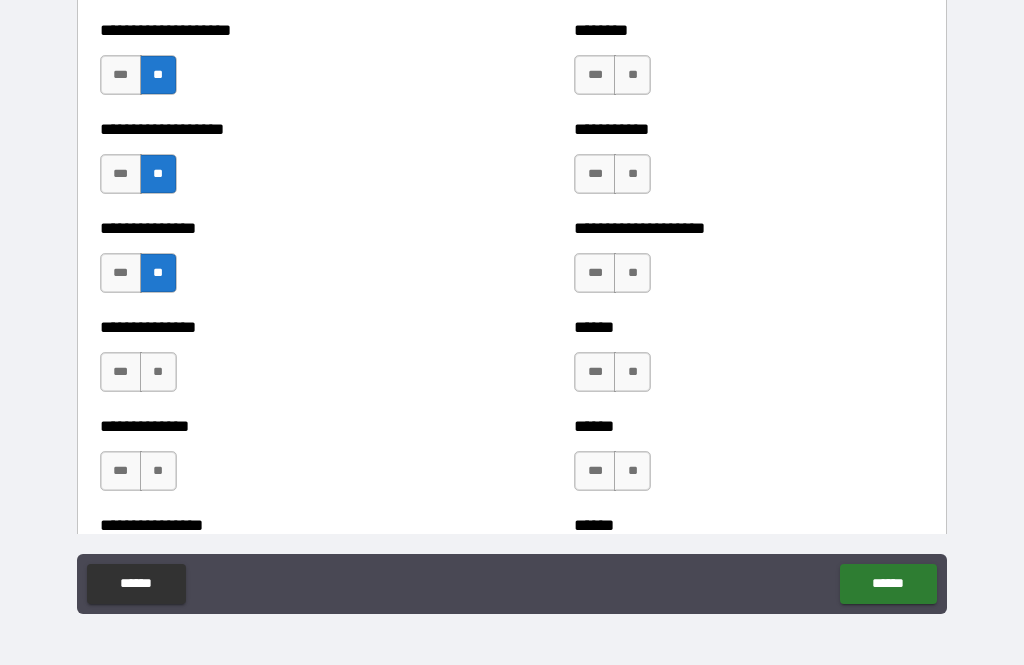 scroll, scrollTop: 2859, scrollLeft: 0, axis: vertical 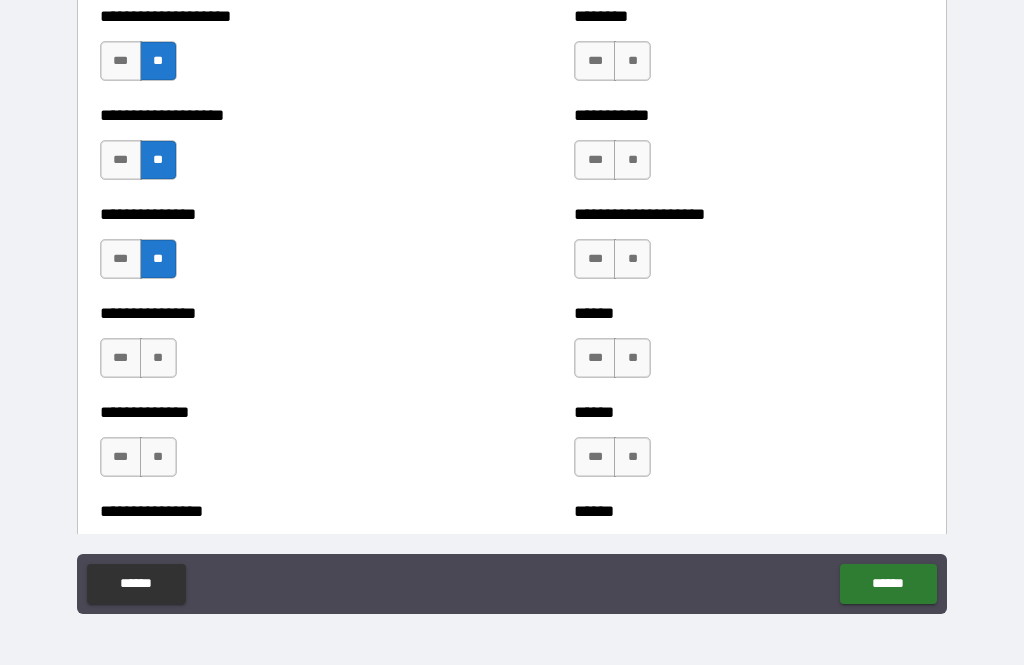 click on "**" at bounding box center (158, 358) 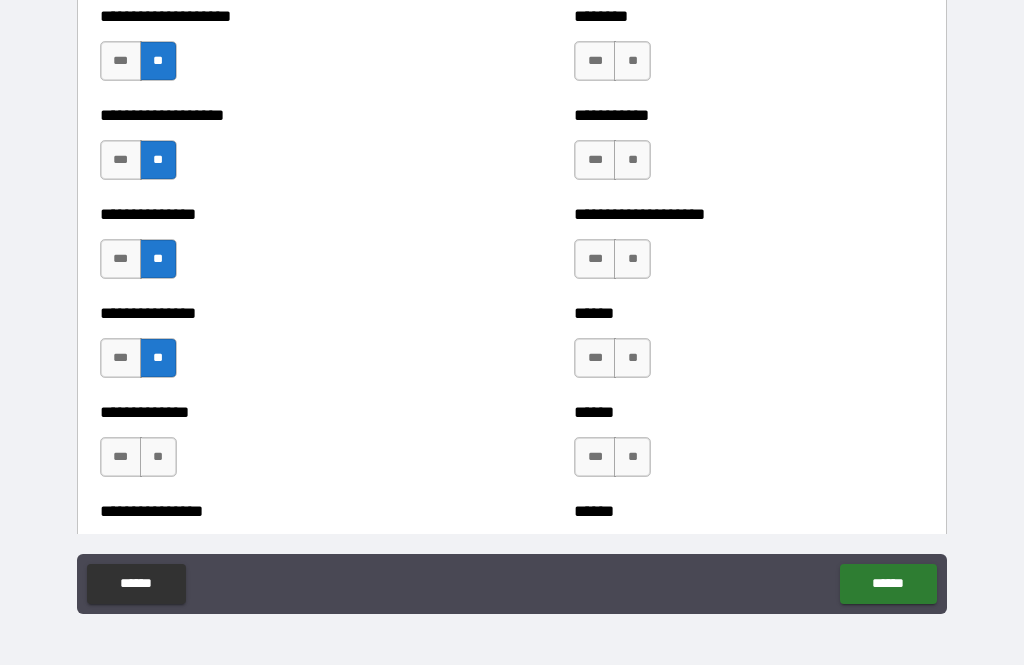 click on "**" at bounding box center [158, 457] 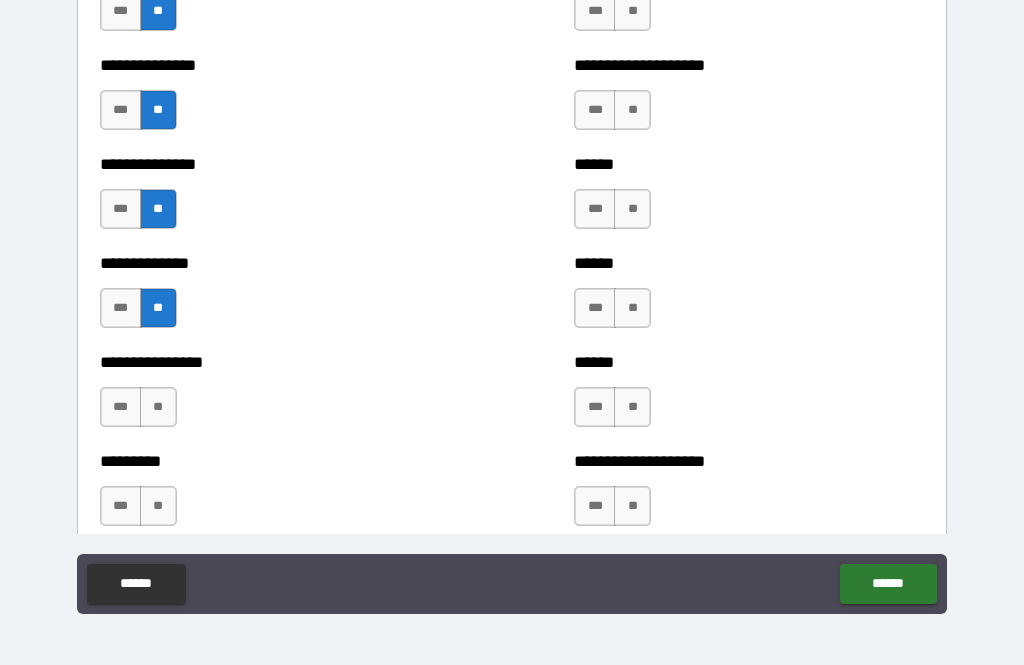 scroll, scrollTop: 3025, scrollLeft: 0, axis: vertical 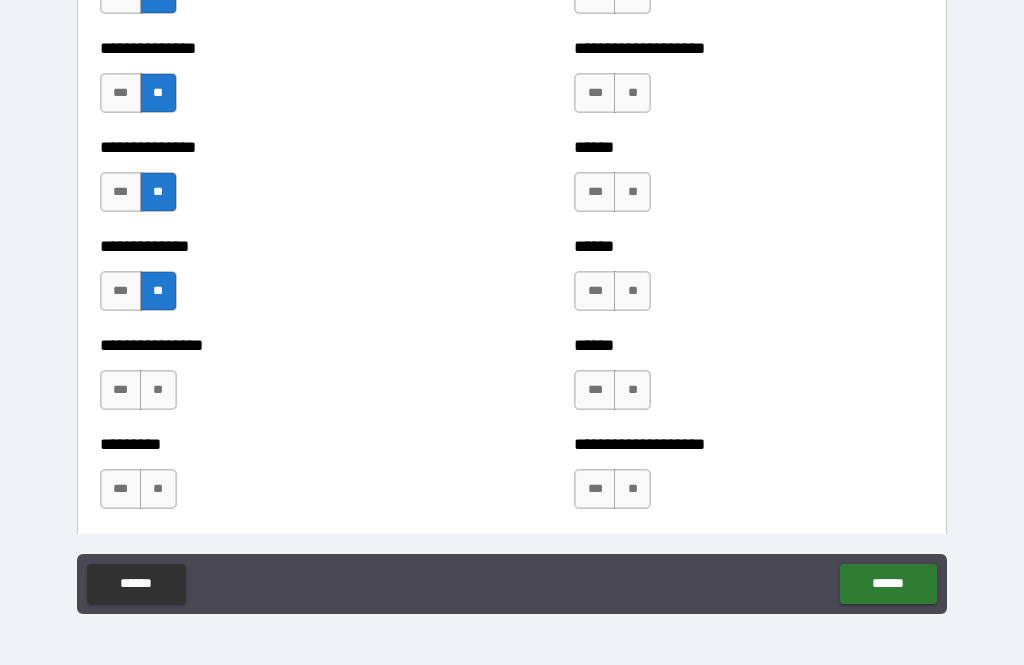 click on "**" at bounding box center [158, 390] 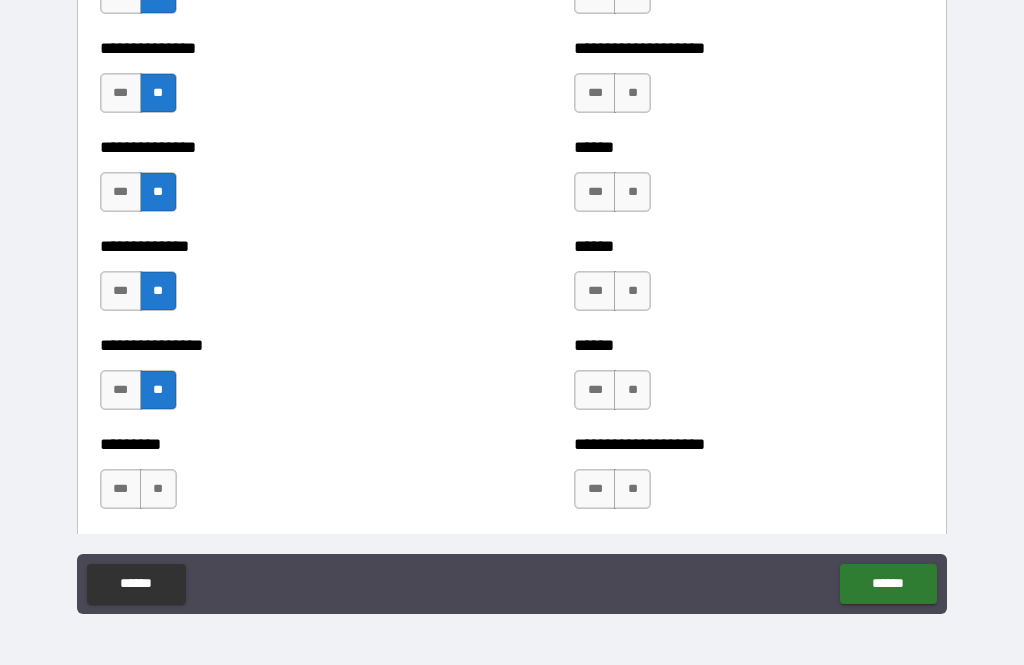 click on "**" at bounding box center [158, 489] 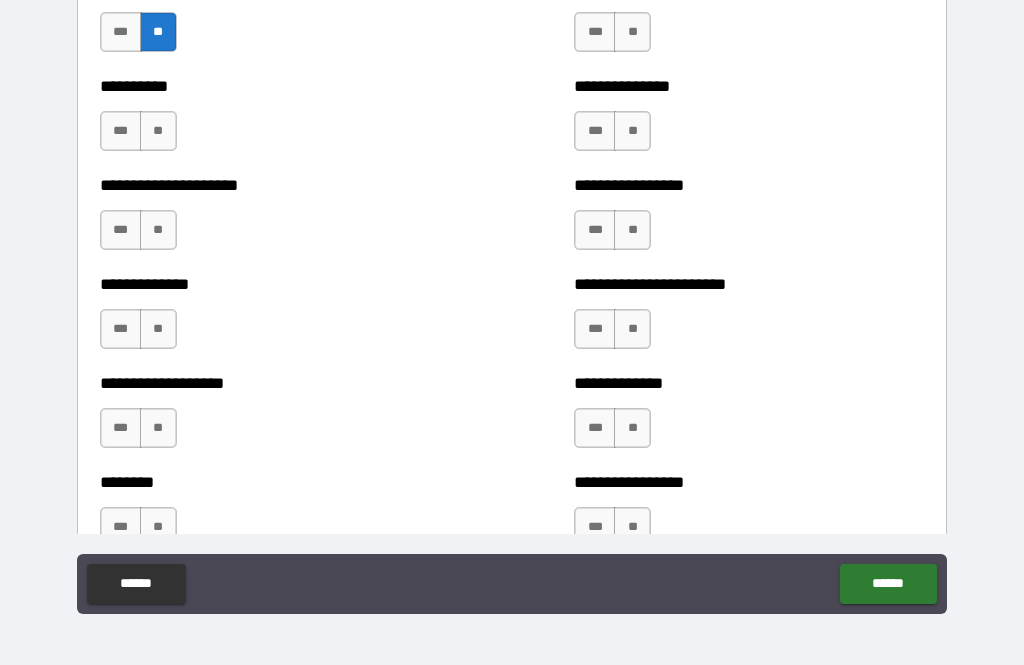 scroll, scrollTop: 3443, scrollLeft: 0, axis: vertical 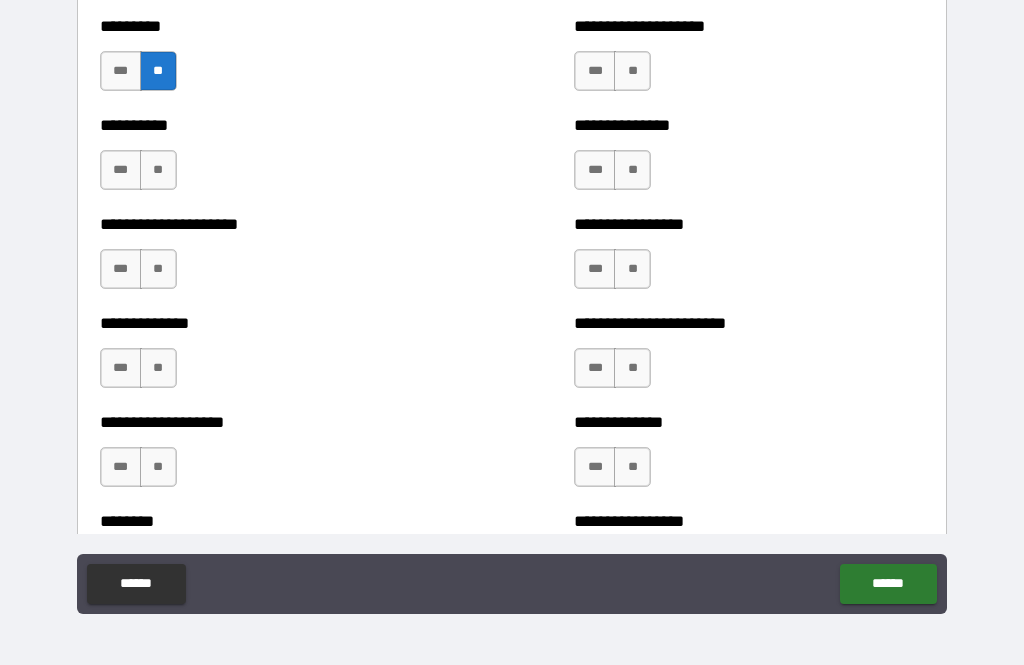 click on "**" at bounding box center [158, 170] 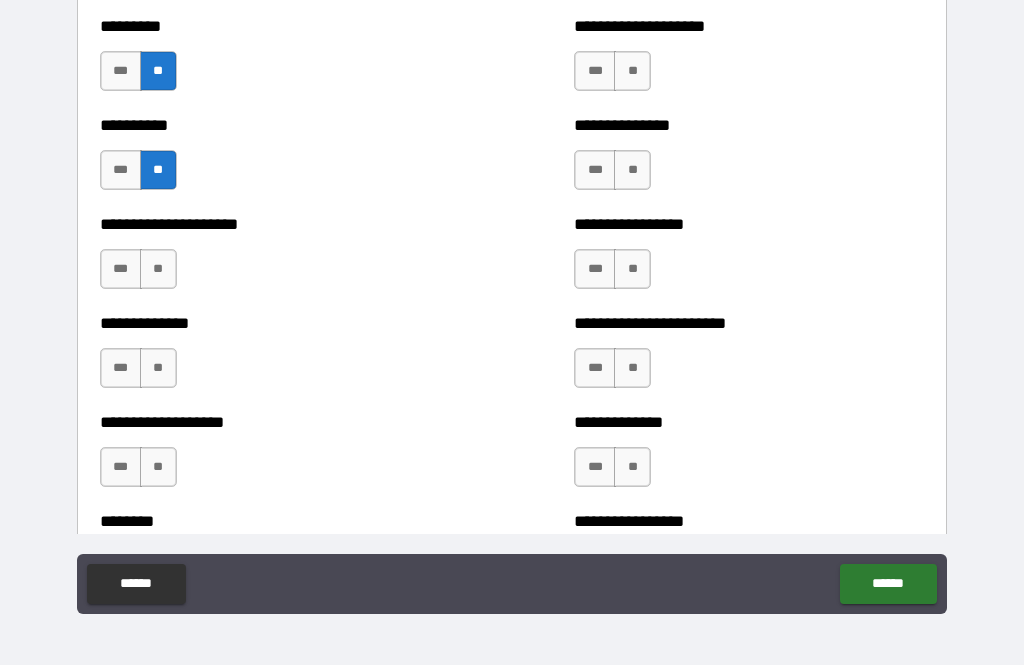 click on "**" at bounding box center [158, 269] 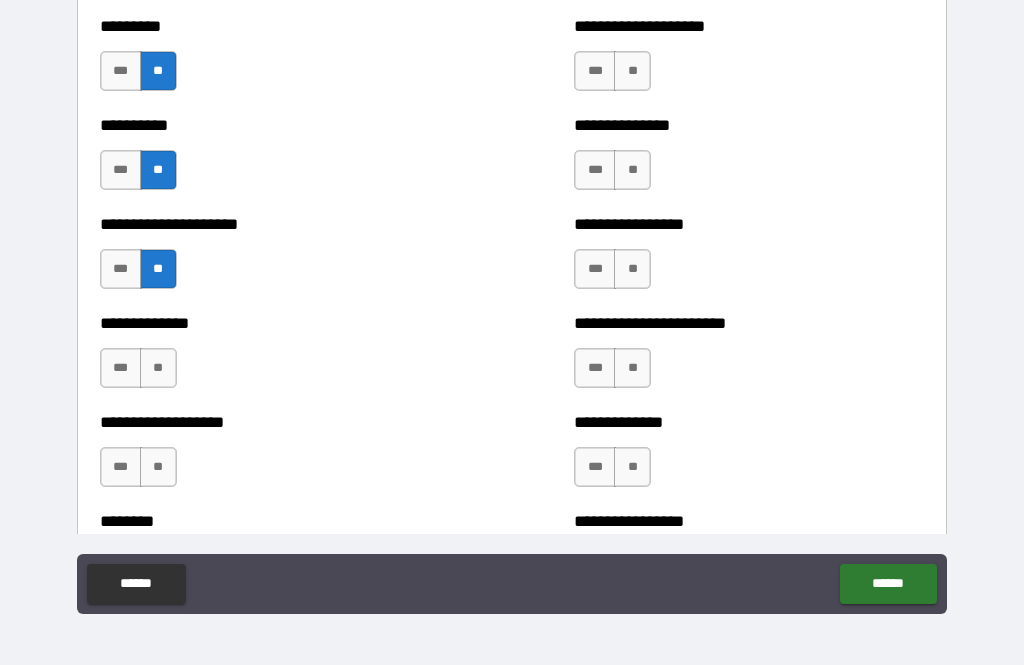 click on "**" at bounding box center [158, 368] 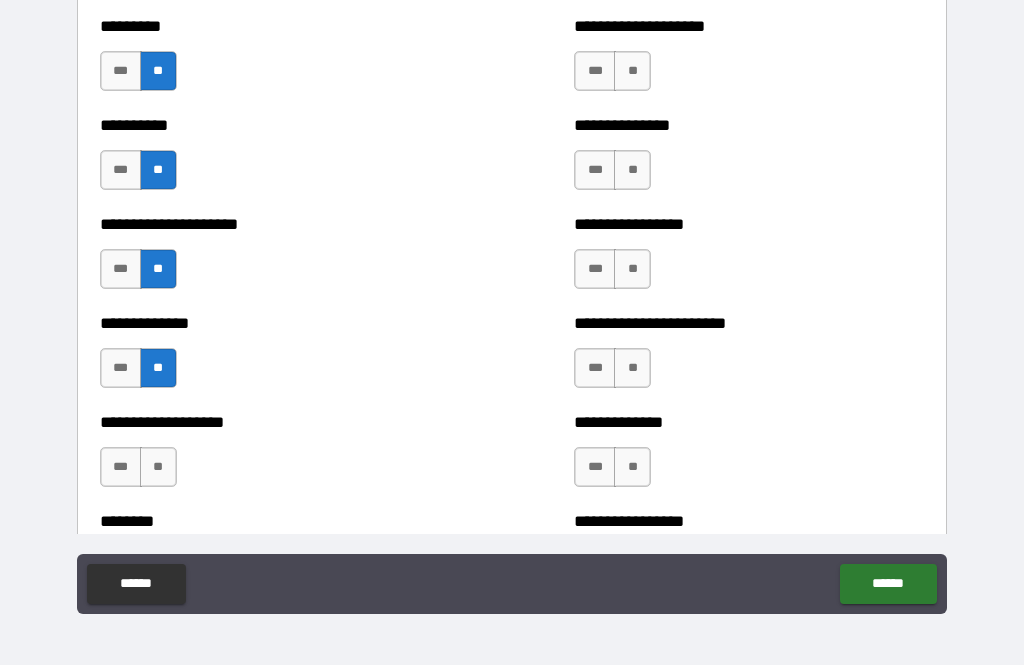 click on "**" at bounding box center [158, 467] 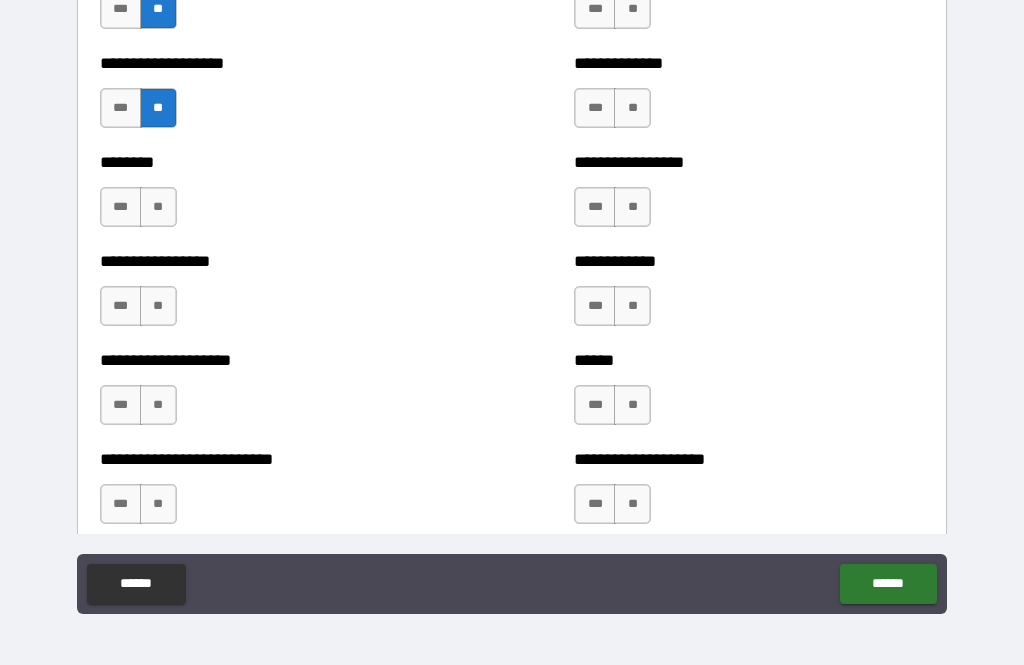 scroll, scrollTop: 3805, scrollLeft: 0, axis: vertical 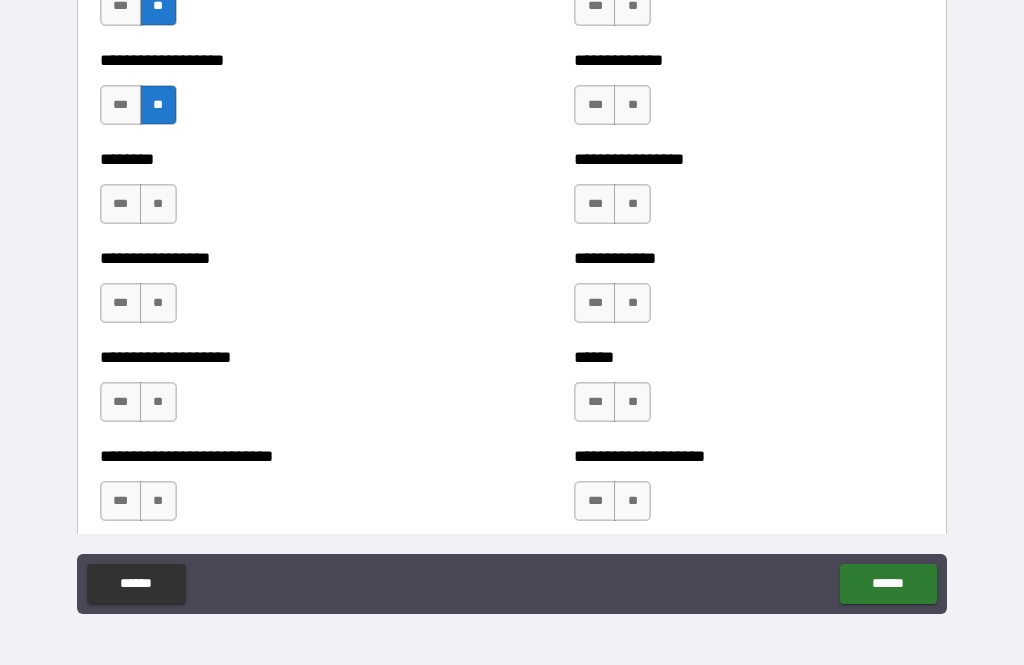 click on "**" at bounding box center (158, 204) 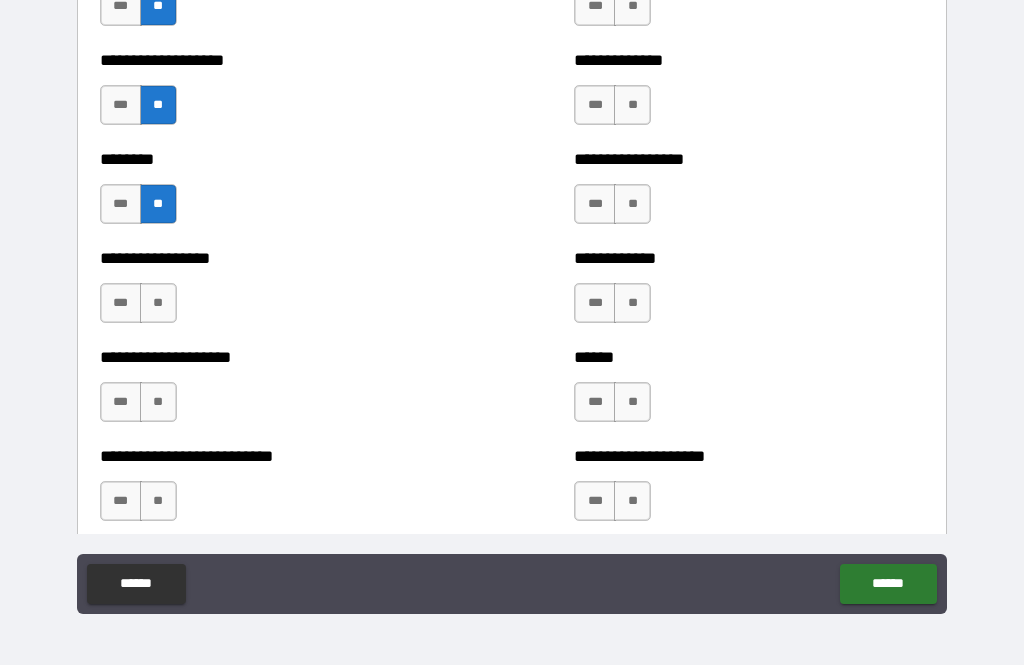 click on "**" at bounding box center [158, 303] 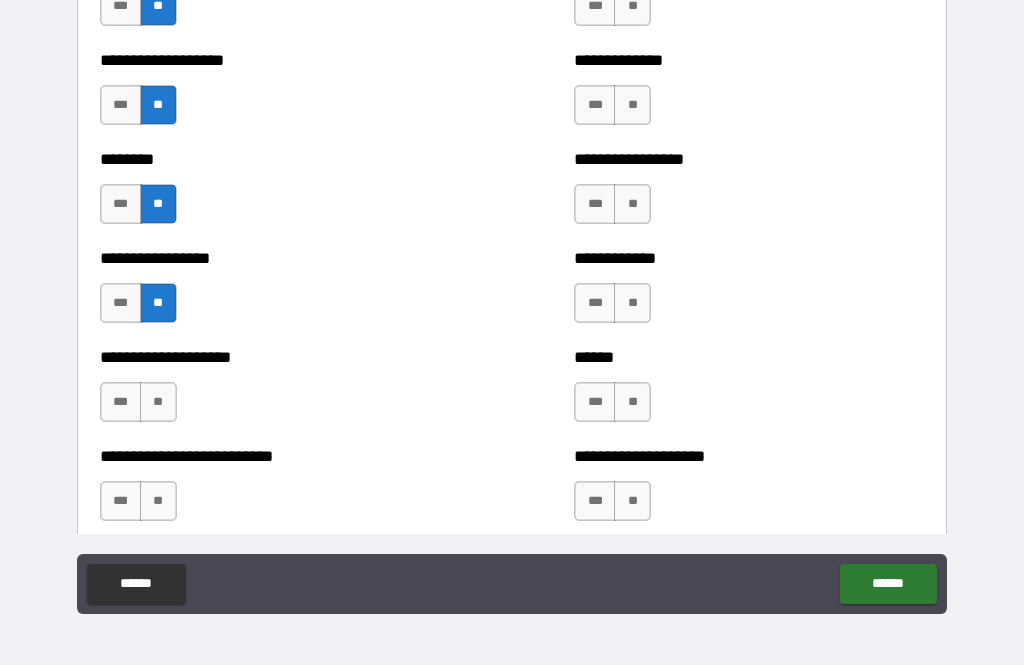 click on "**" at bounding box center [158, 402] 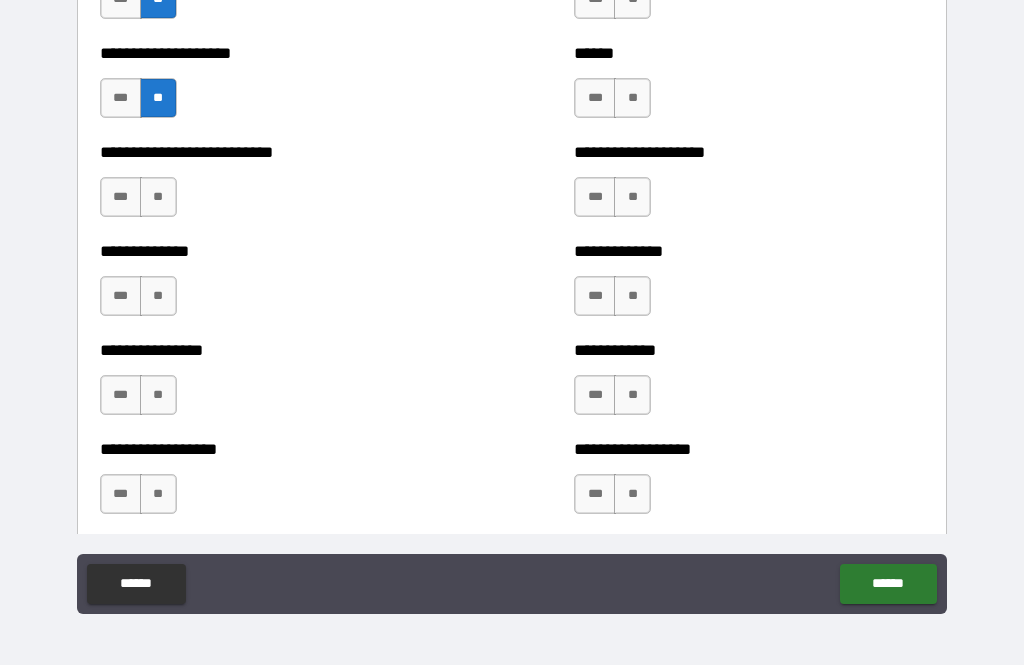click on "**" at bounding box center (158, 197) 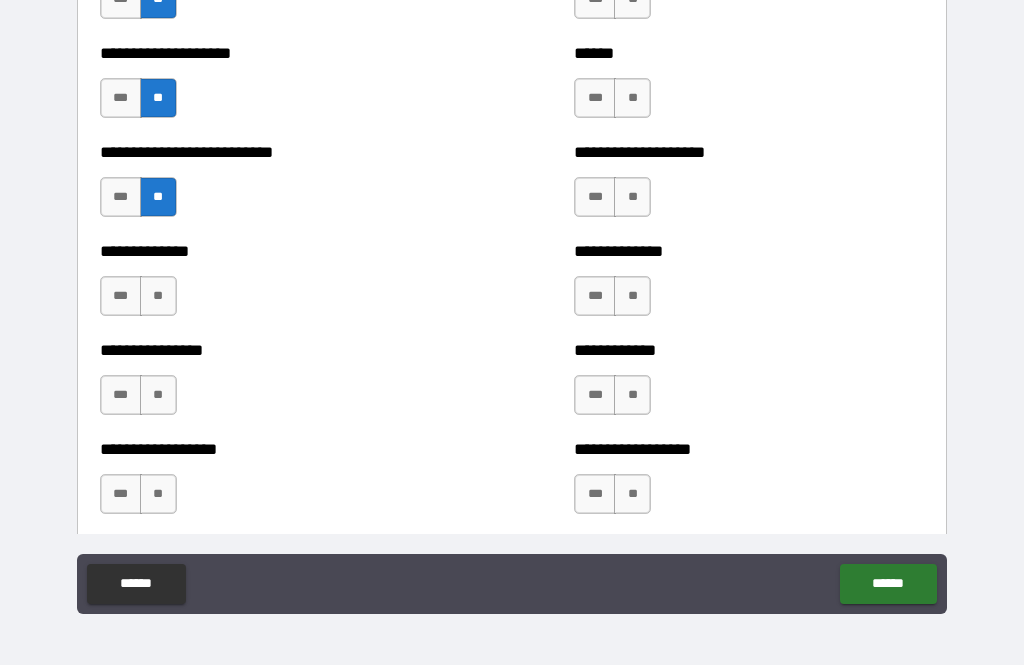 scroll, scrollTop: 4110, scrollLeft: 0, axis: vertical 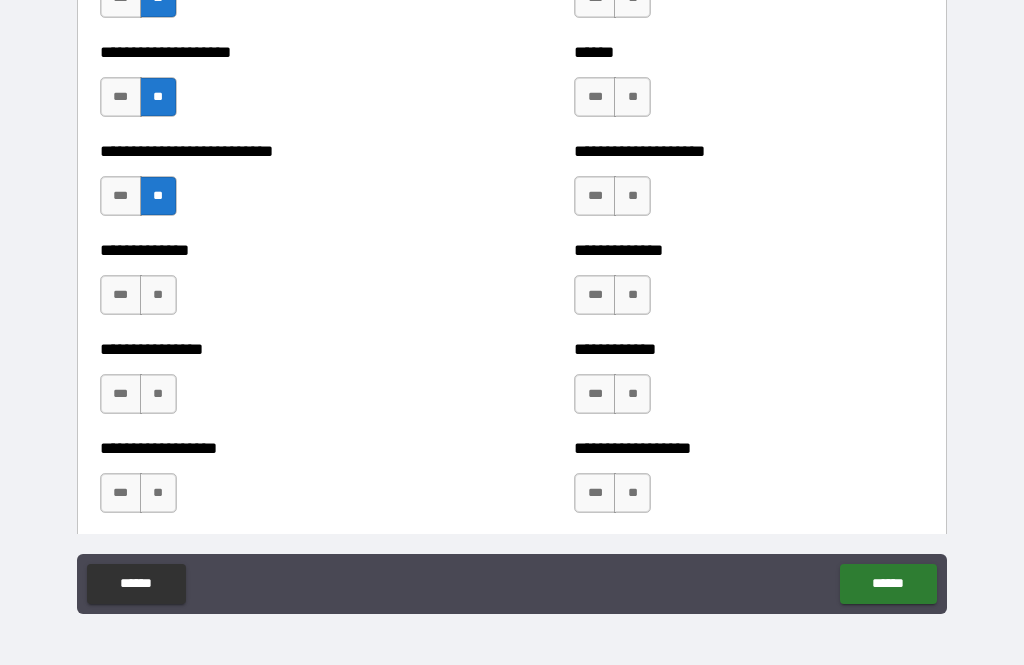click on "**" at bounding box center (158, 295) 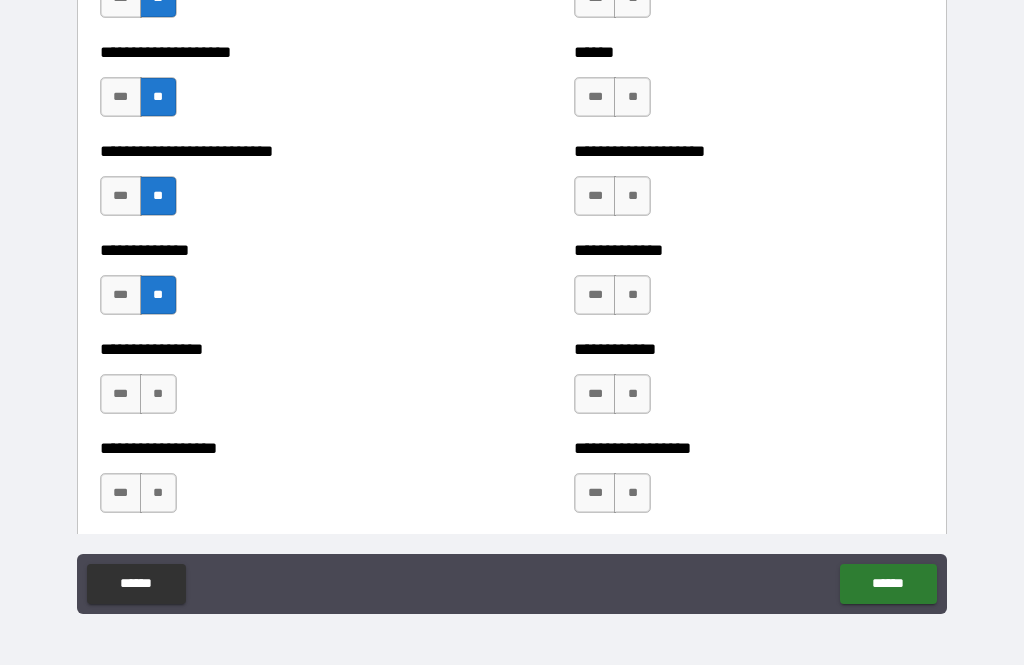 click on "**" at bounding box center (158, 394) 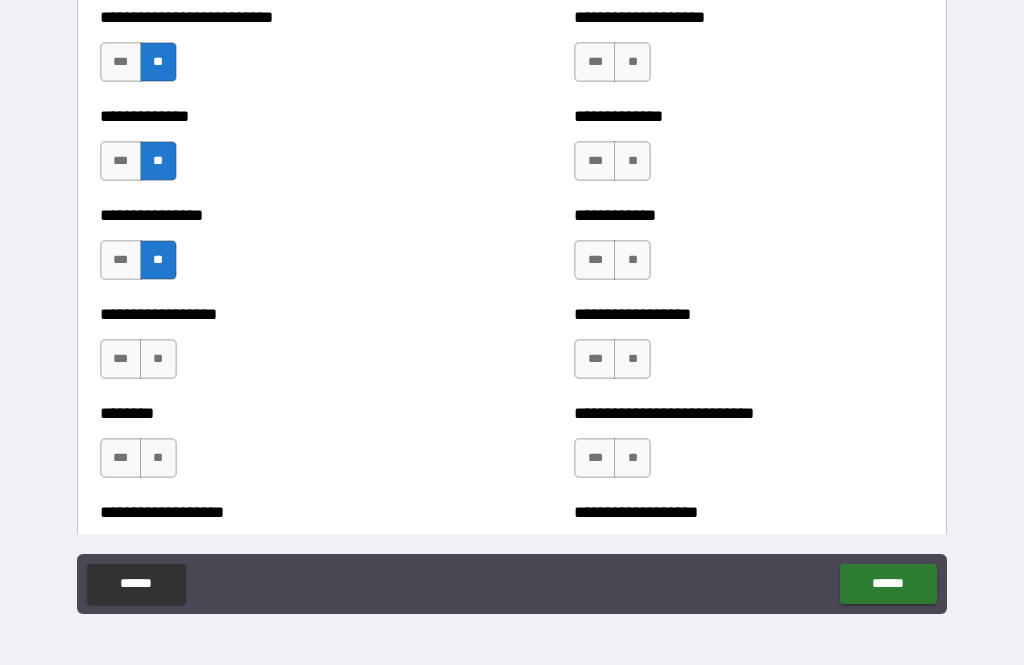 scroll, scrollTop: 4277, scrollLeft: 0, axis: vertical 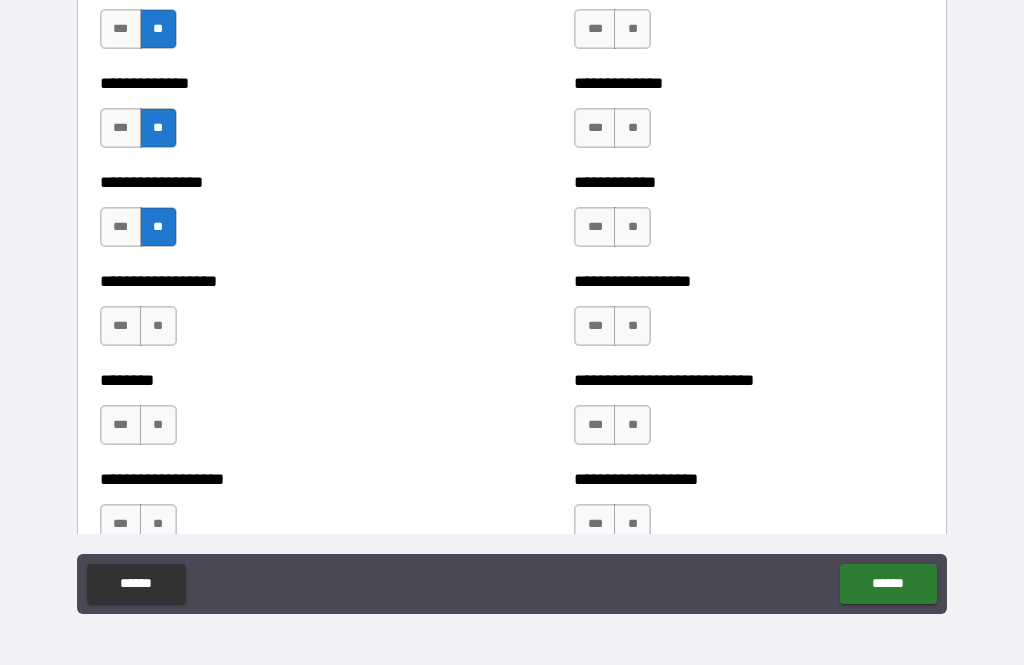 click on "**" at bounding box center (158, 326) 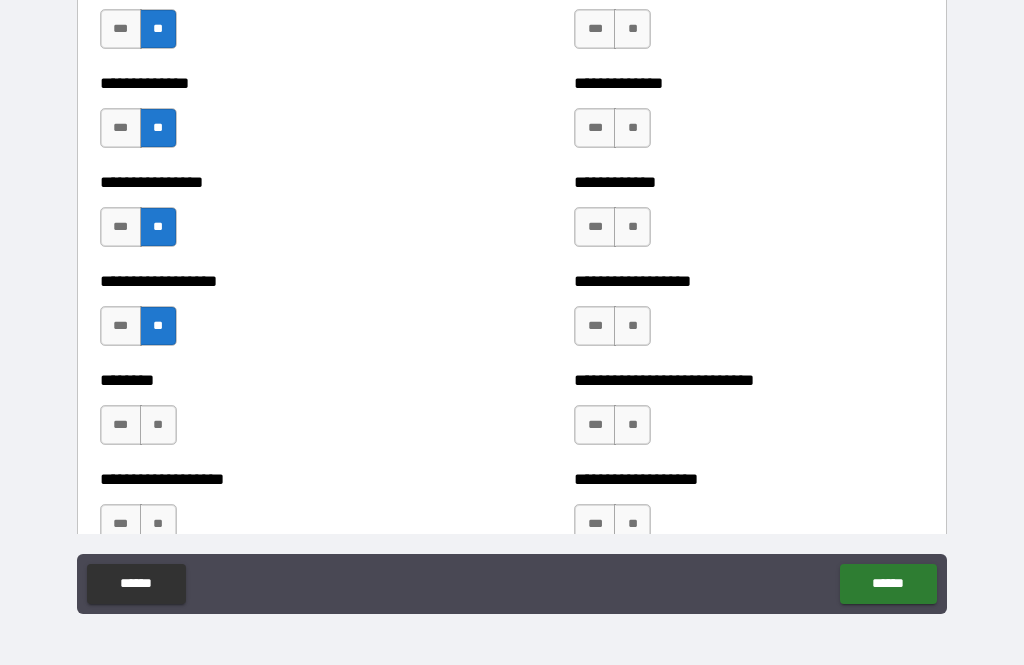 click on "**" at bounding box center [158, 425] 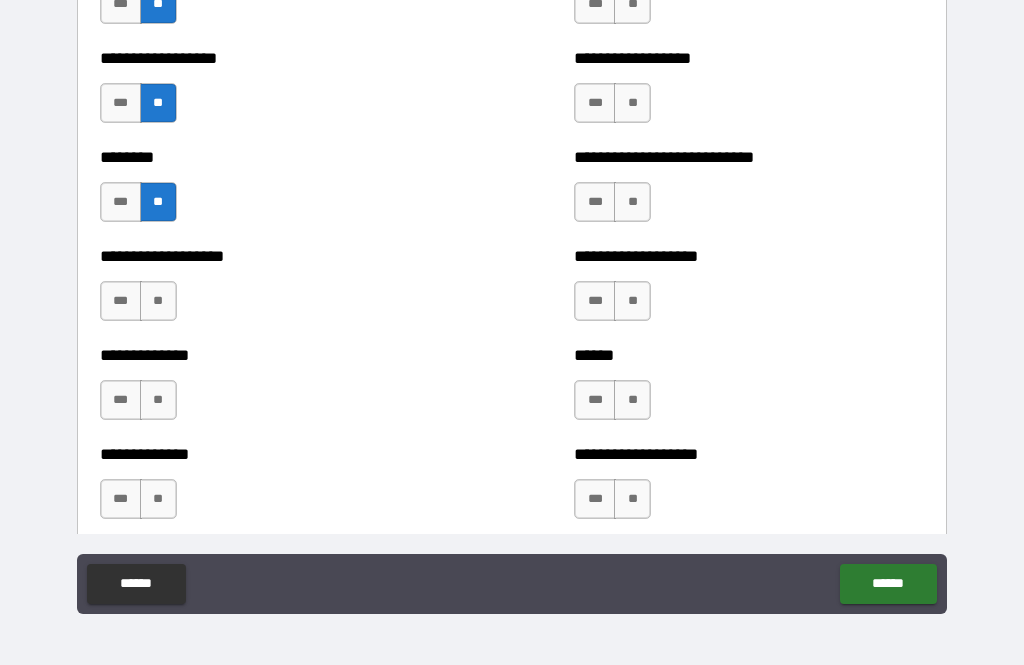 scroll, scrollTop: 4500, scrollLeft: 0, axis: vertical 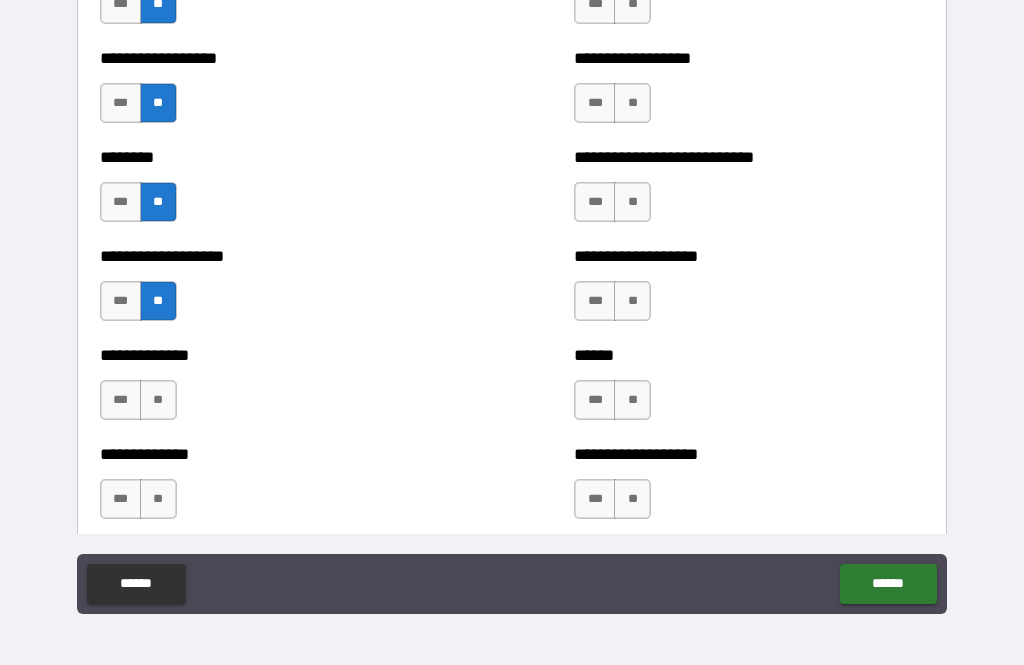 click on "**********" at bounding box center (275, 390) 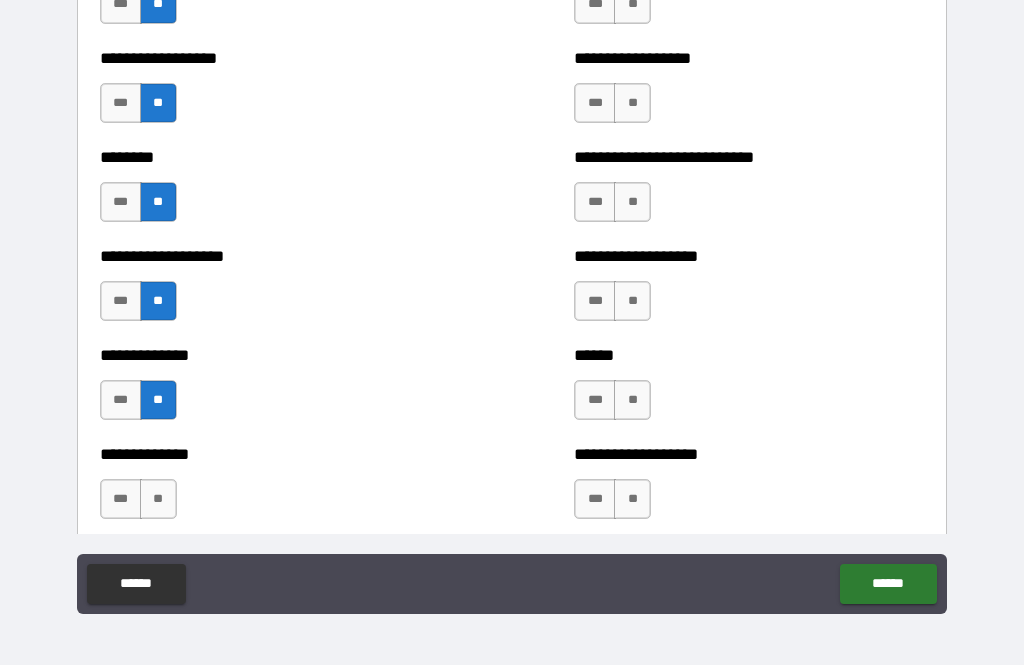 click on "**" at bounding box center (158, 499) 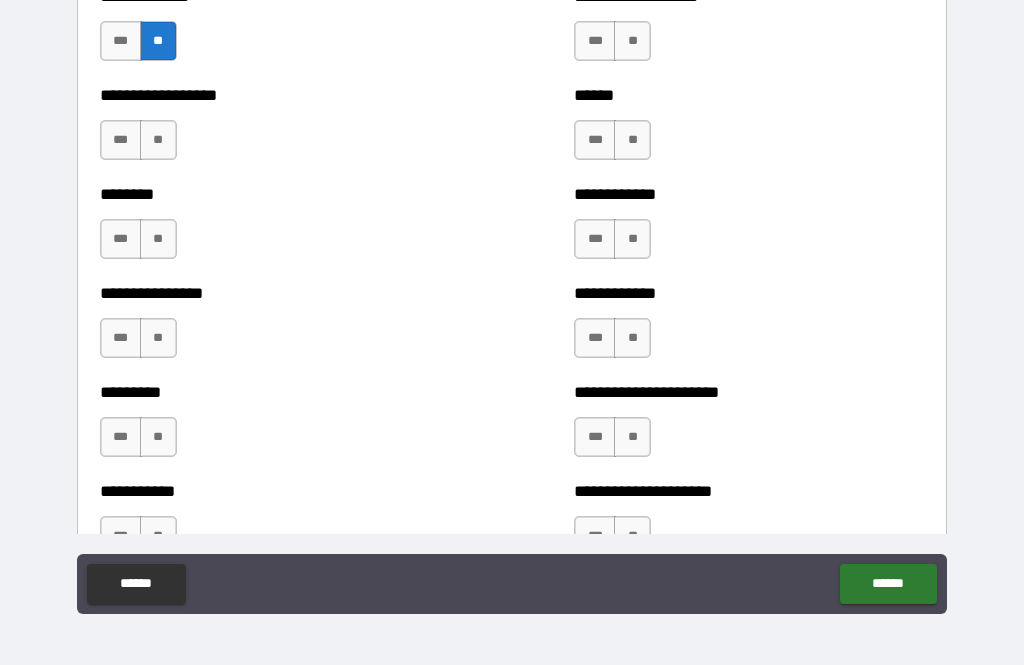 scroll, scrollTop: 4959, scrollLeft: 0, axis: vertical 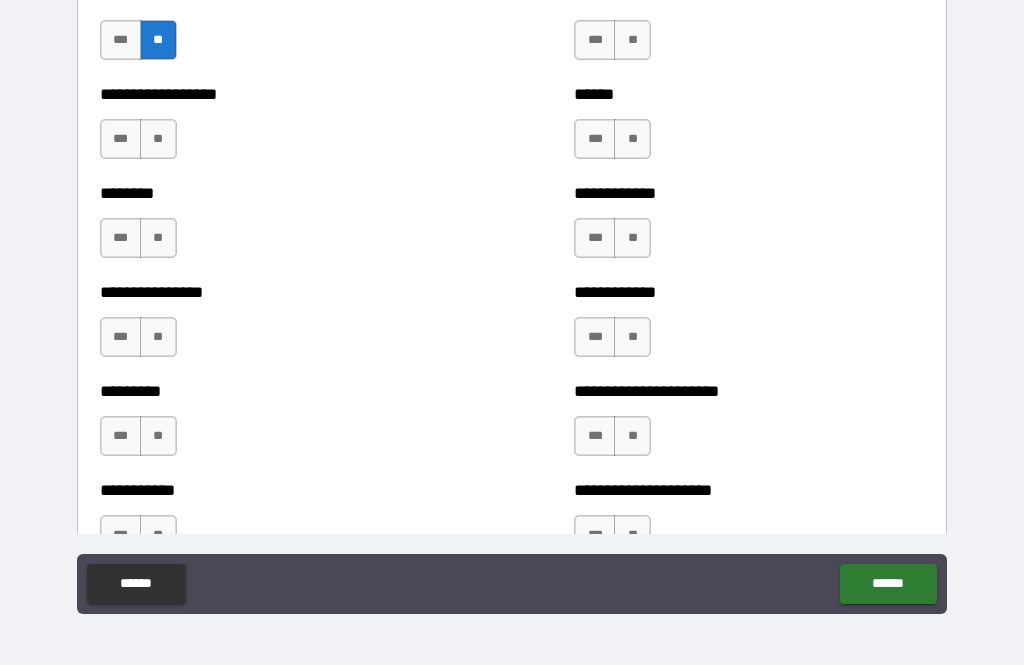 click on "**" at bounding box center (158, 139) 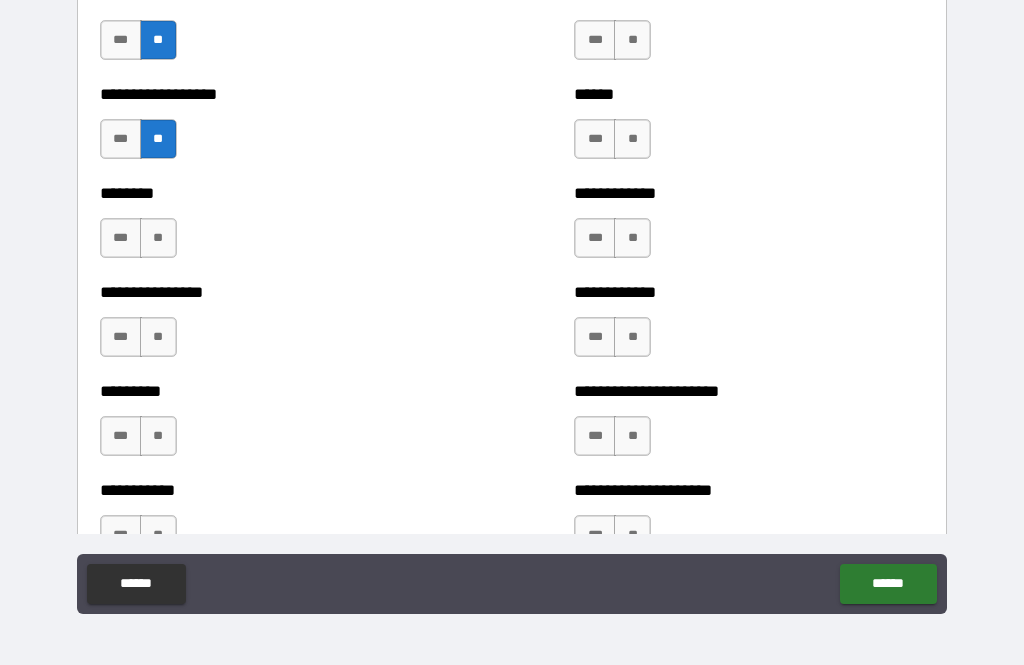 click on "**" at bounding box center [158, 238] 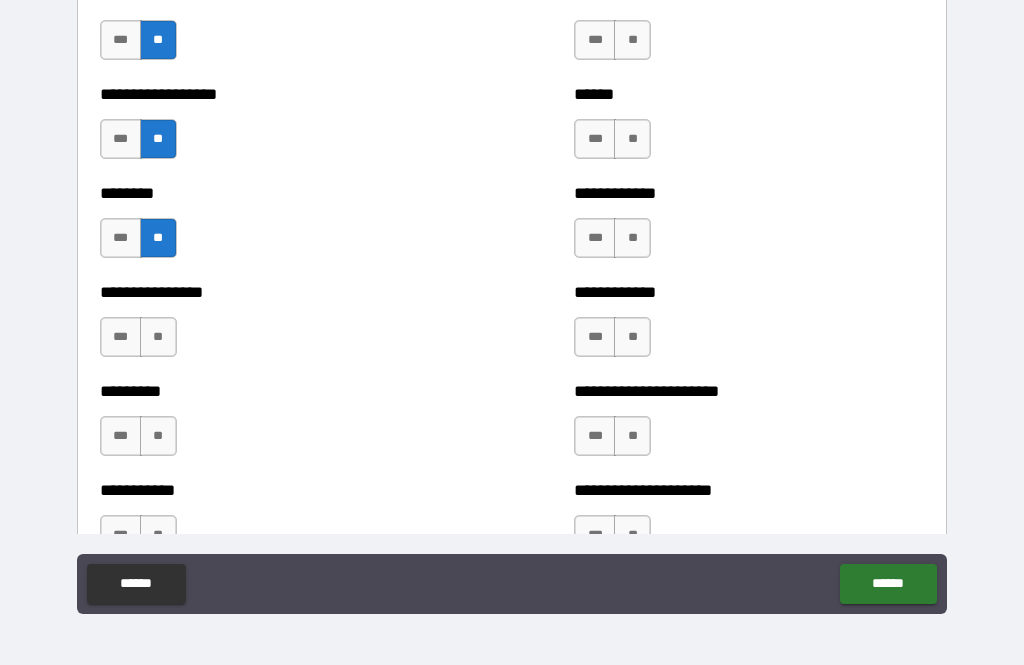 click on "**" at bounding box center [158, 337] 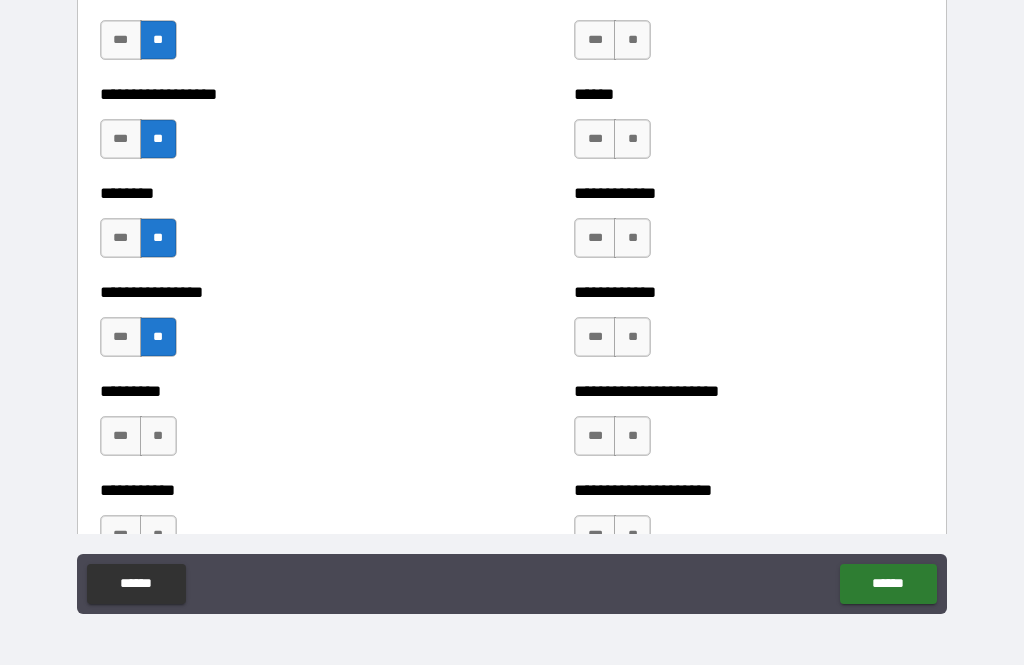 click on "**" at bounding box center (158, 436) 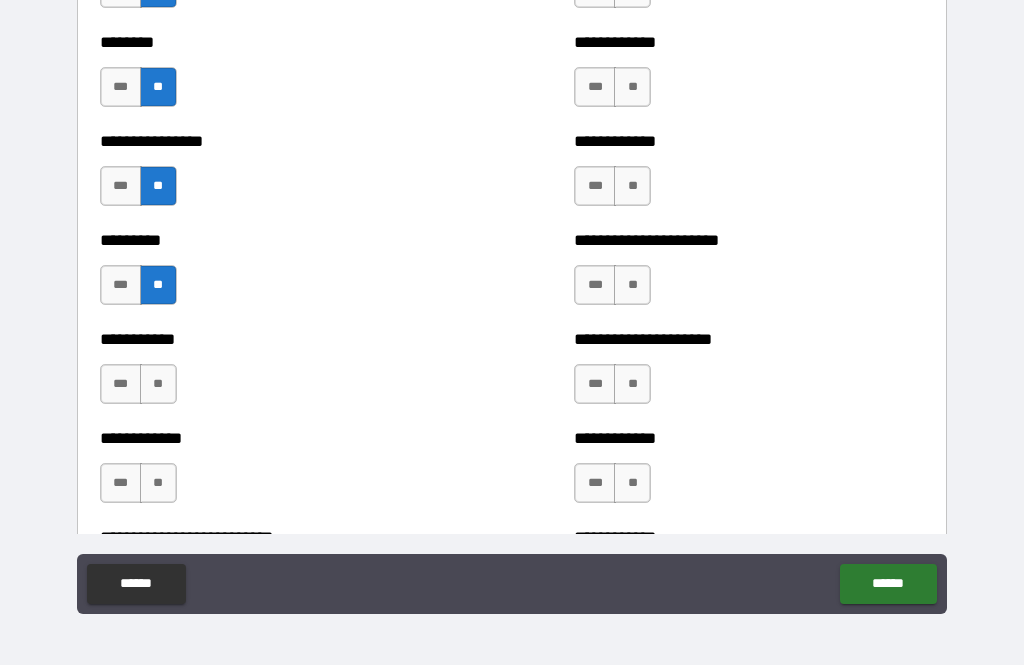 scroll, scrollTop: 5110, scrollLeft: 0, axis: vertical 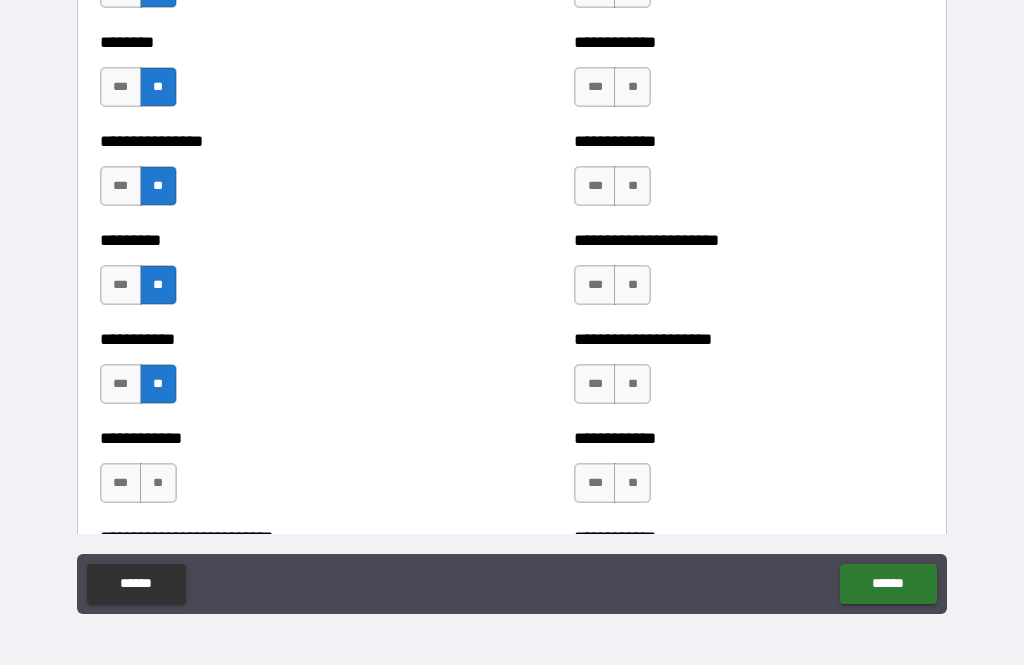click on "**" at bounding box center [158, 483] 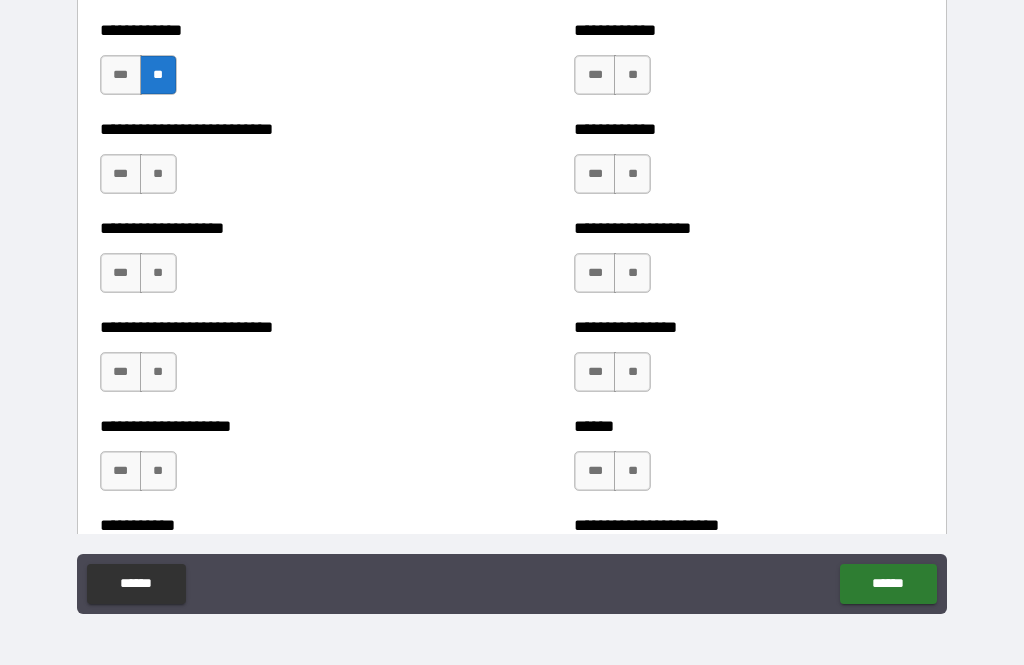 scroll, scrollTop: 5520, scrollLeft: 0, axis: vertical 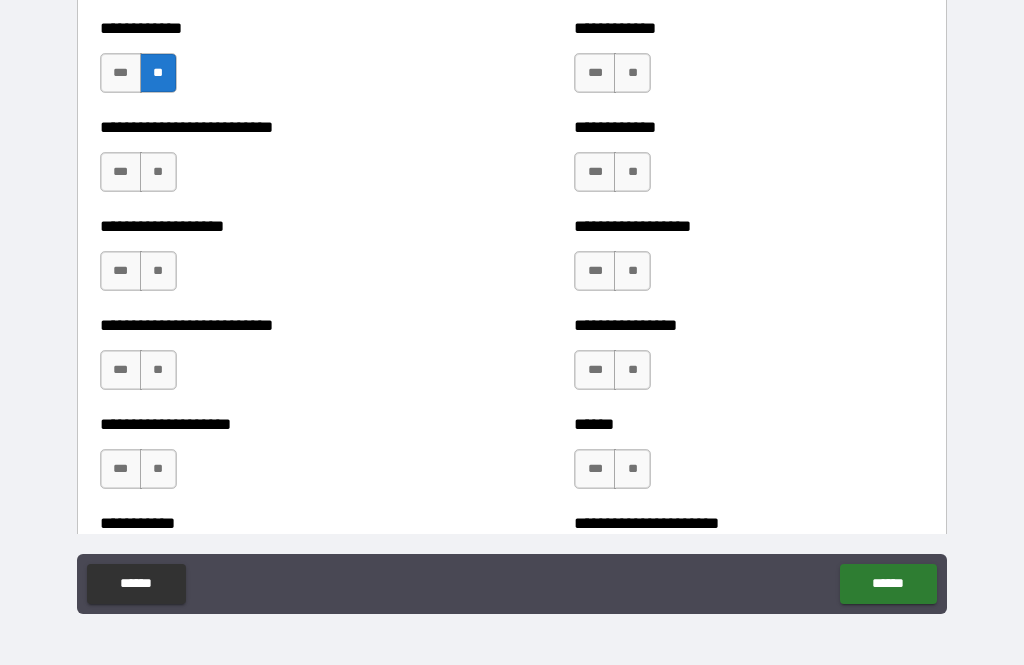 click on "**" at bounding box center (158, 172) 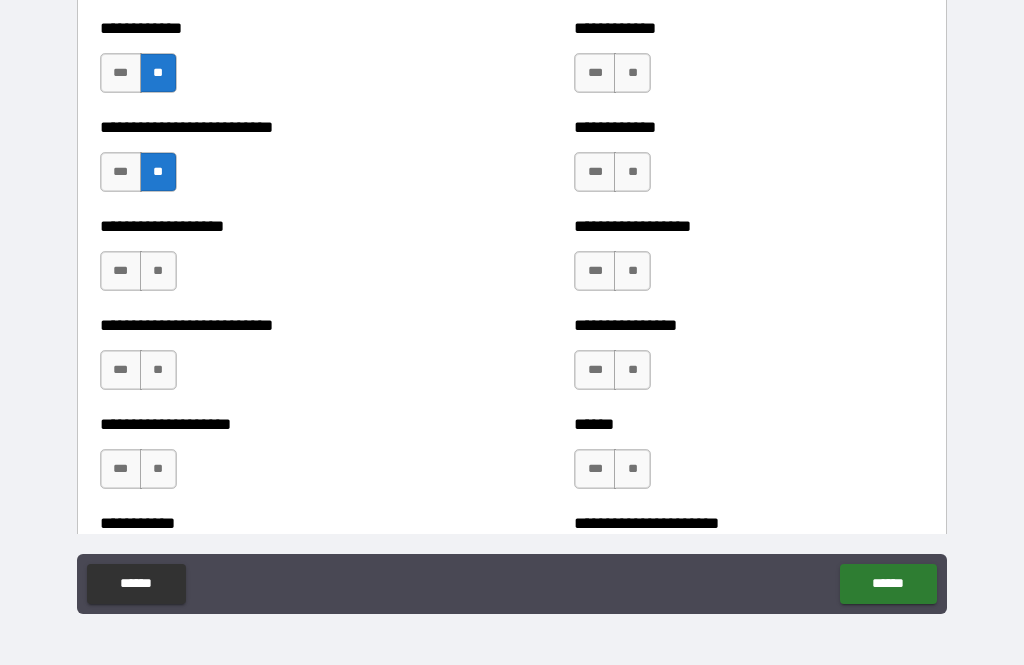 click on "**" at bounding box center (158, 271) 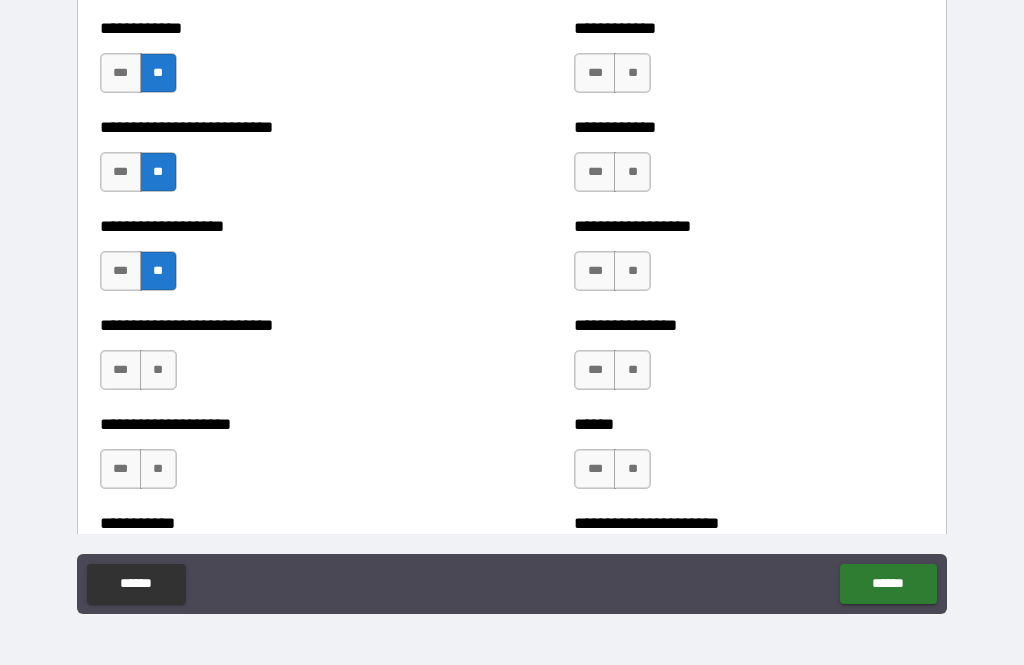 click on "**" at bounding box center [158, 370] 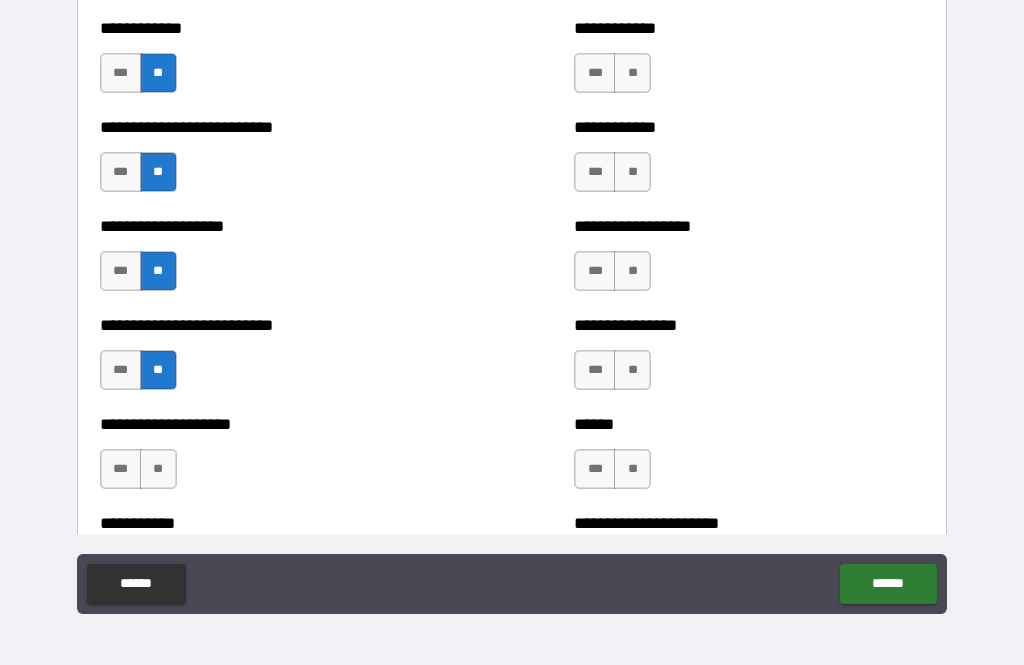 click on "**" at bounding box center (158, 469) 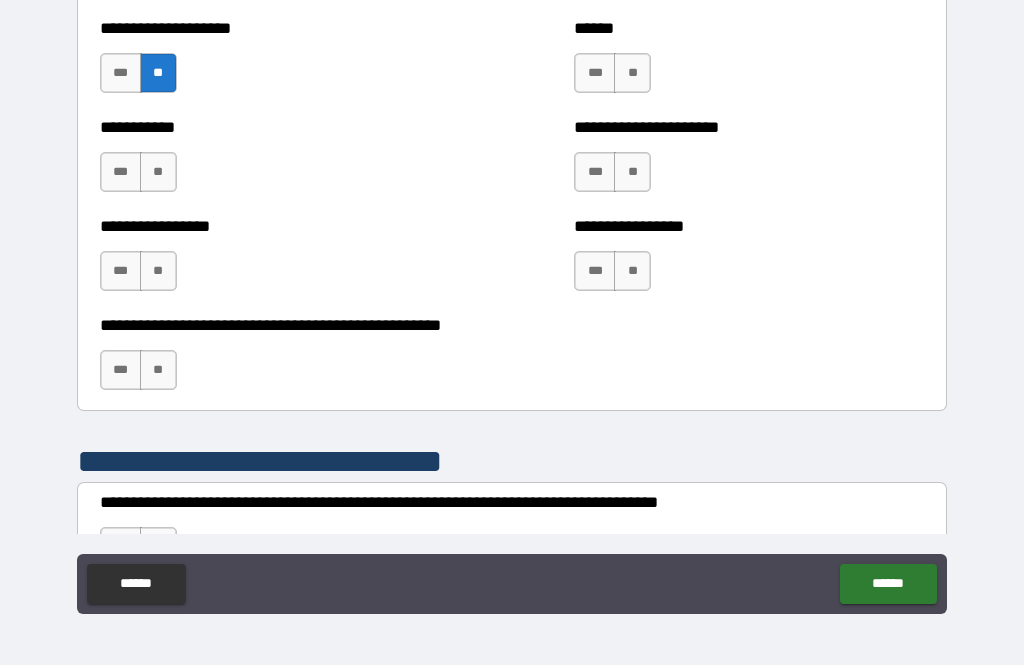 scroll, scrollTop: 5920, scrollLeft: 0, axis: vertical 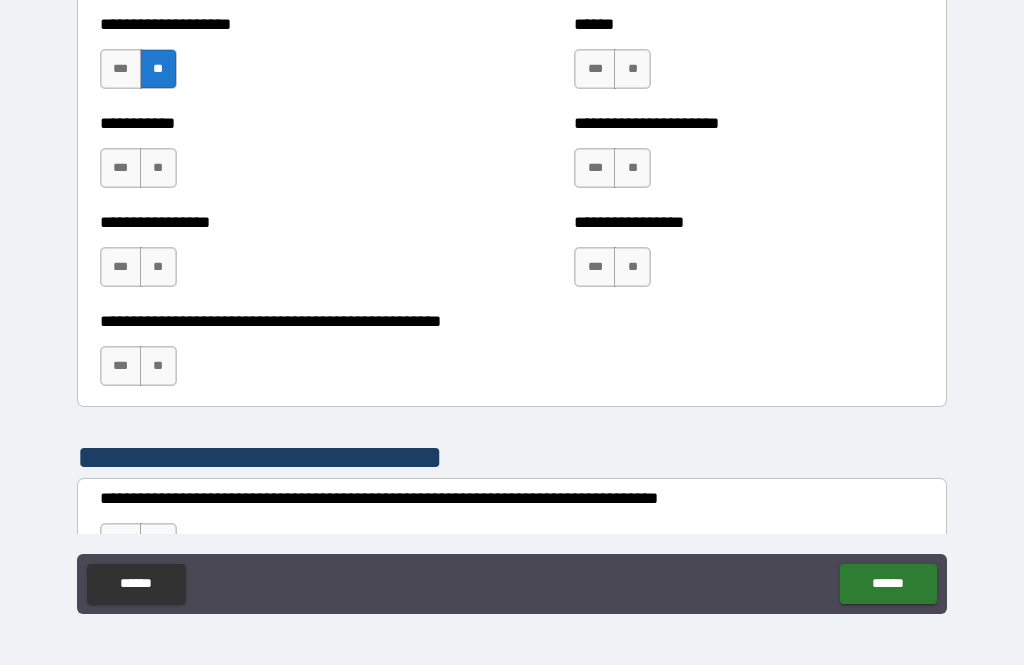 click on "**" at bounding box center [158, 168] 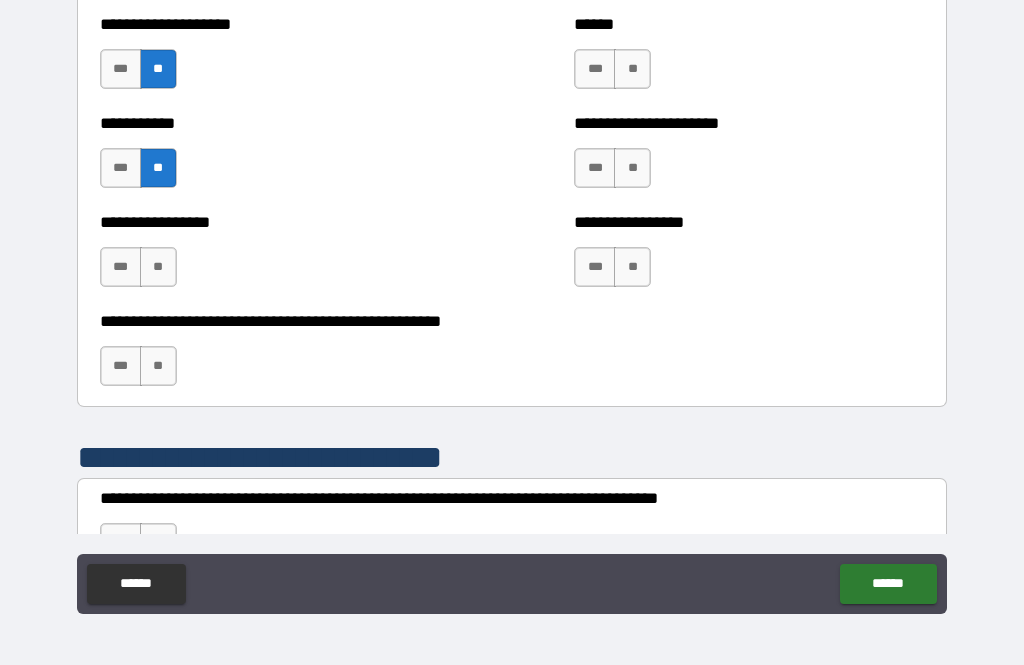click on "**" at bounding box center [158, 267] 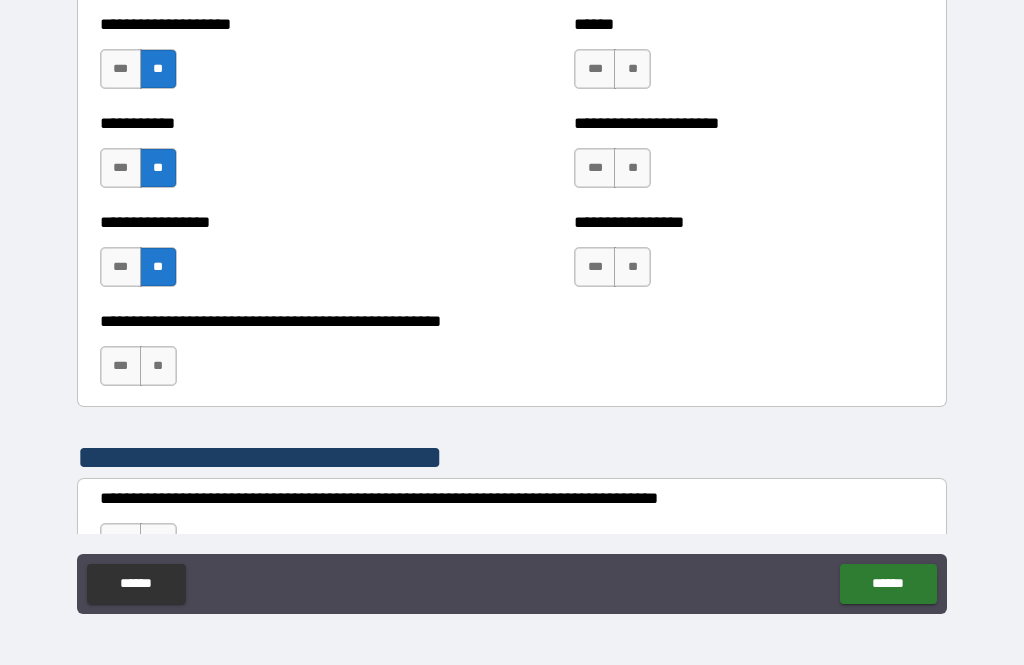 click on "***" at bounding box center [121, 267] 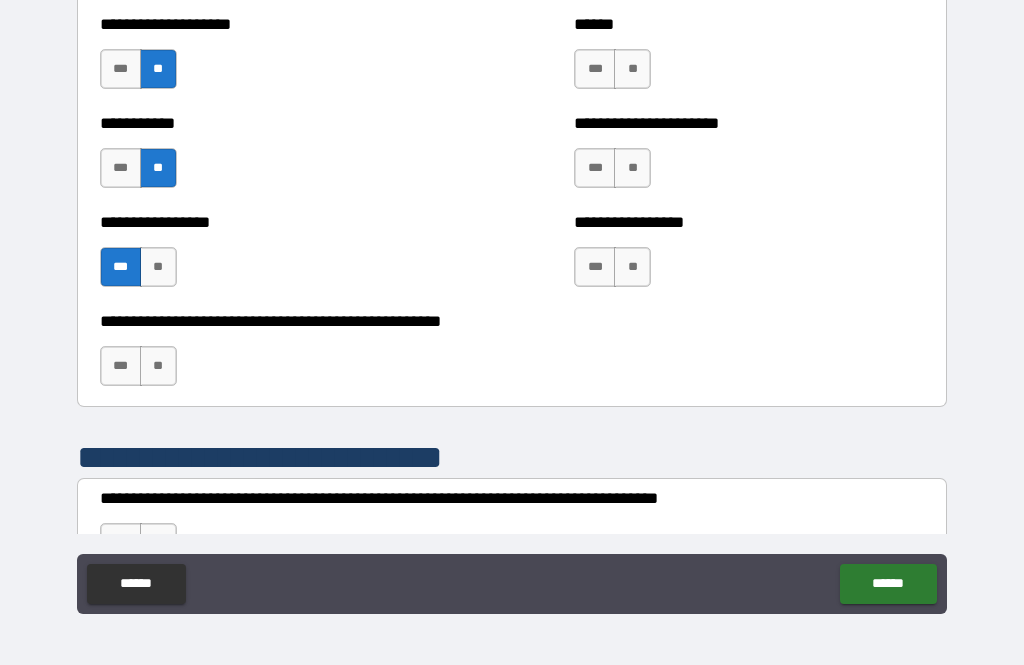 click on "**" at bounding box center [158, 366] 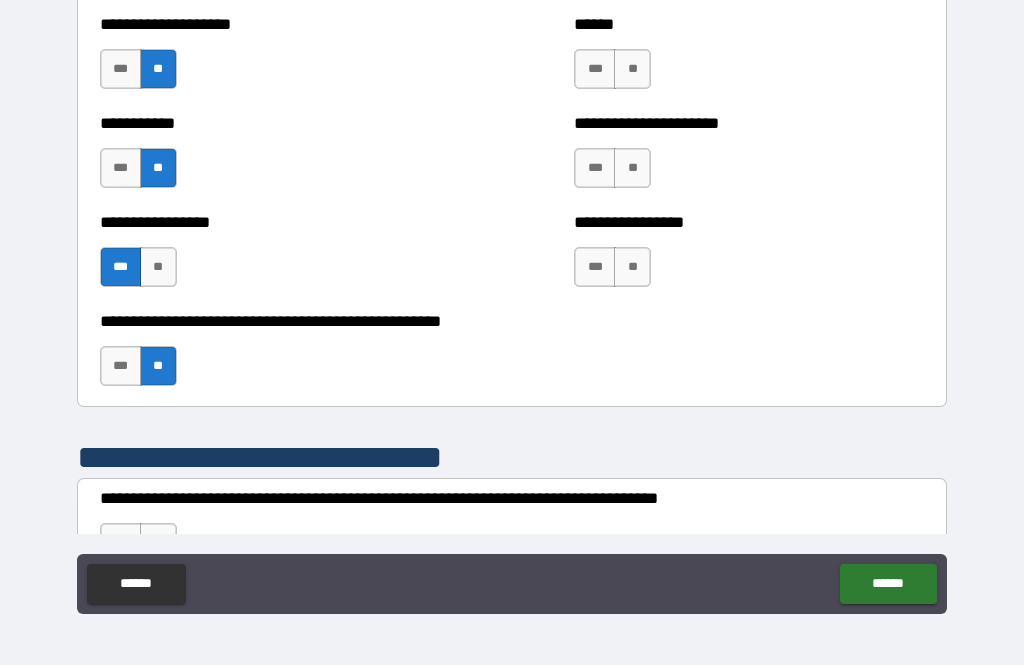 click on "**" at bounding box center (632, 267) 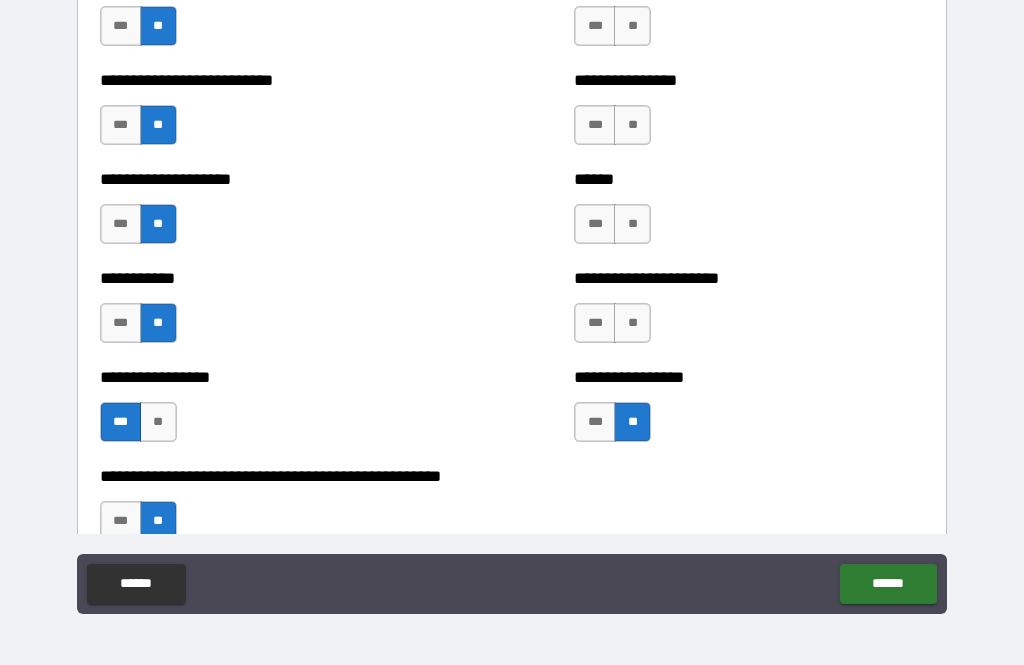 scroll, scrollTop: 5764, scrollLeft: 0, axis: vertical 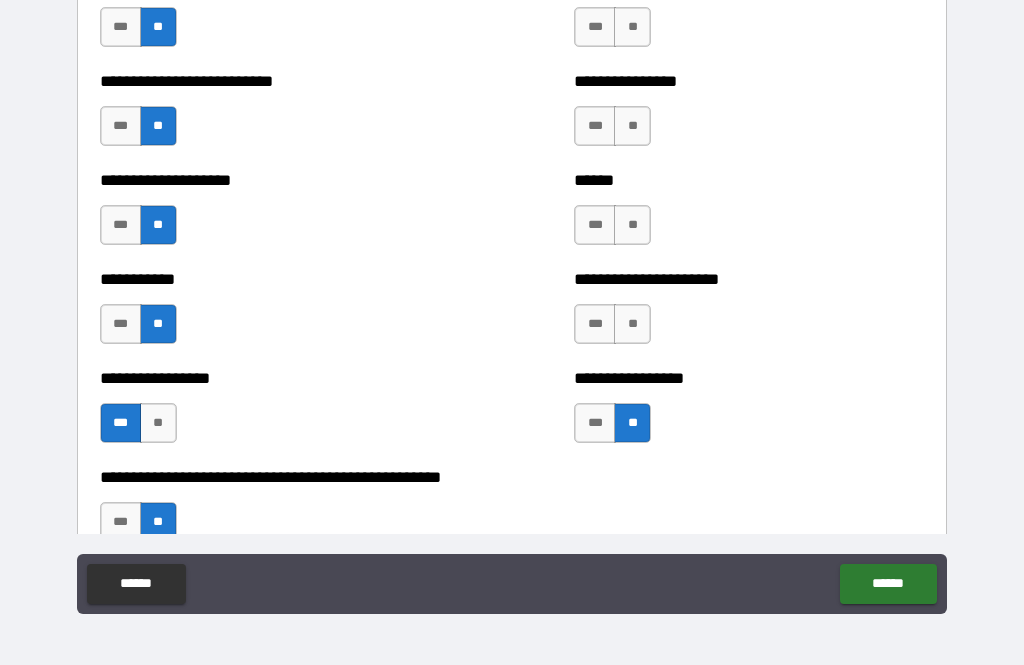 click on "**" at bounding box center [632, 324] 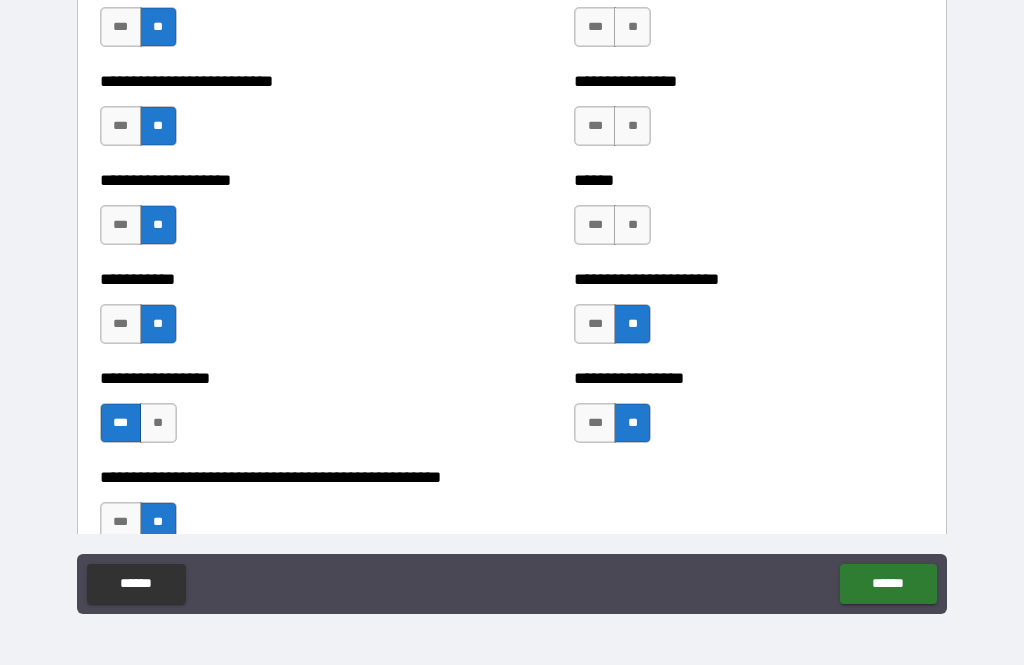 click on "**" at bounding box center [632, 225] 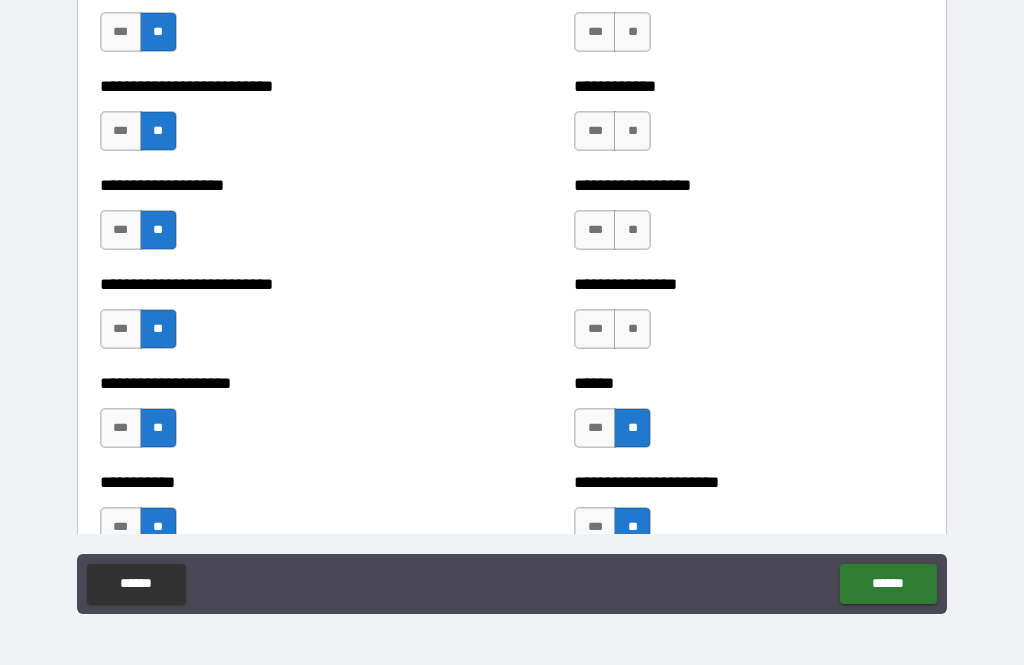 scroll, scrollTop: 5561, scrollLeft: 0, axis: vertical 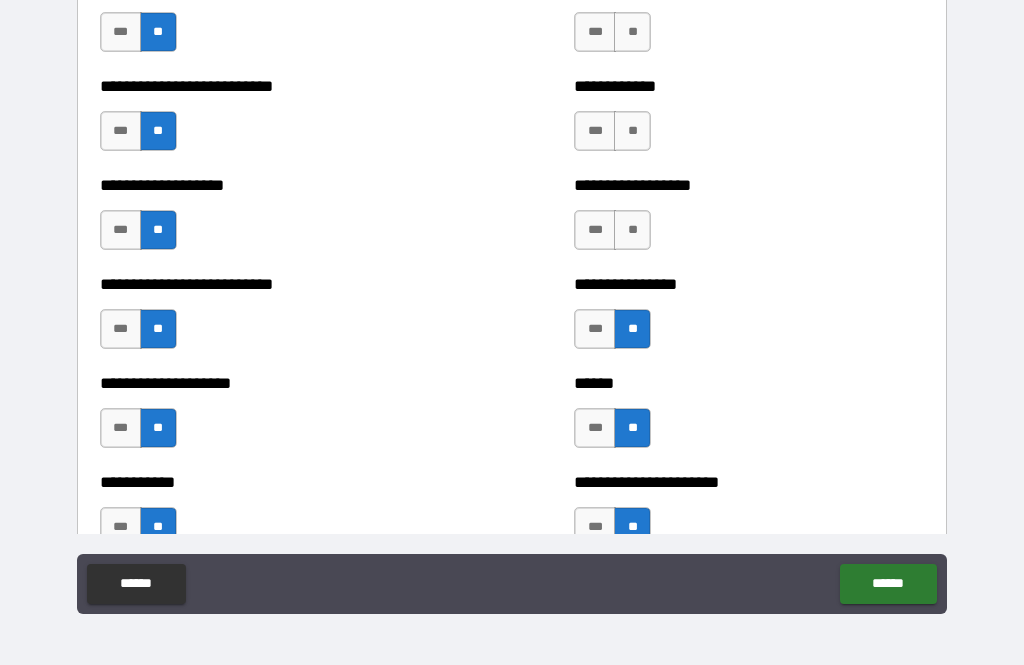 click on "**" at bounding box center (632, 230) 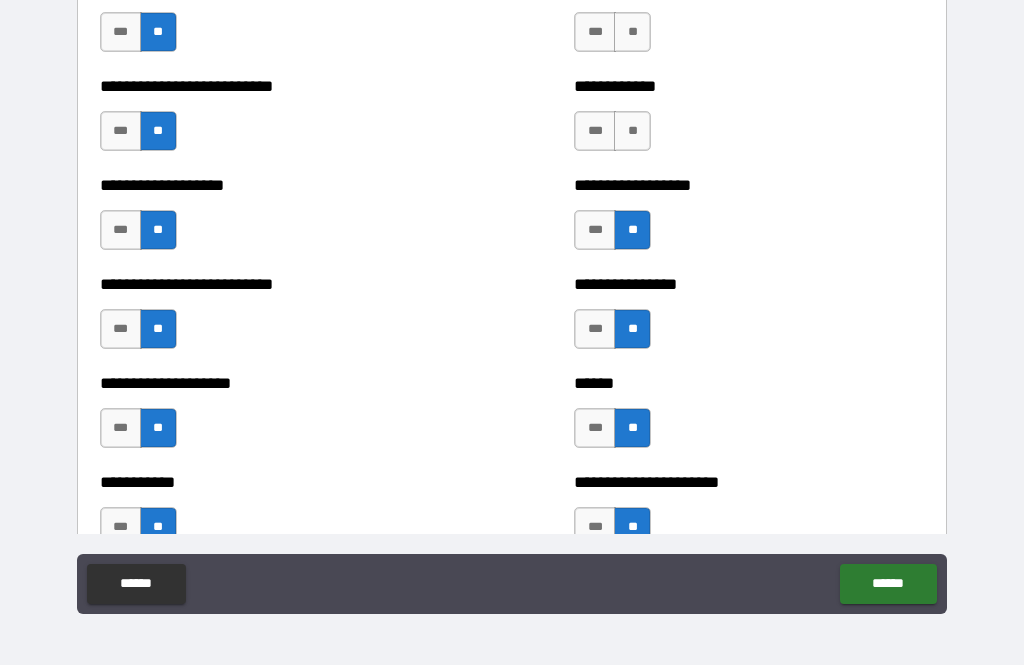 click on "**" at bounding box center [632, 131] 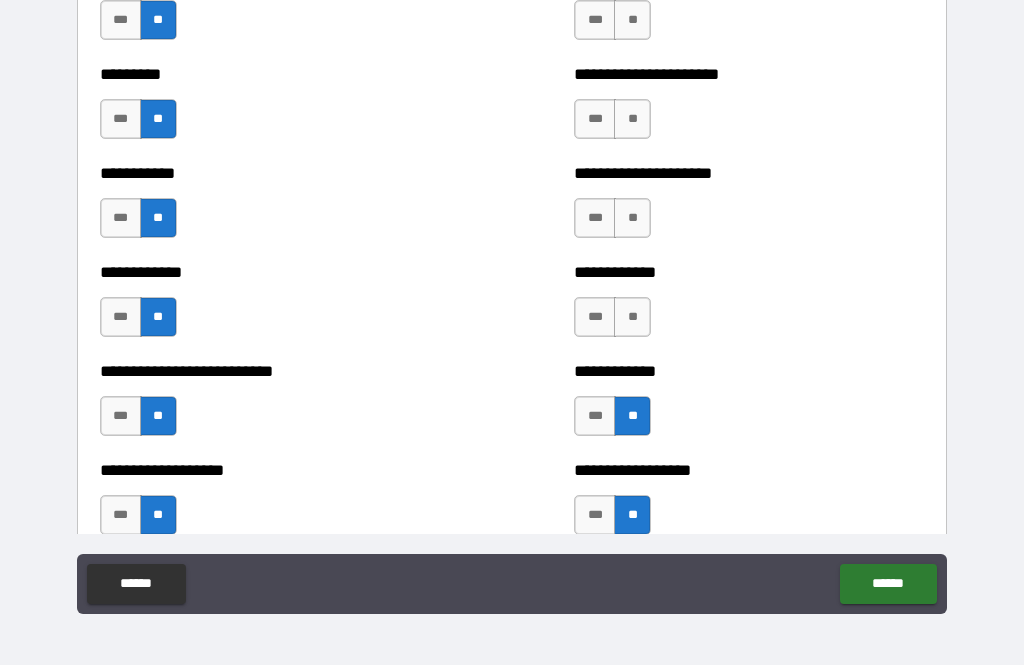 scroll, scrollTop: 5276, scrollLeft: 0, axis: vertical 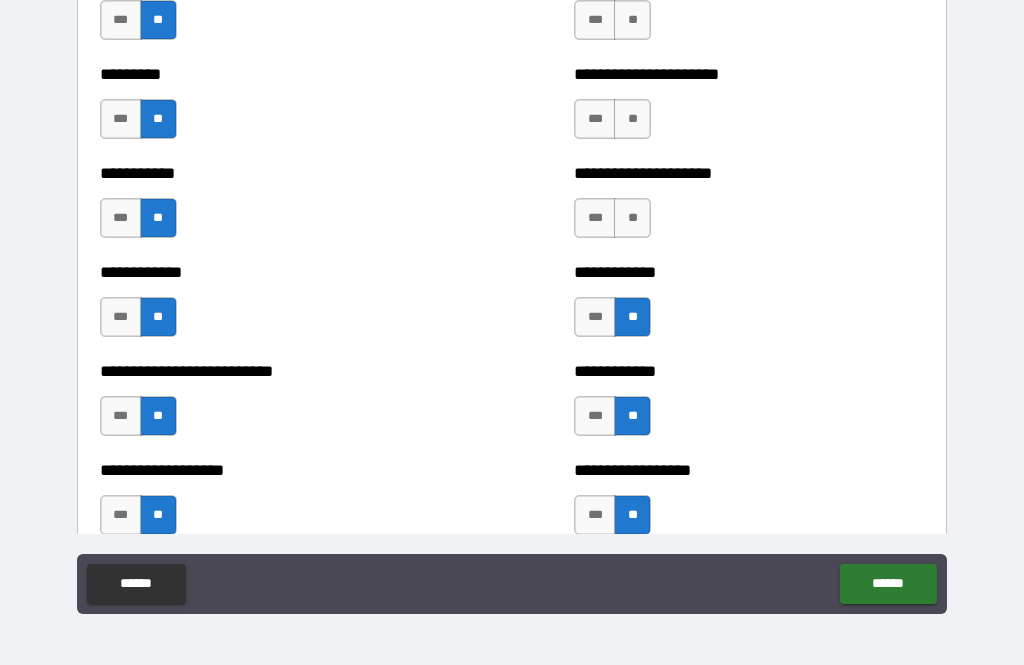 click on "**" at bounding box center (632, 218) 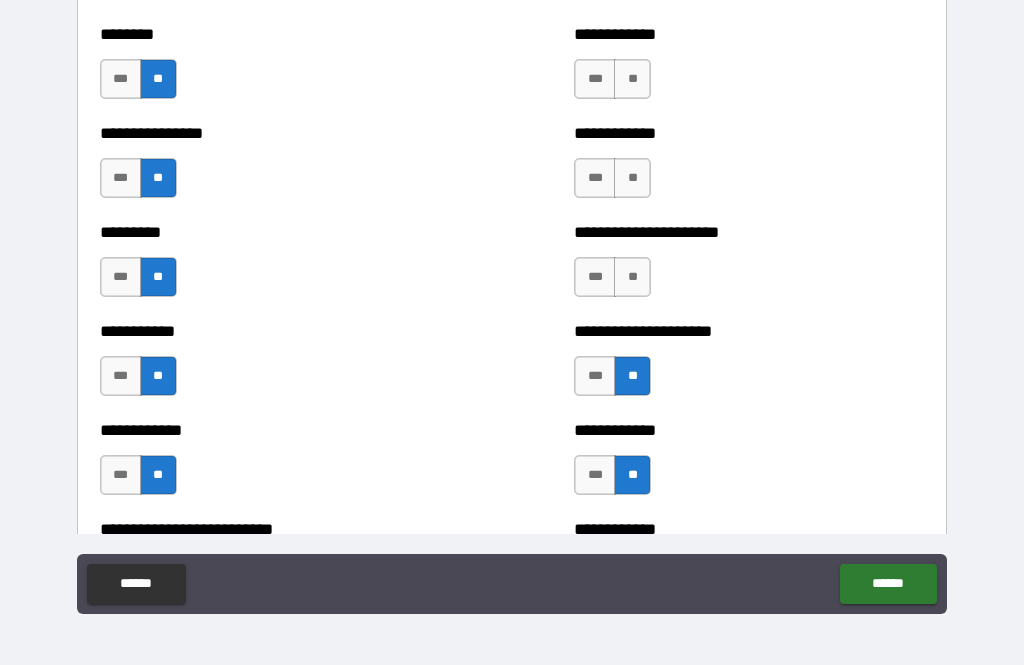 scroll, scrollTop: 5106, scrollLeft: 0, axis: vertical 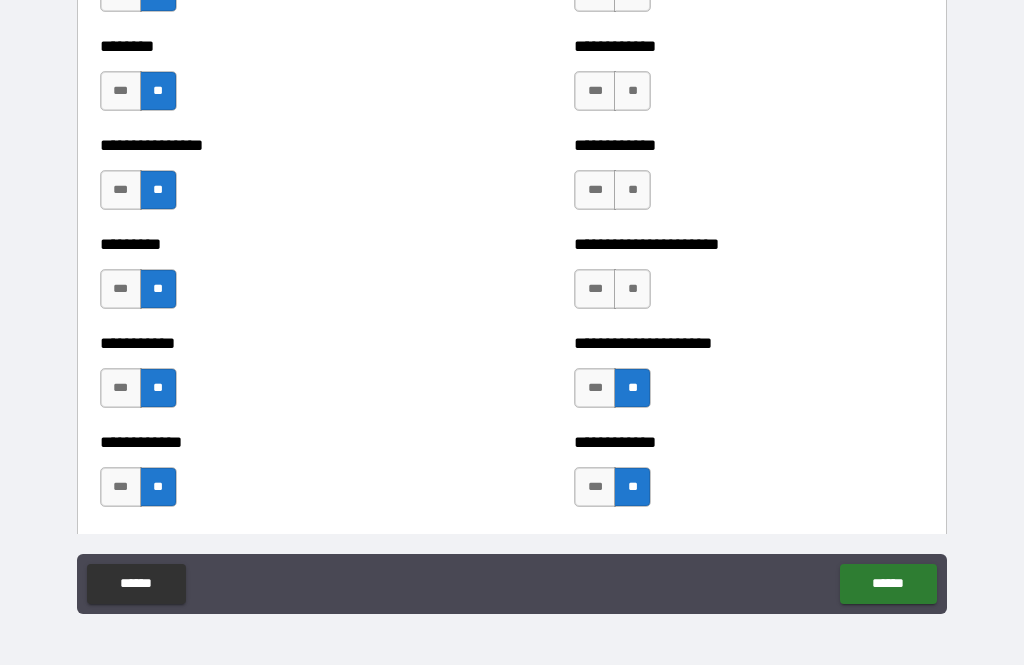 click on "**" at bounding box center (632, 289) 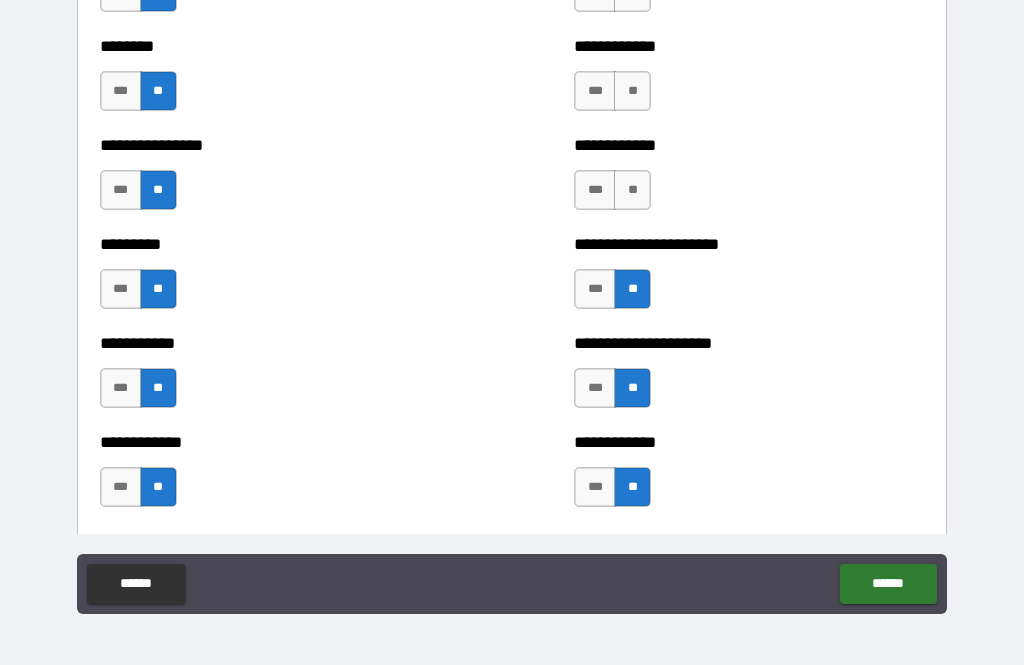 click on "**" at bounding box center [632, 190] 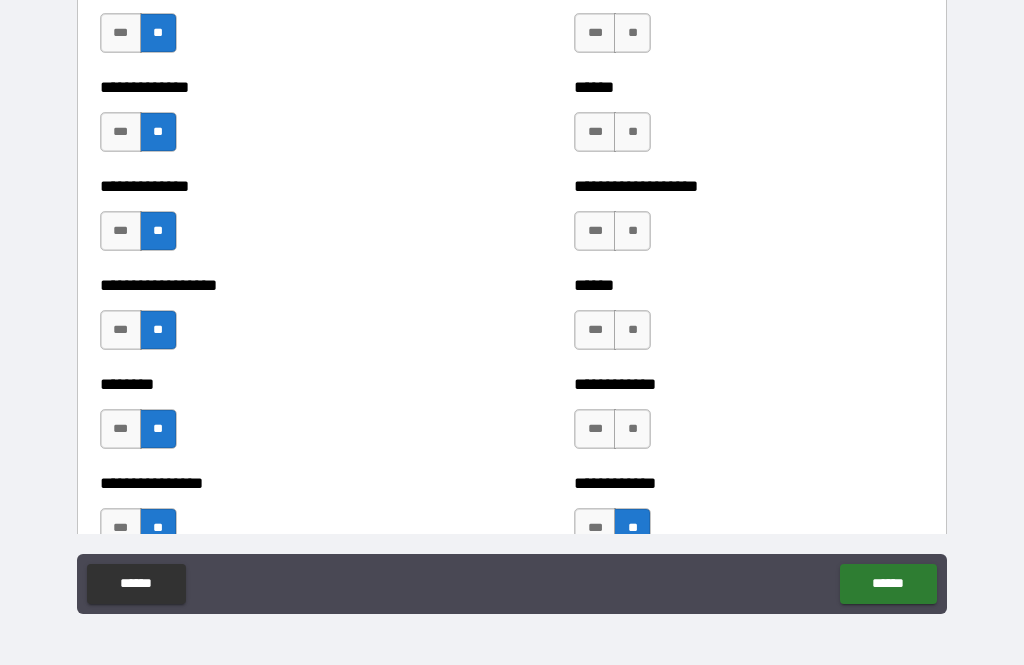 scroll, scrollTop: 4769, scrollLeft: 0, axis: vertical 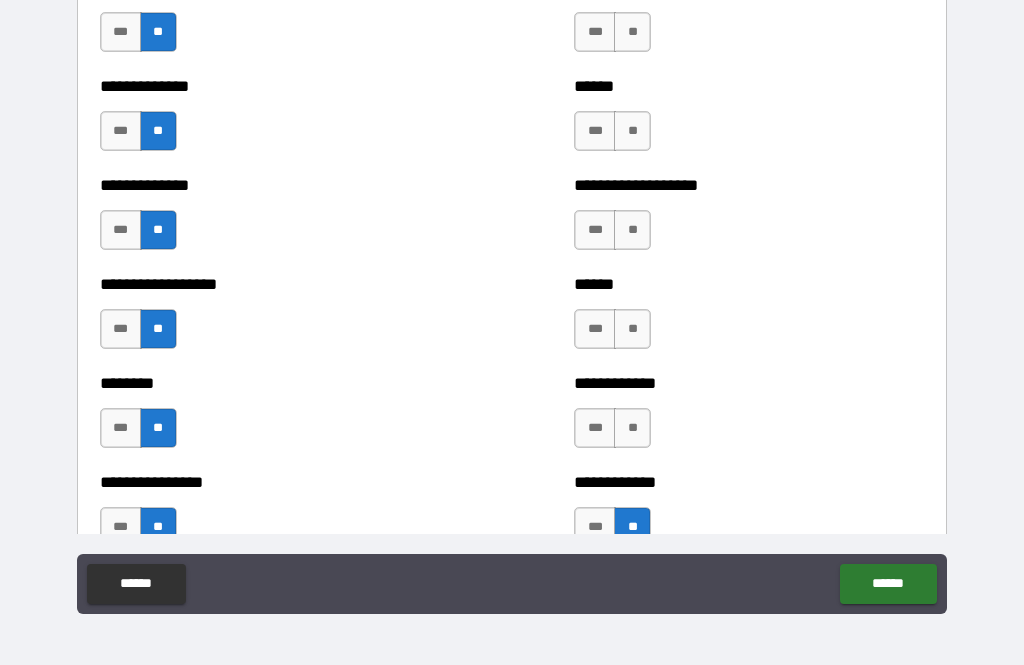 click on "**" at bounding box center [632, 428] 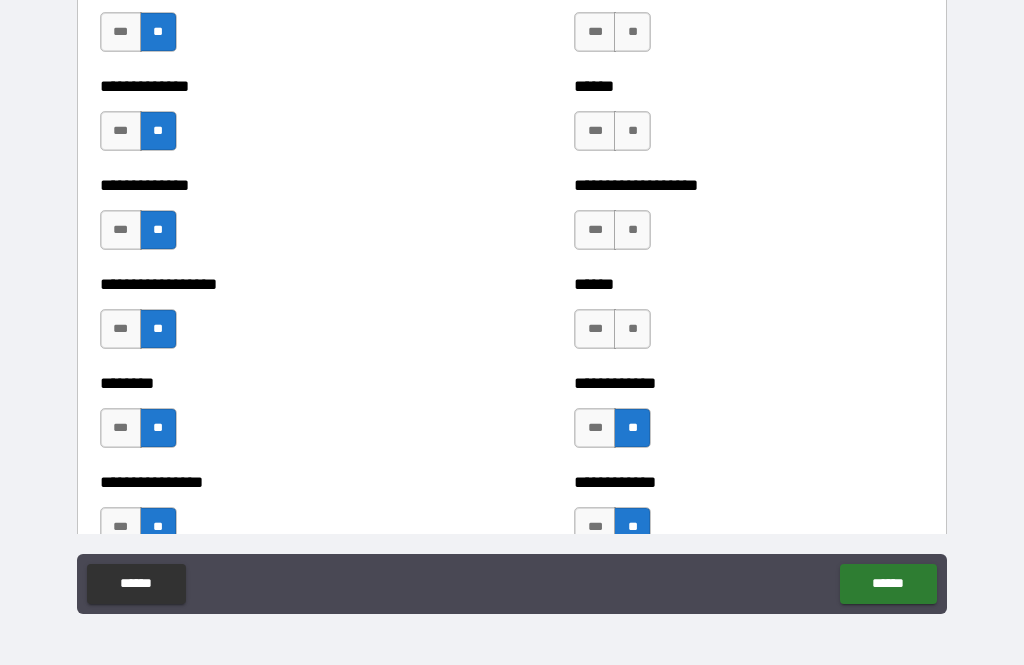 click on "**" at bounding box center (632, 329) 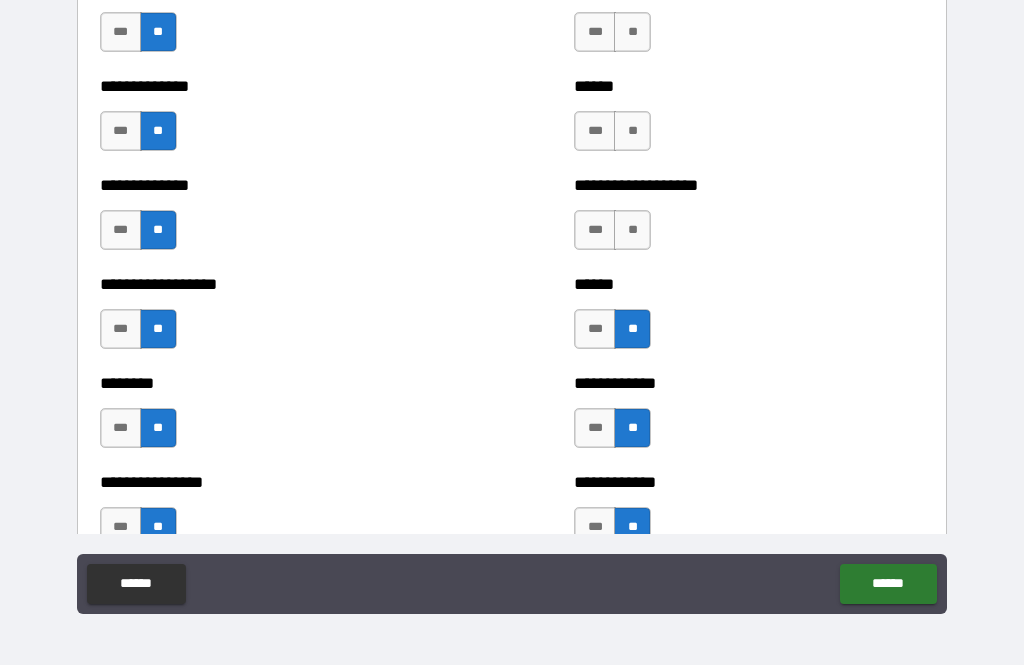 click on "**" at bounding box center (632, 230) 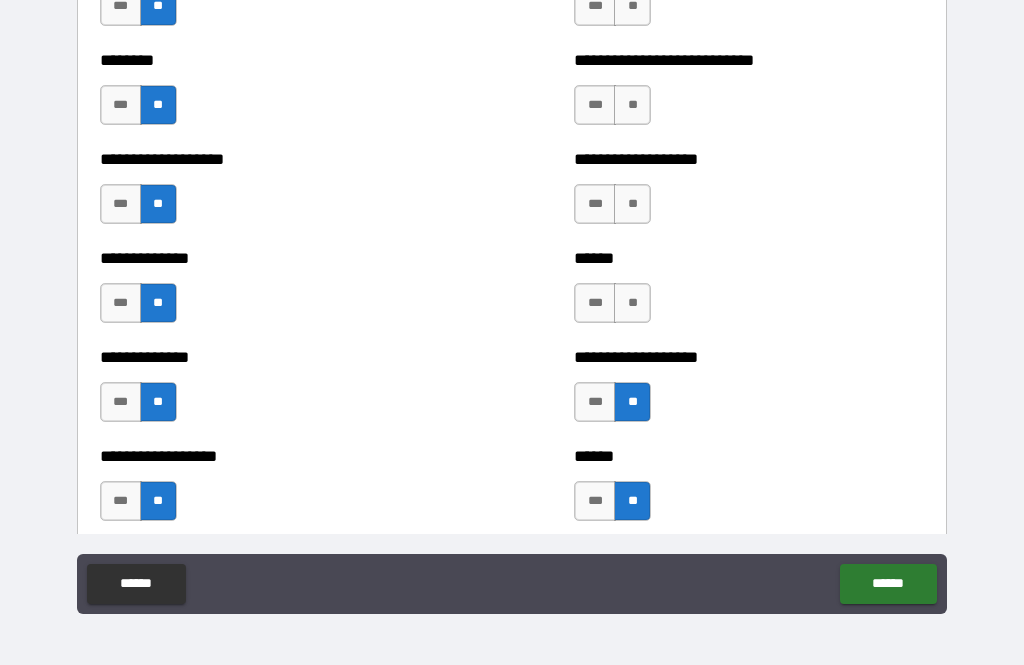 scroll, scrollTop: 4596, scrollLeft: 0, axis: vertical 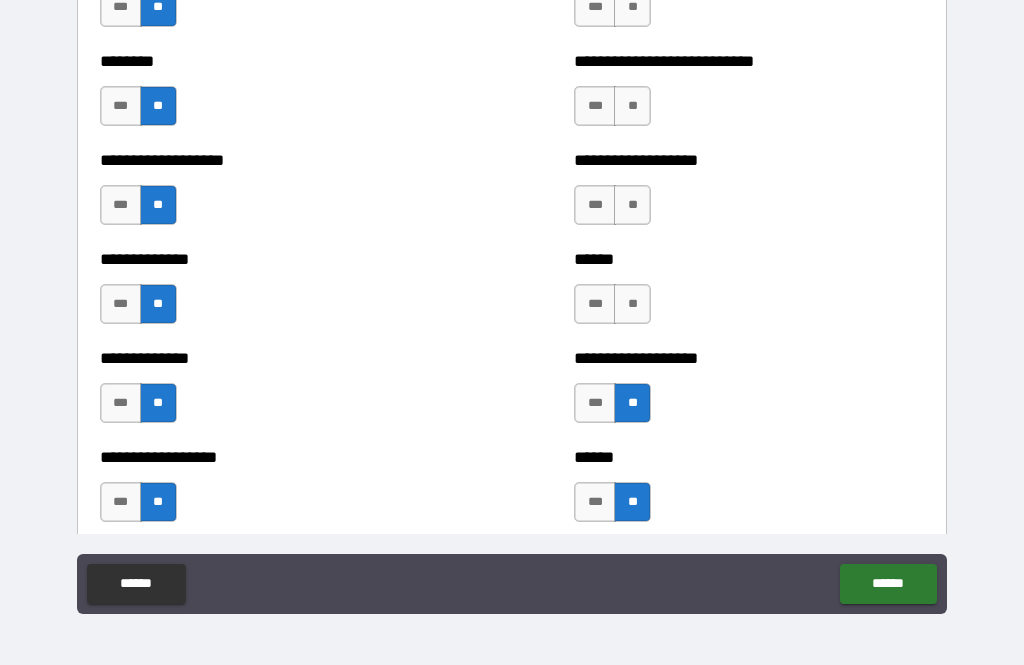 click on "**" at bounding box center [632, 304] 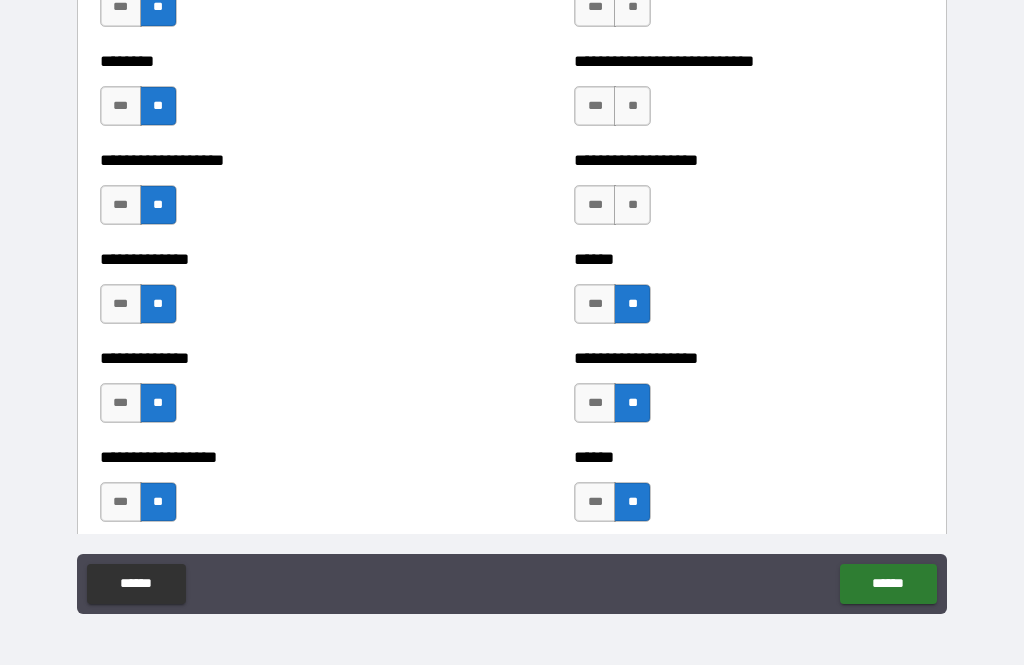 click on "**" at bounding box center [632, 205] 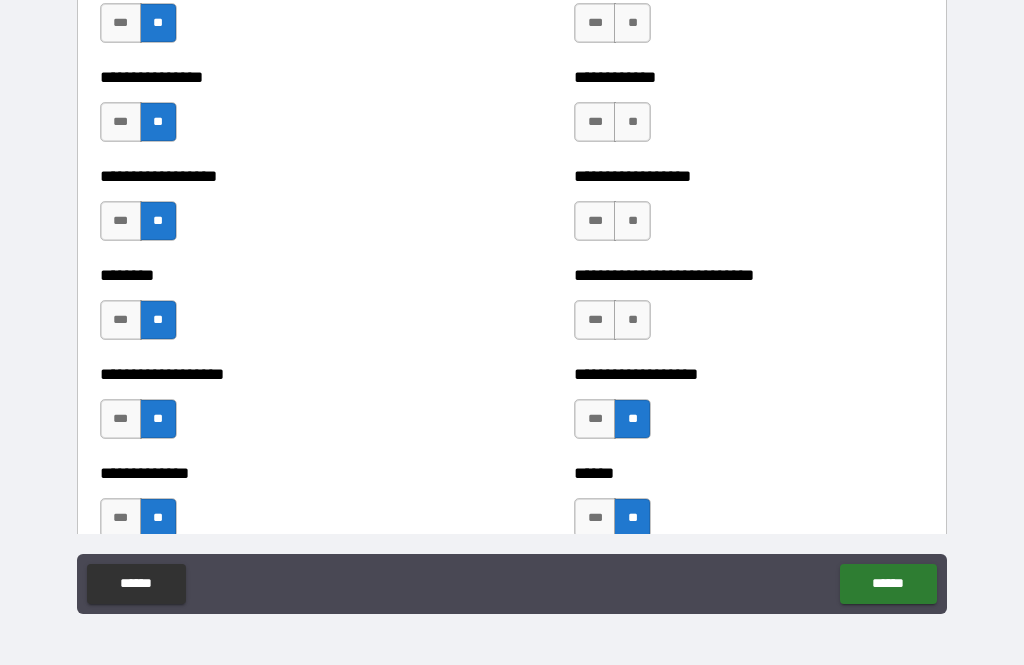 scroll, scrollTop: 4382, scrollLeft: 0, axis: vertical 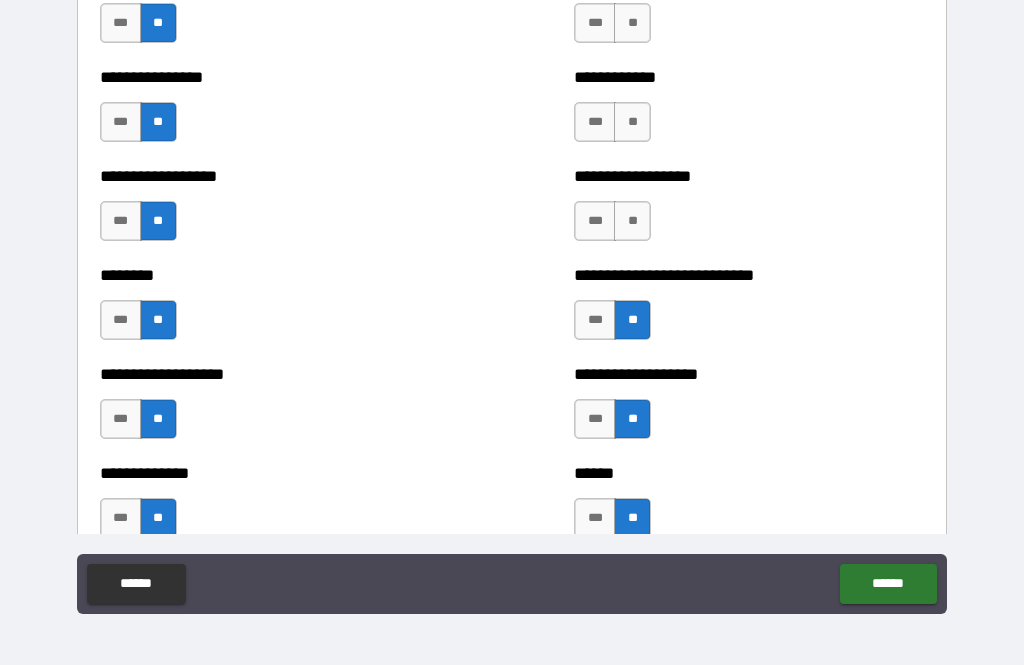 click on "**" at bounding box center (632, 221) 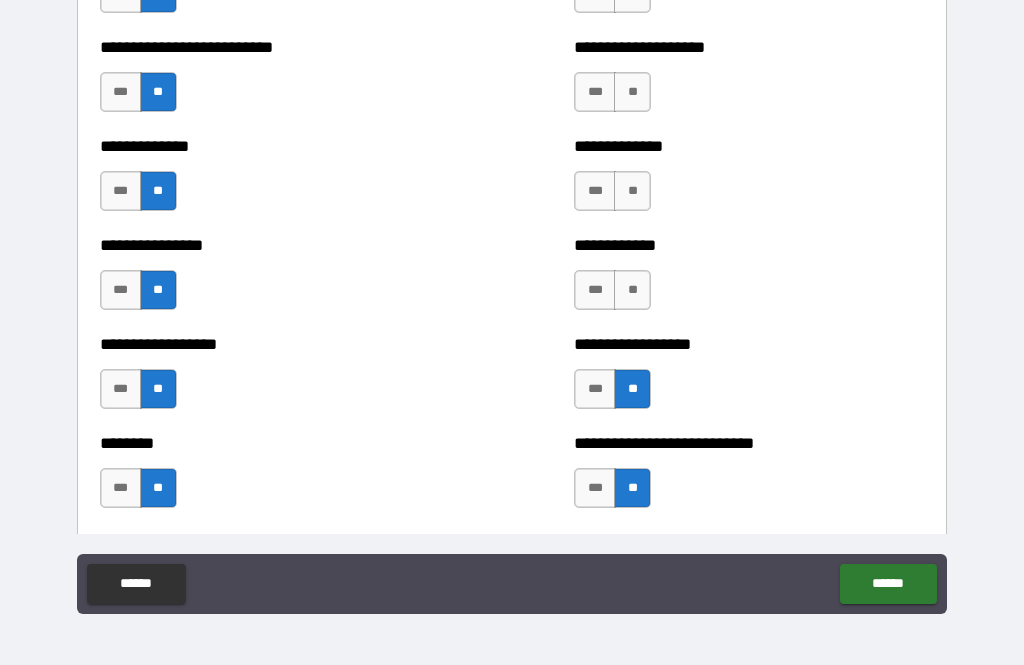 scroll, scrollTop: 4157, scrollLeft: 0, axis: vertical 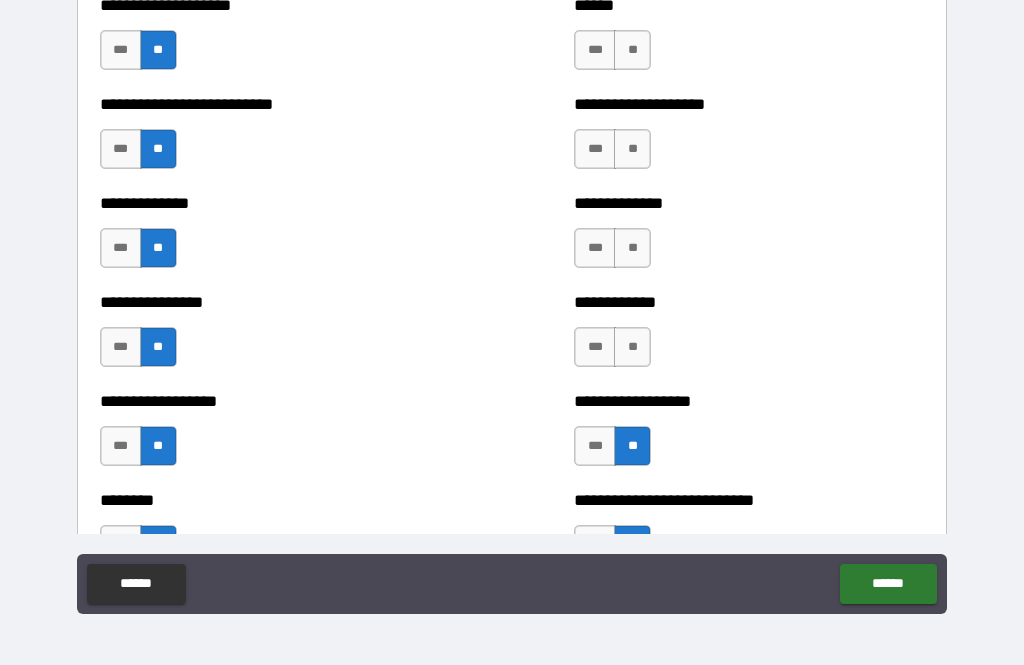 click on "**" at bounding box center [632, 347] 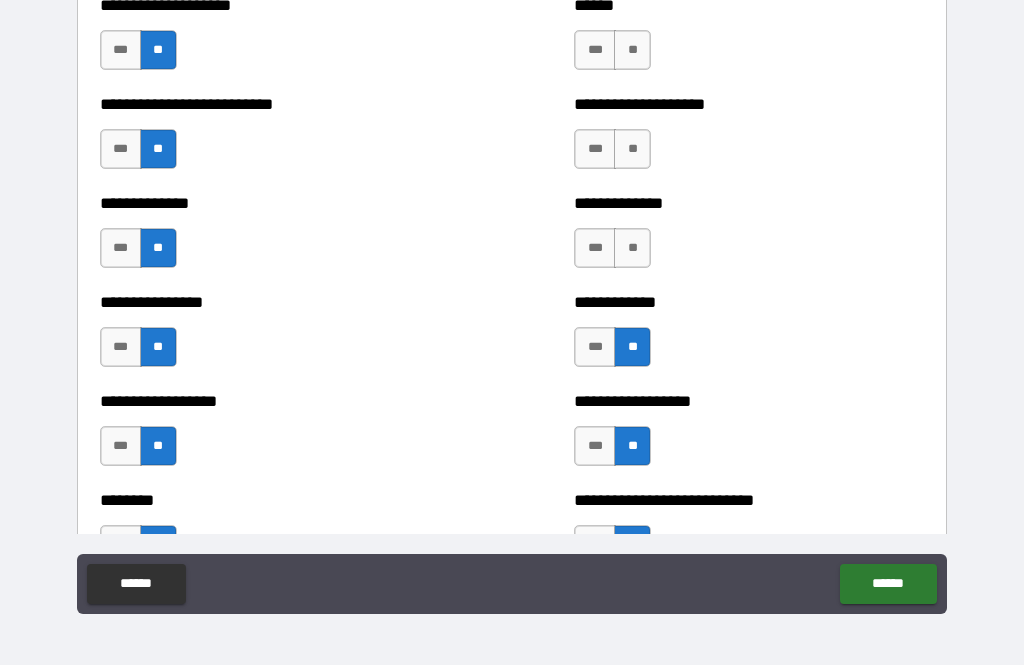 click on "**" at bounding box center [632, 248] 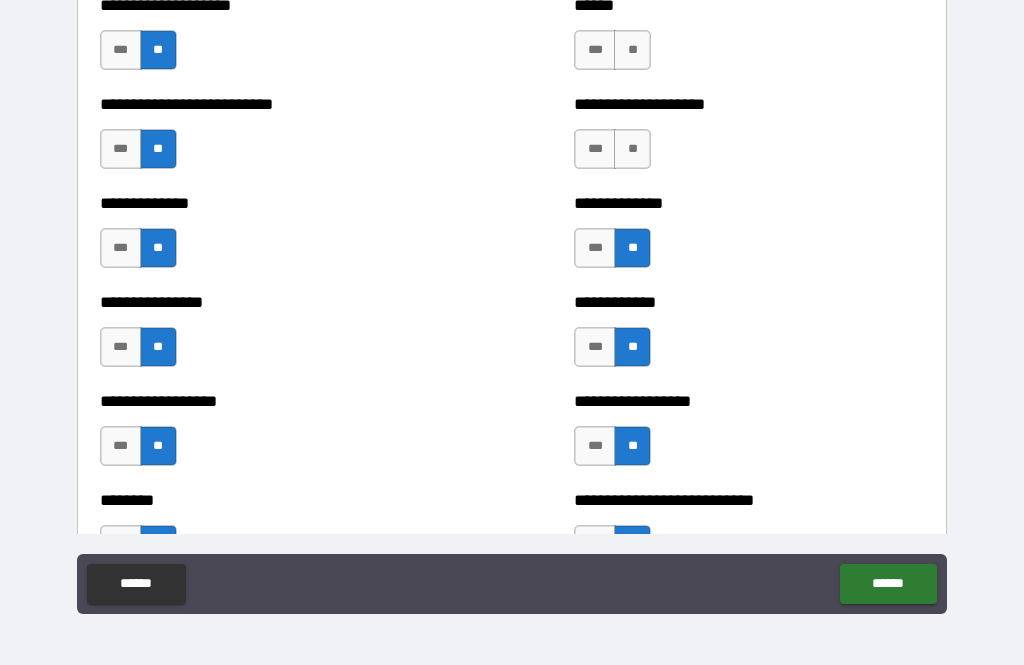 click on "**" at bounding box center (632, 149) 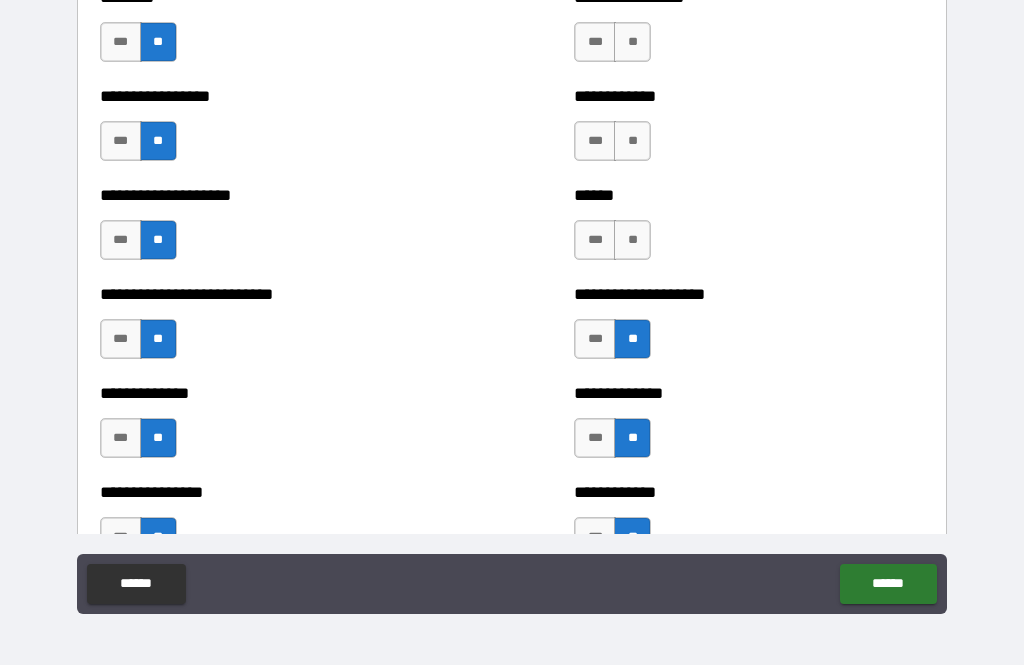 scroll, scrollTop: 3932, scrollLeft: 0, axis: vertical 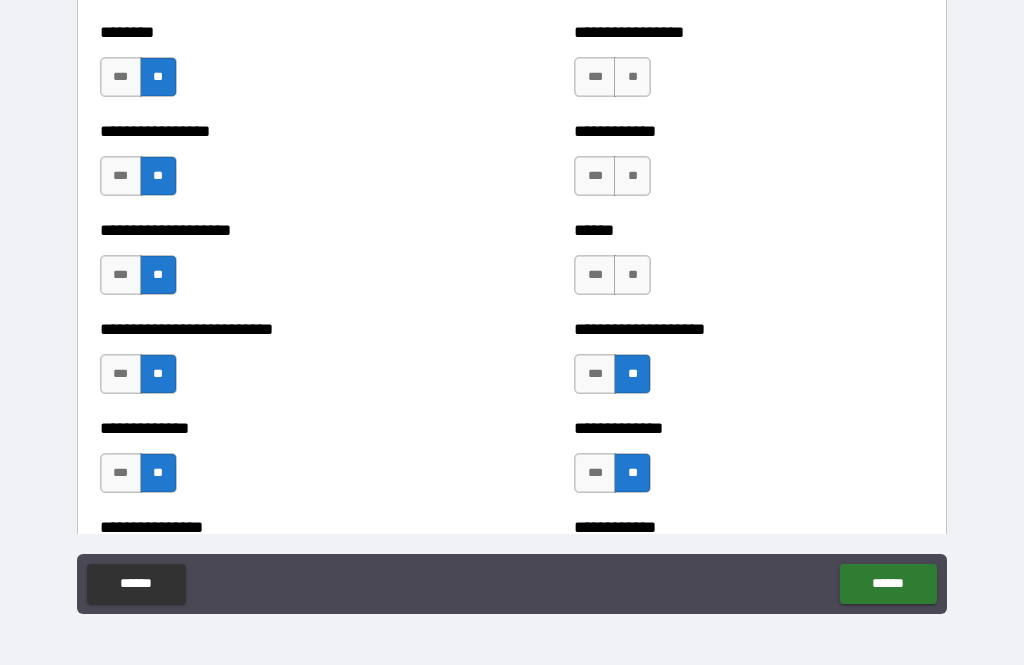 click on "**" at bounding box center (632, 275) 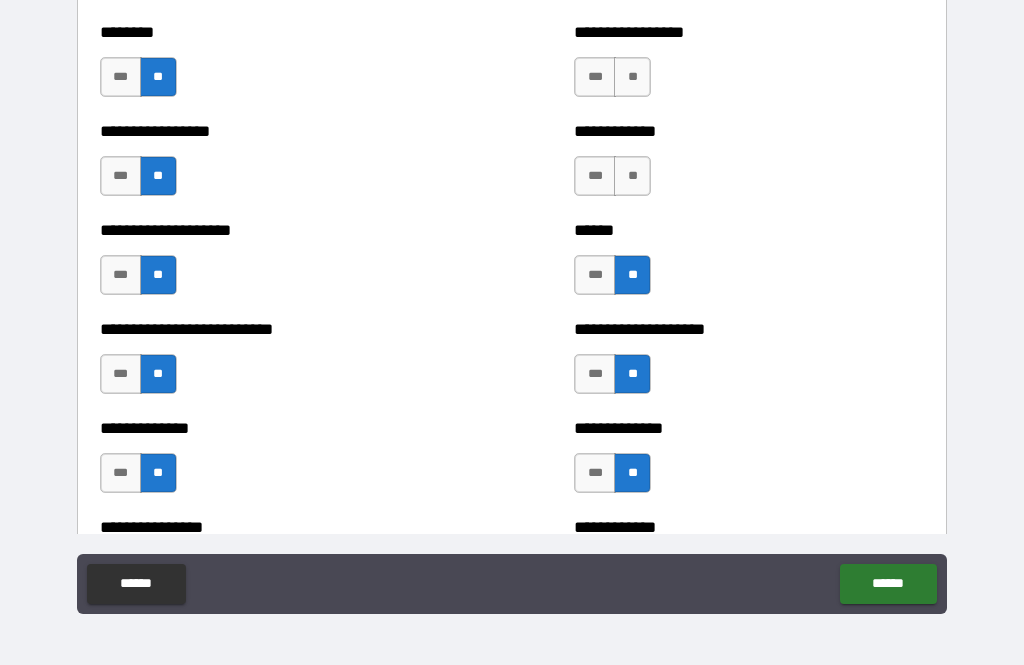 click on "**" at bounding box center [632, 176] 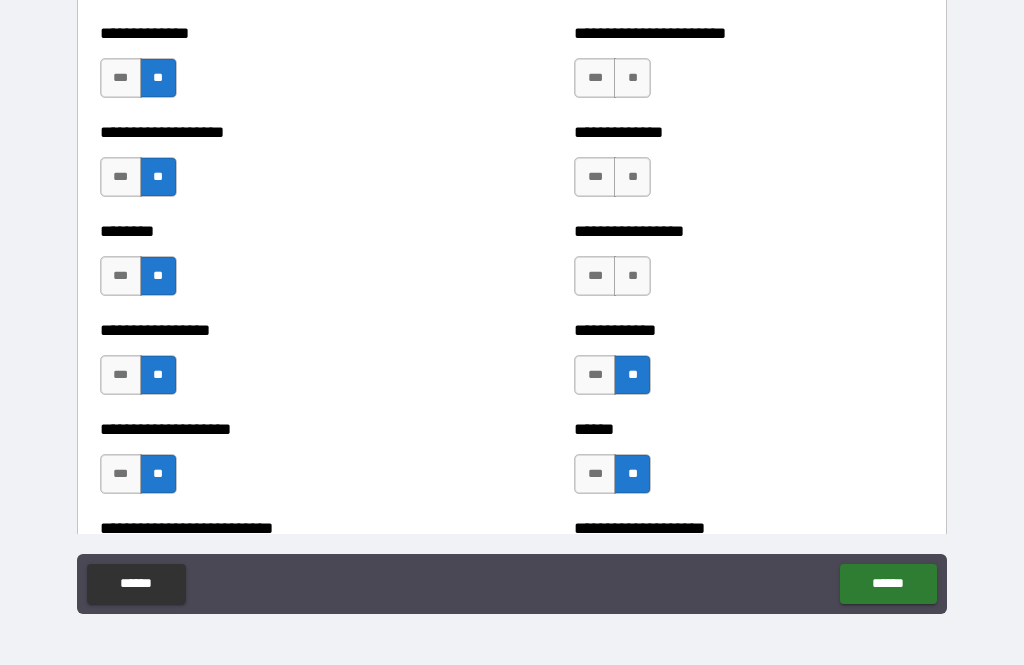 scroll, scrollTop: 3721, scrollLeft: 0, axis: vertical 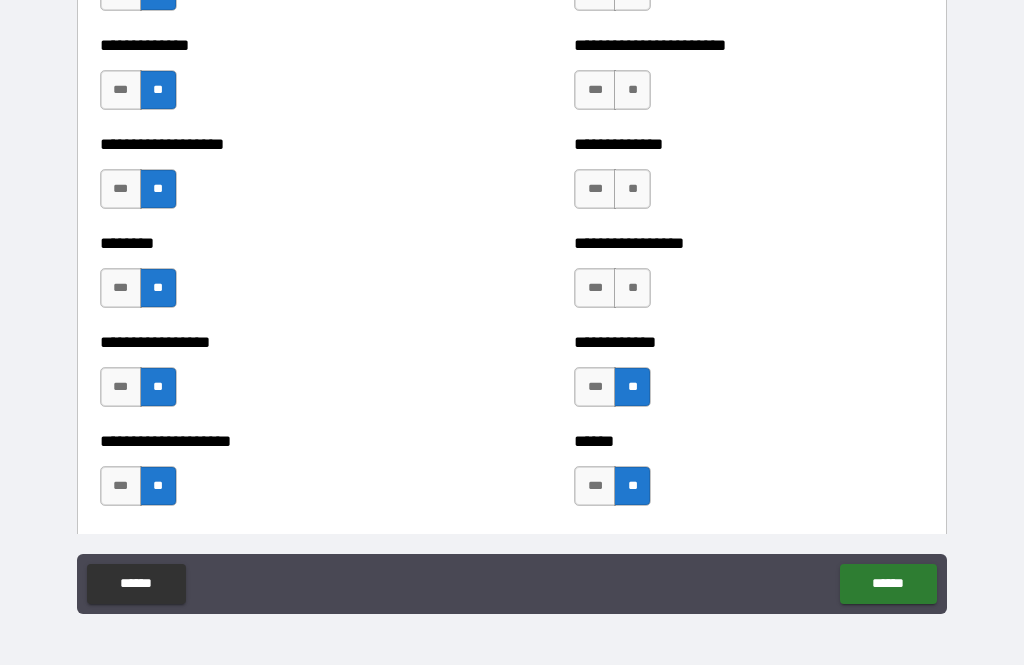 click on "**" at bounding box center (632, 288) 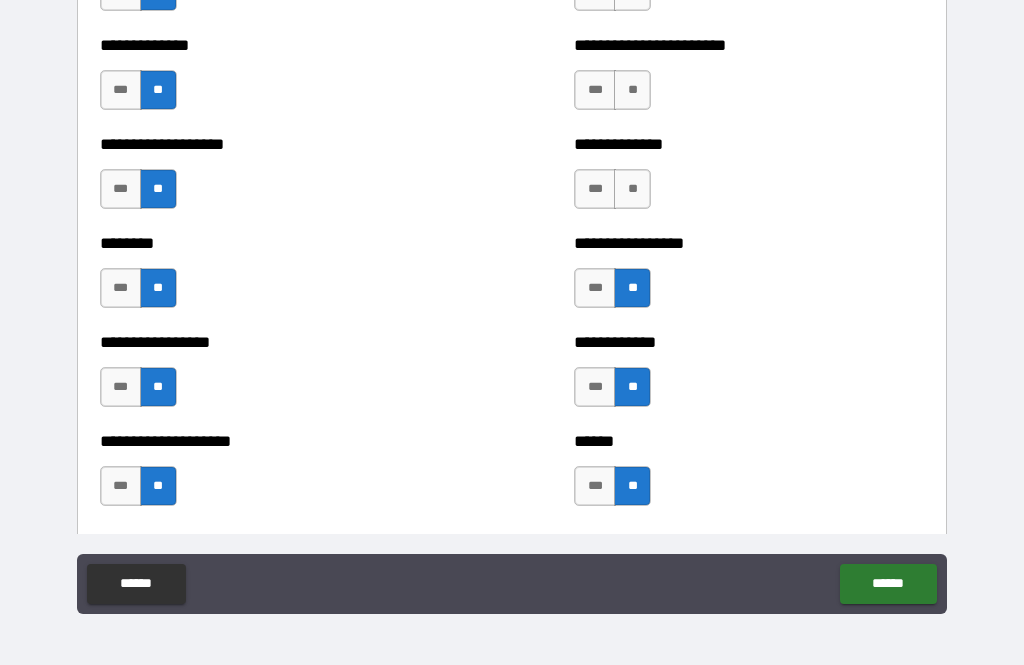 click on "**" at bounding box center [632, 189] 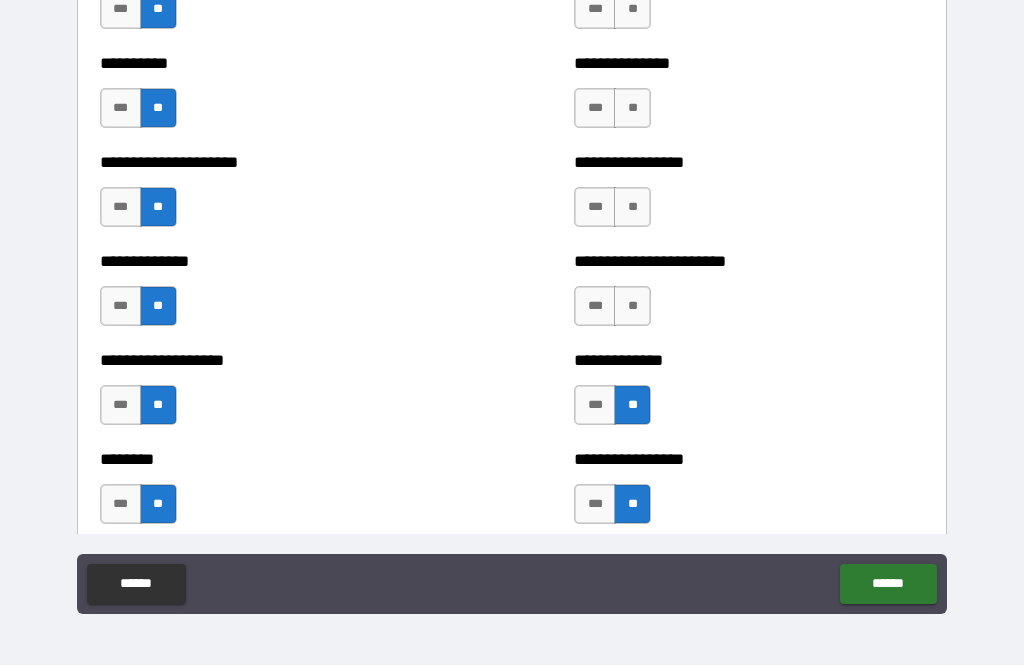 scroll, scrollTop: 3496, scrollLeft: 0, axis: vertical 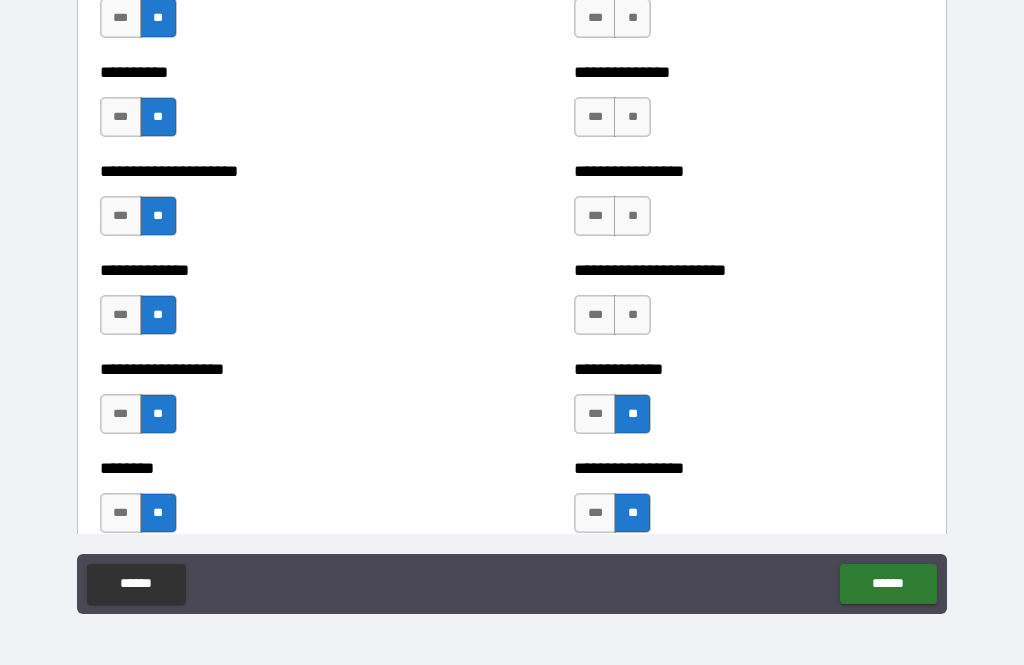 click on "**" at bounding box center [632, 315] 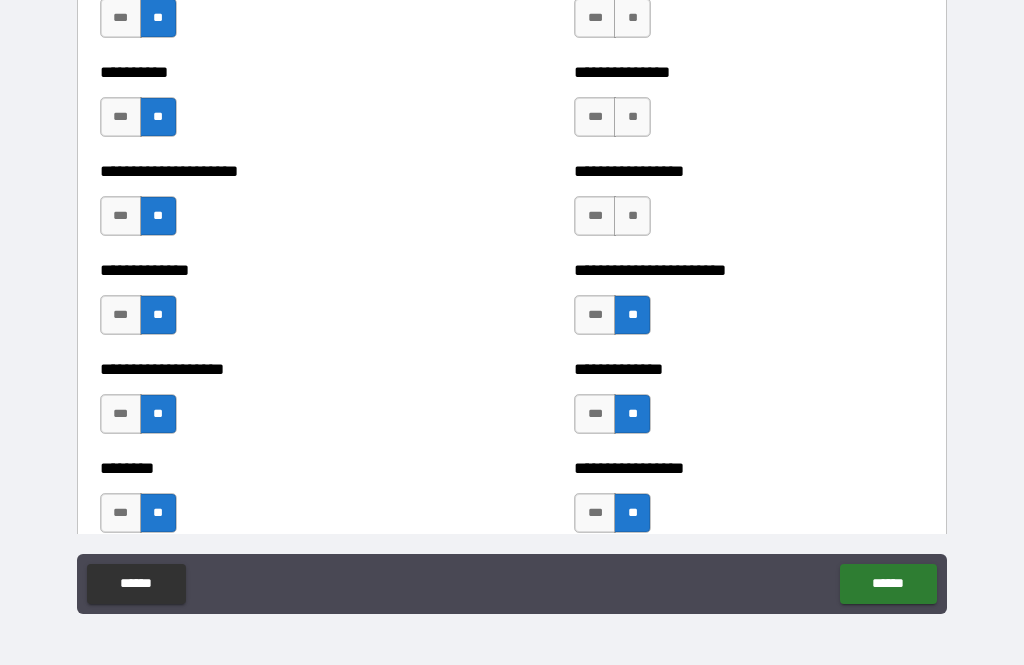click on "**" at bounding box center [632, 216] 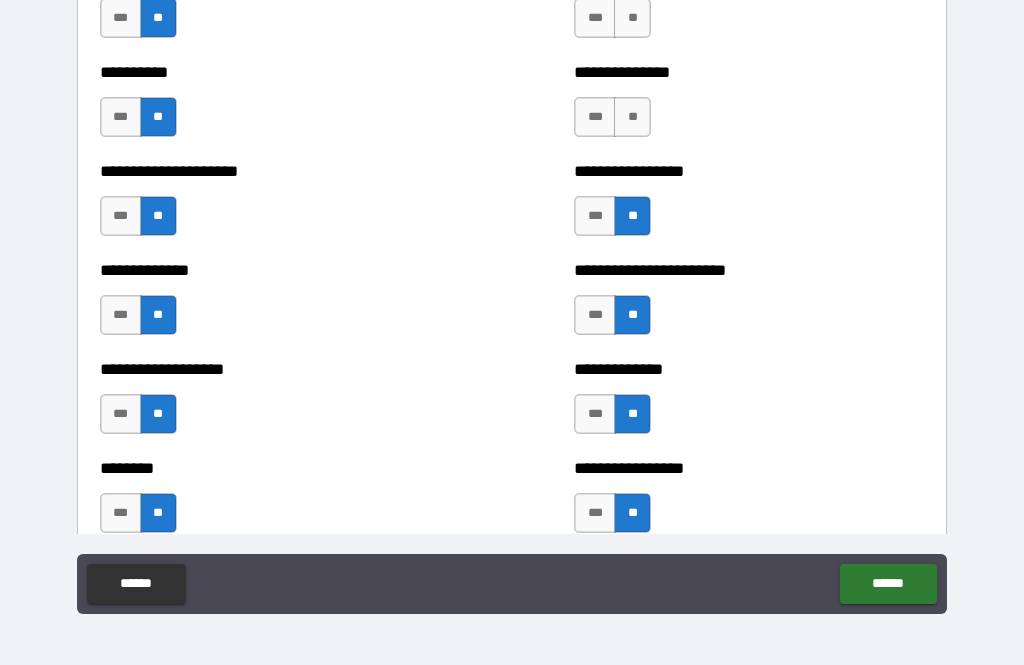 click on "**" at bounding box center [632, 117] 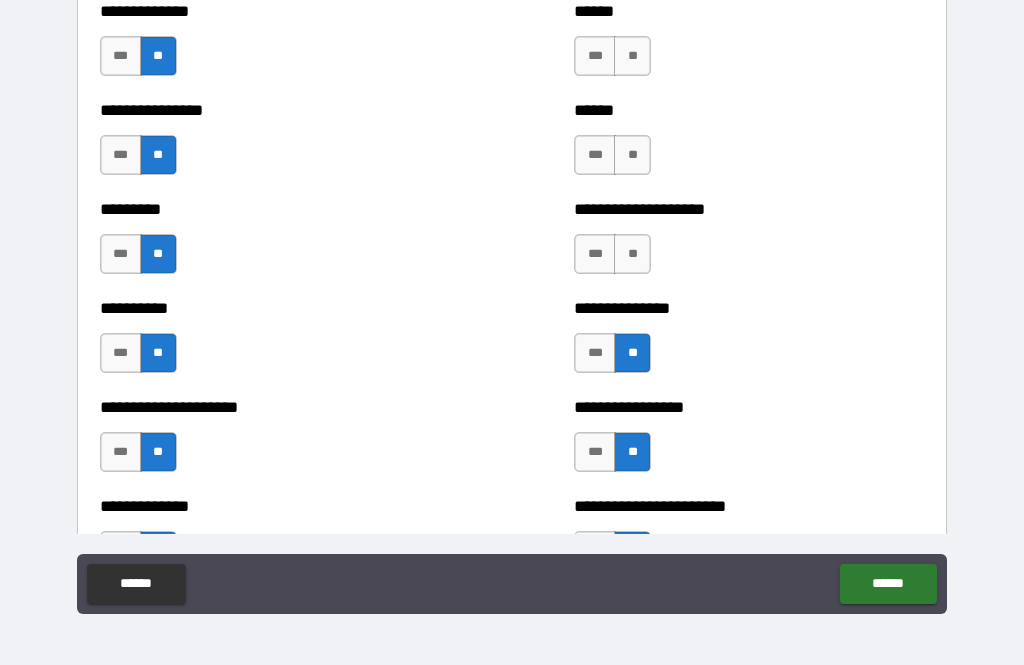 scroll, scrollTop: 3256, scrollLeft: 0, axis: vertical 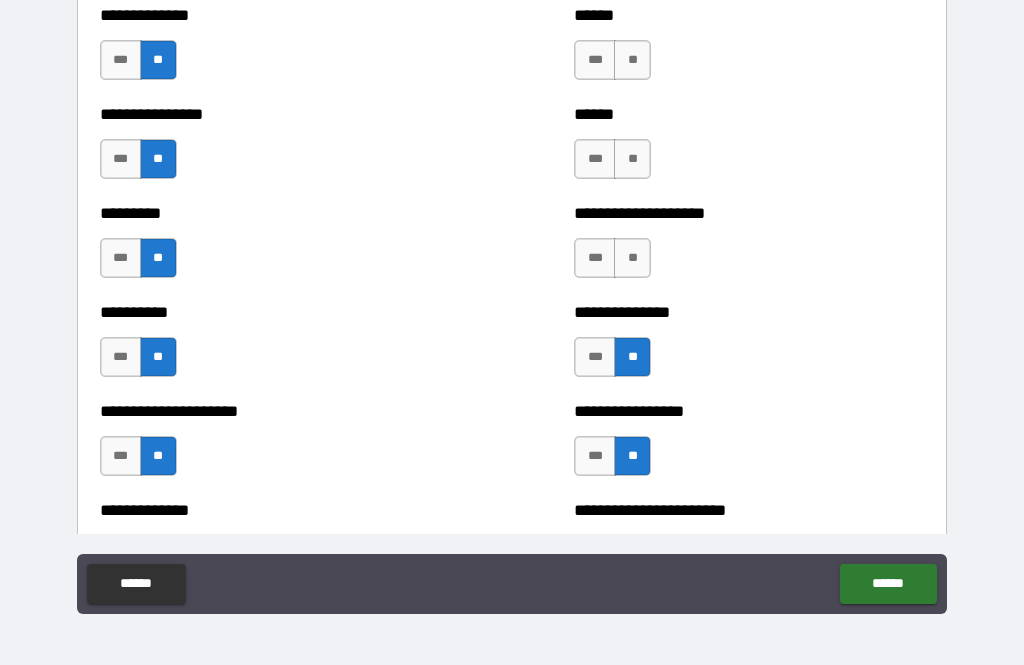 click on "**" at bounding box center (632, 258) 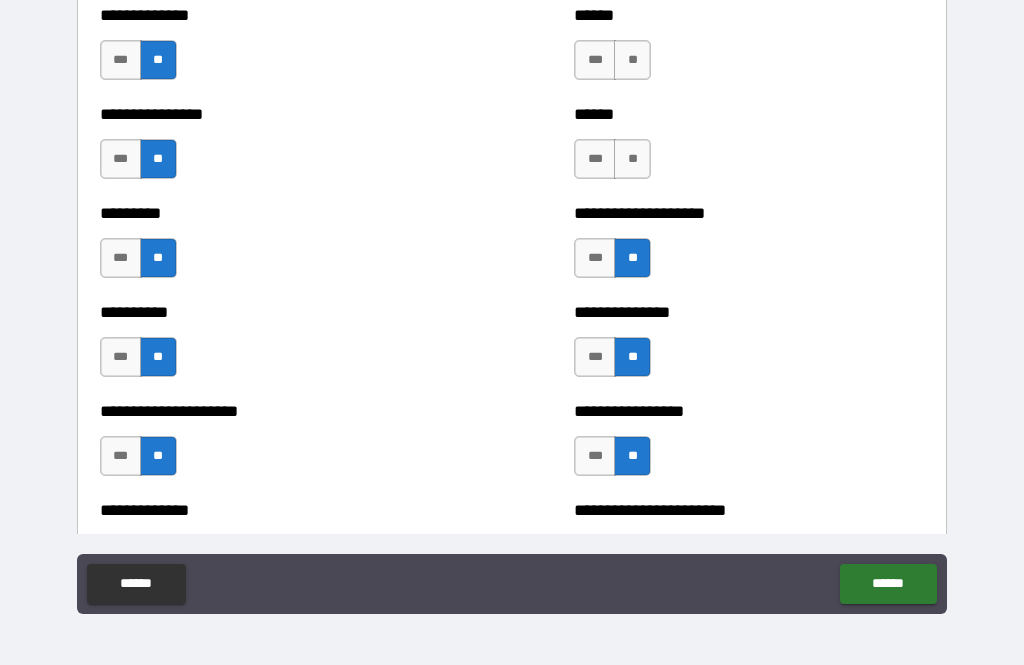 click on "**" at bounding box center [632, 159] 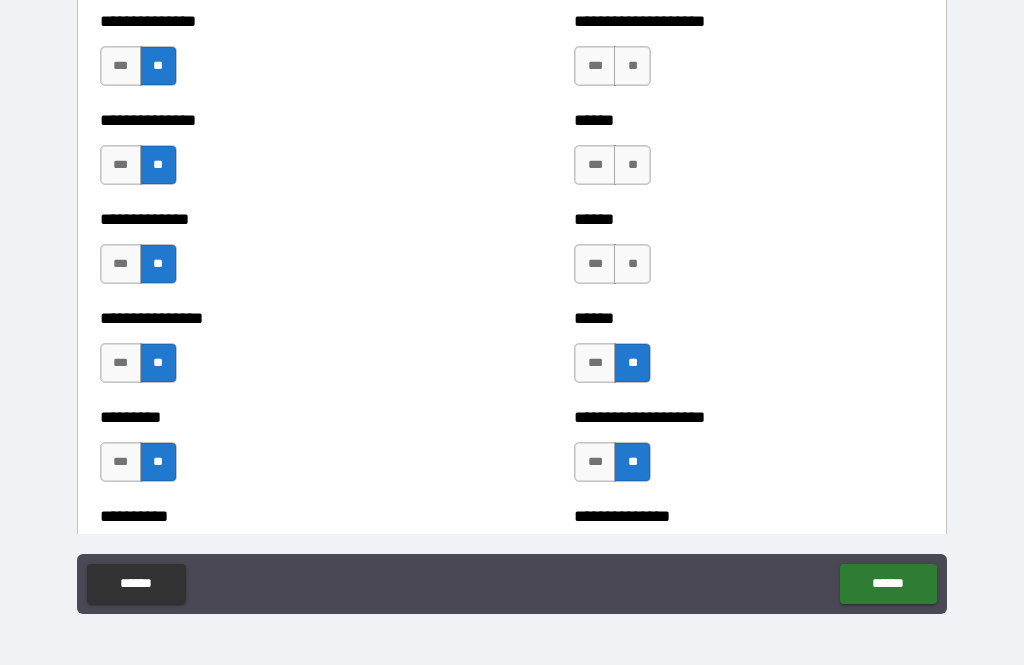scroll, scrollTop: 3050, scrollLeft: 0, axis: vertical 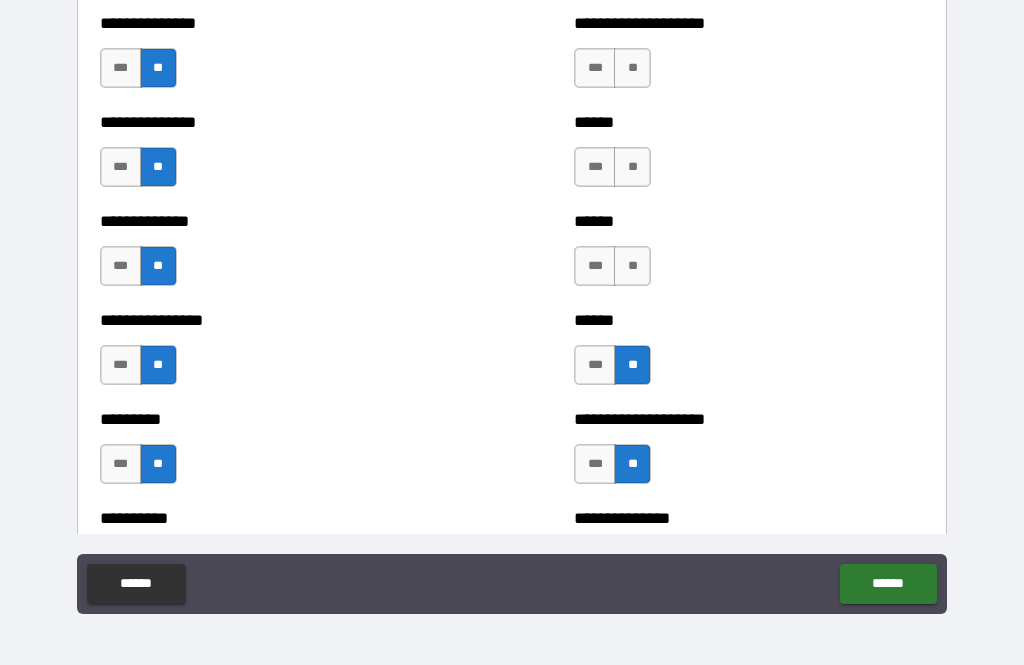 click on "**" at bounding box center [632, 266] 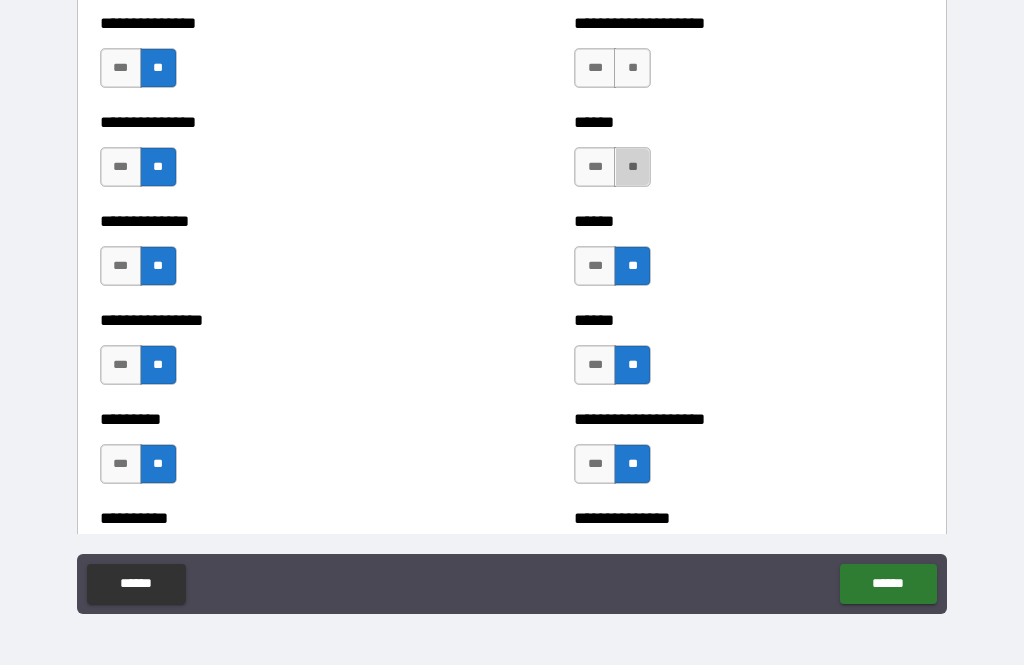 click on "**" at bounding box center (632, 167) 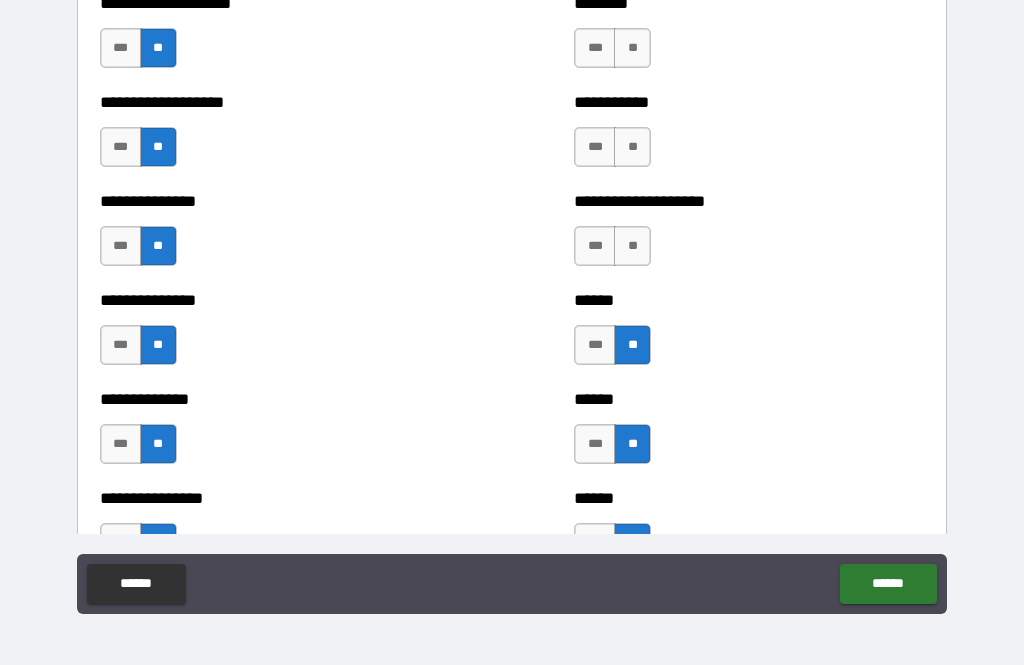 scroll, scrollTop: 2870, scrollLeft: 0, axis: vertical 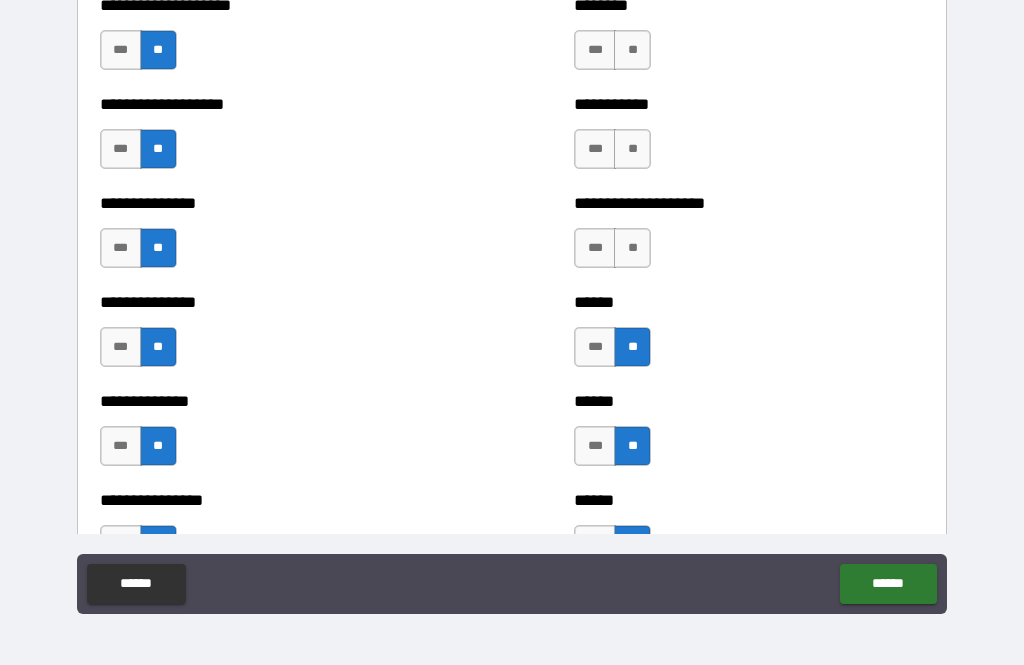 click on "**" at bounding box center (632, 248) 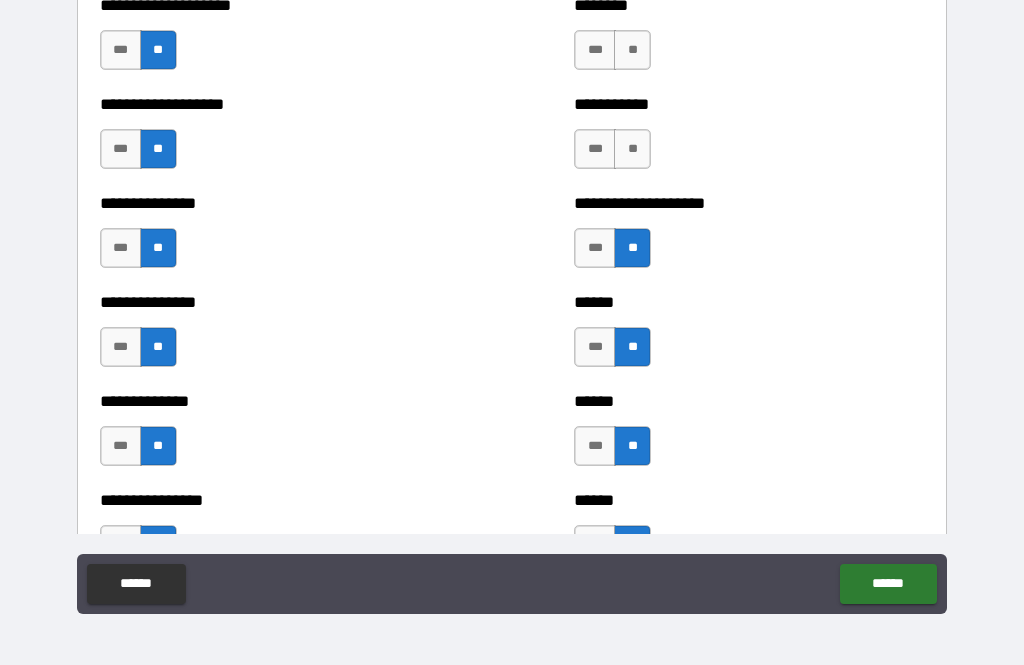 click on "**" at bounding box center (632, 149) 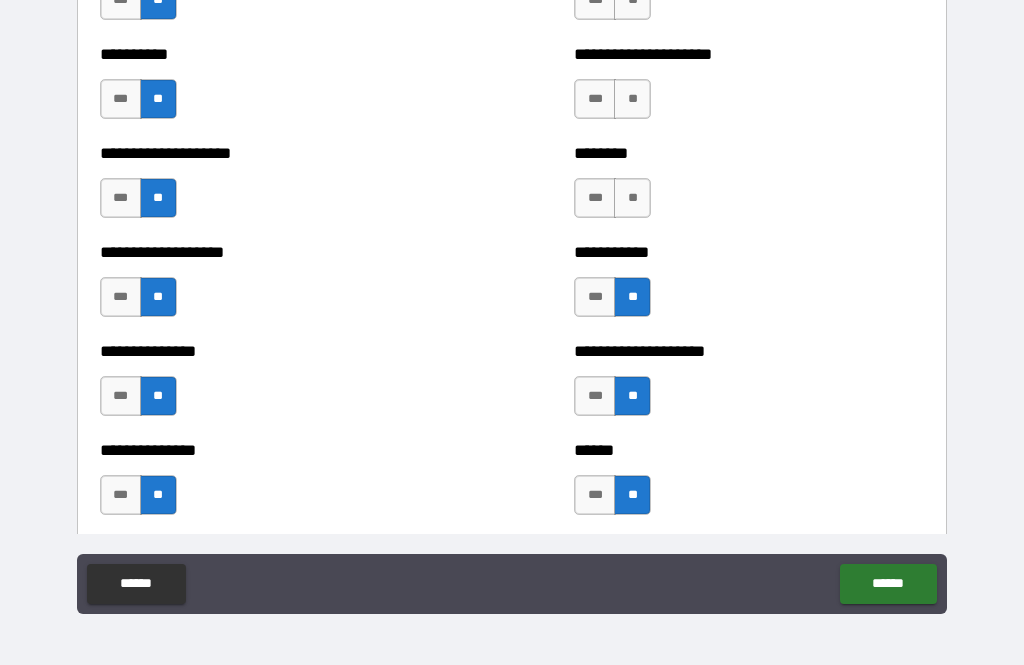 scroll, scrollTop: 2721, scrollLeft: 0, axis: vertical 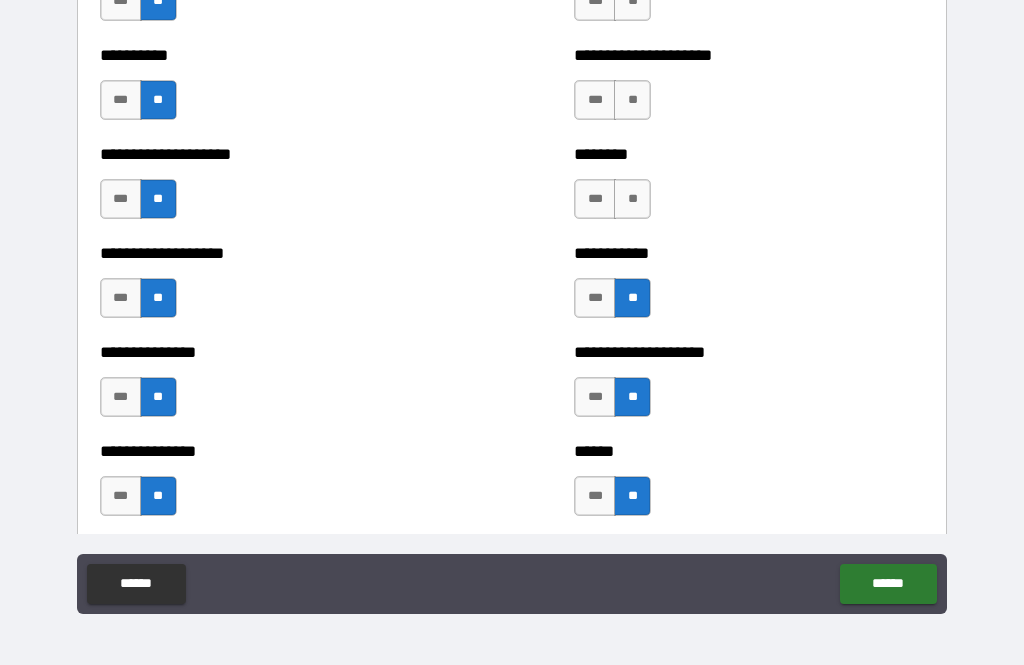 click on "**" at bounding box center (632, 199) 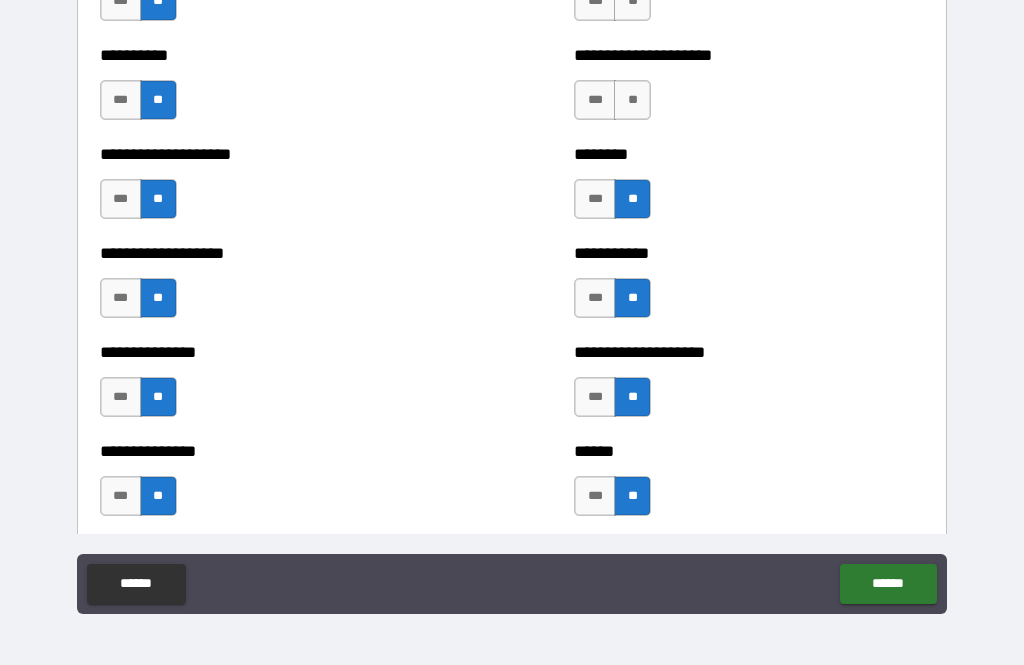 click on "**" at bounding box center (632, 100) 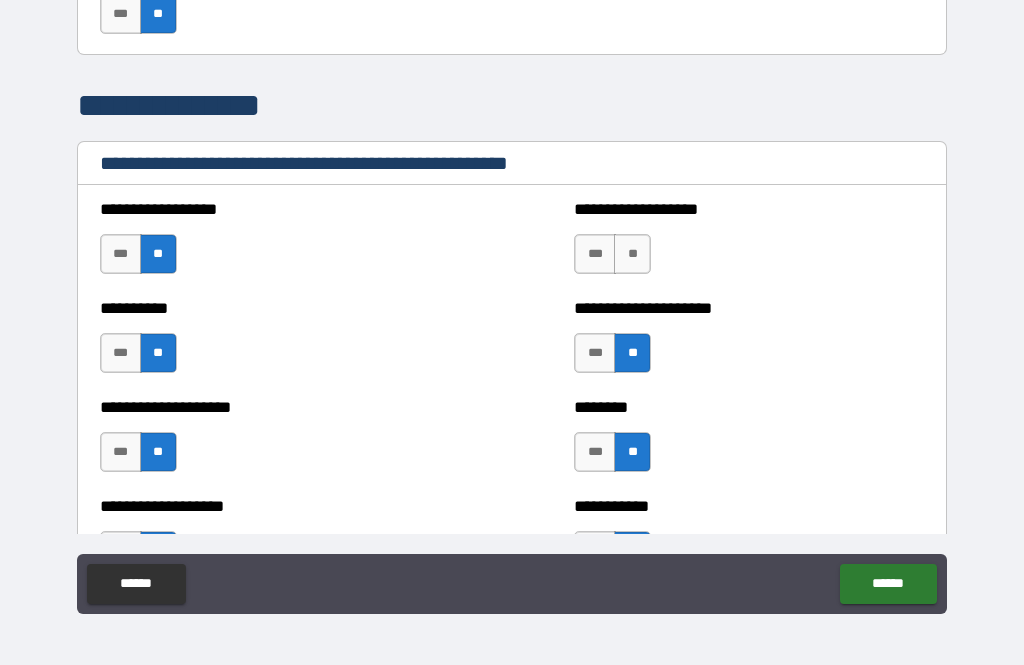 scroll, scrollTop: 2466, scrollLeft: 0, axis: vertical 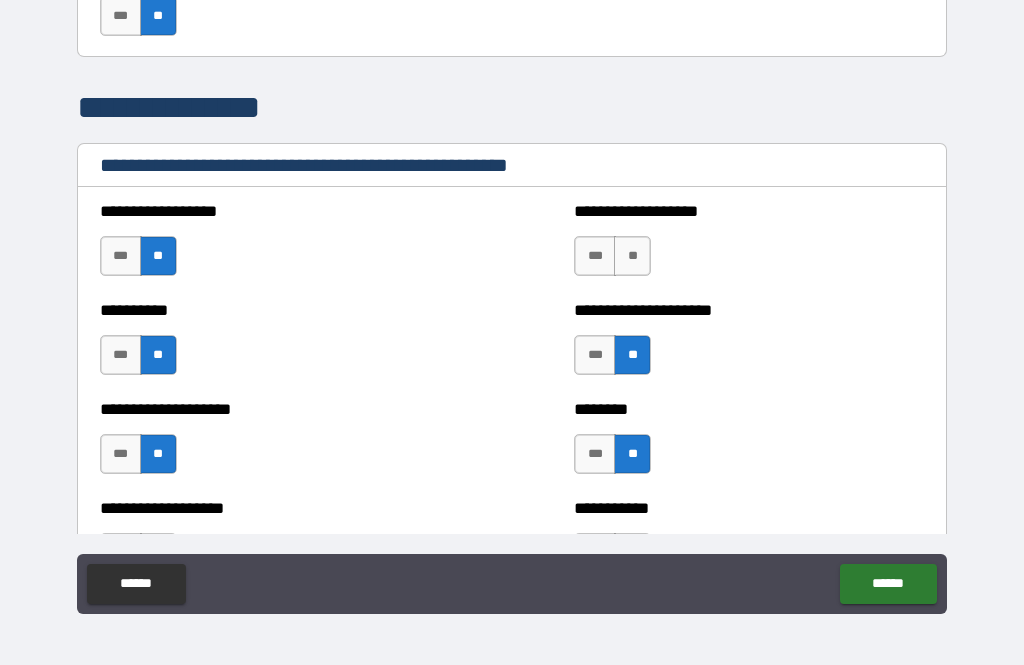 click on "**" at bounding box center (632, 256) 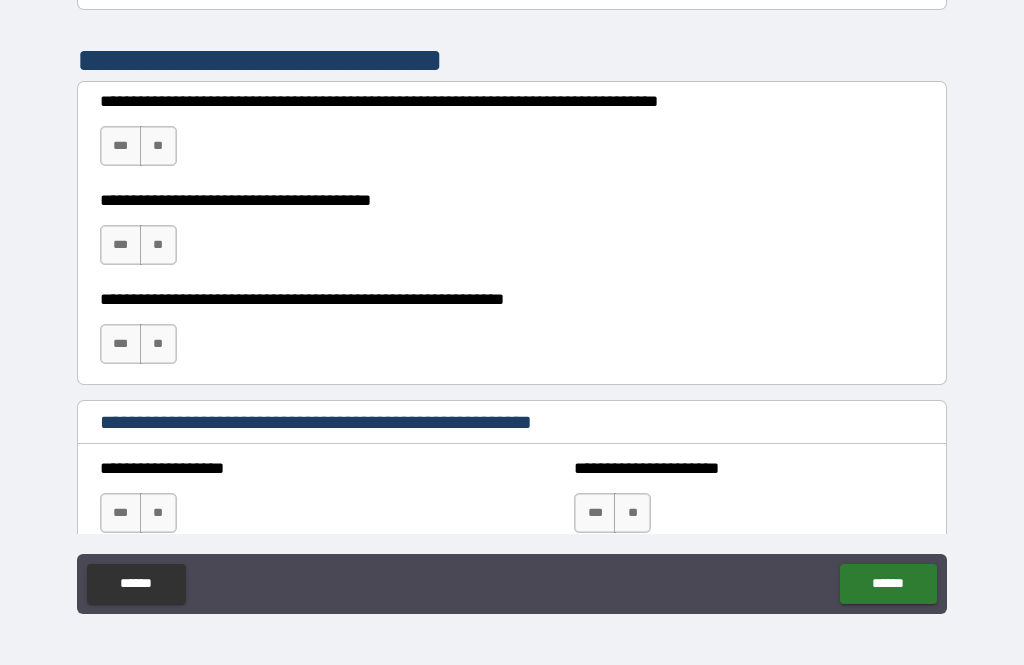 scroll, scrollTop: 6332, scrollLeft: 0, axis: vertical 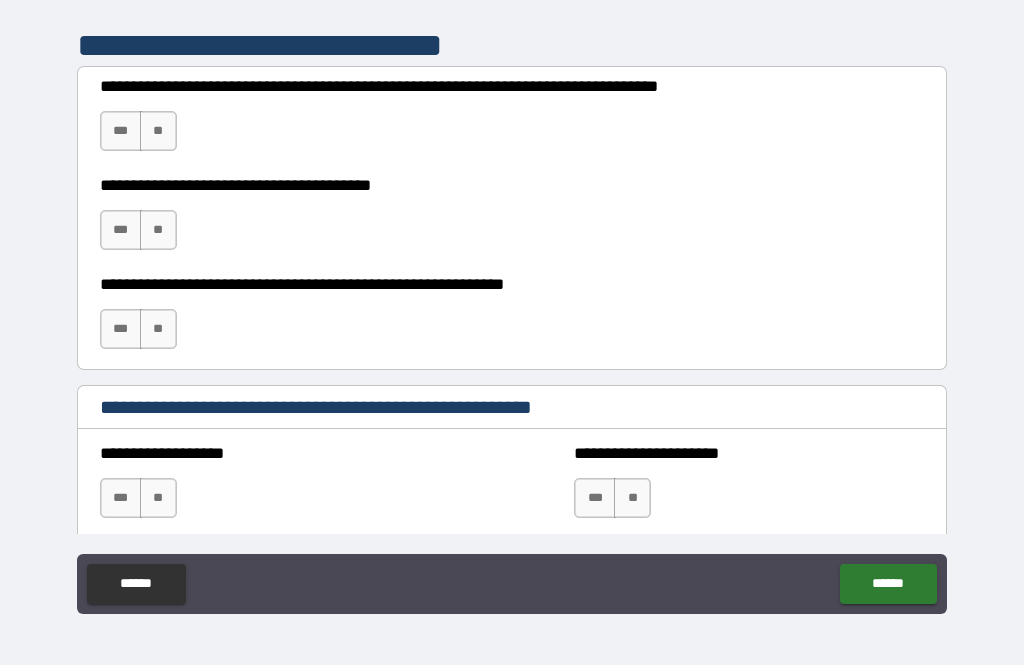 click on "**" at bounding box center (158, 131) 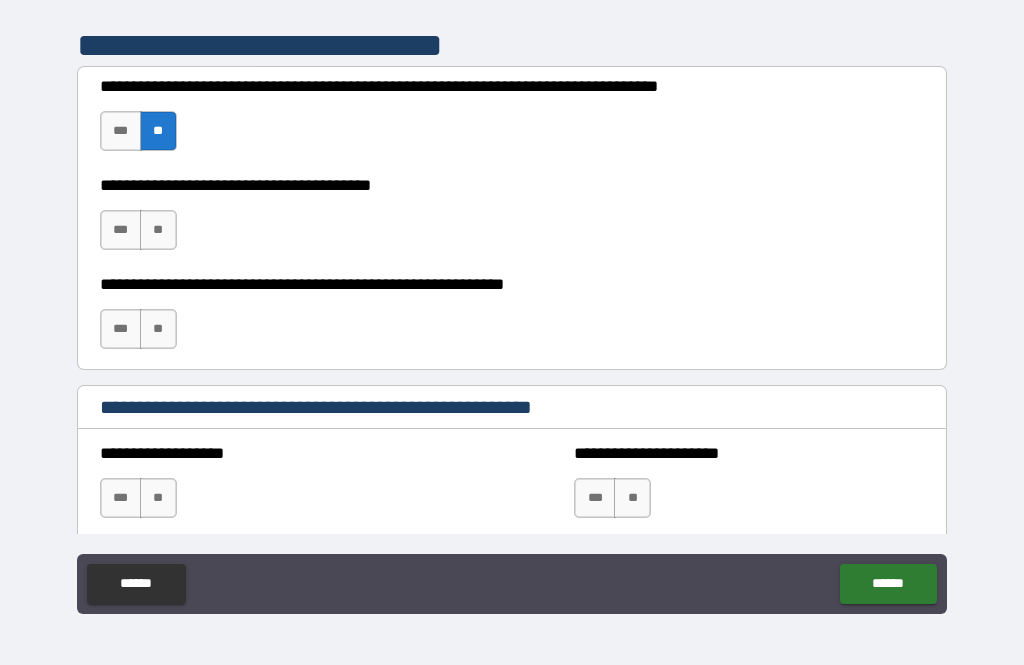 click on "**" at bounding box center [158, 230] 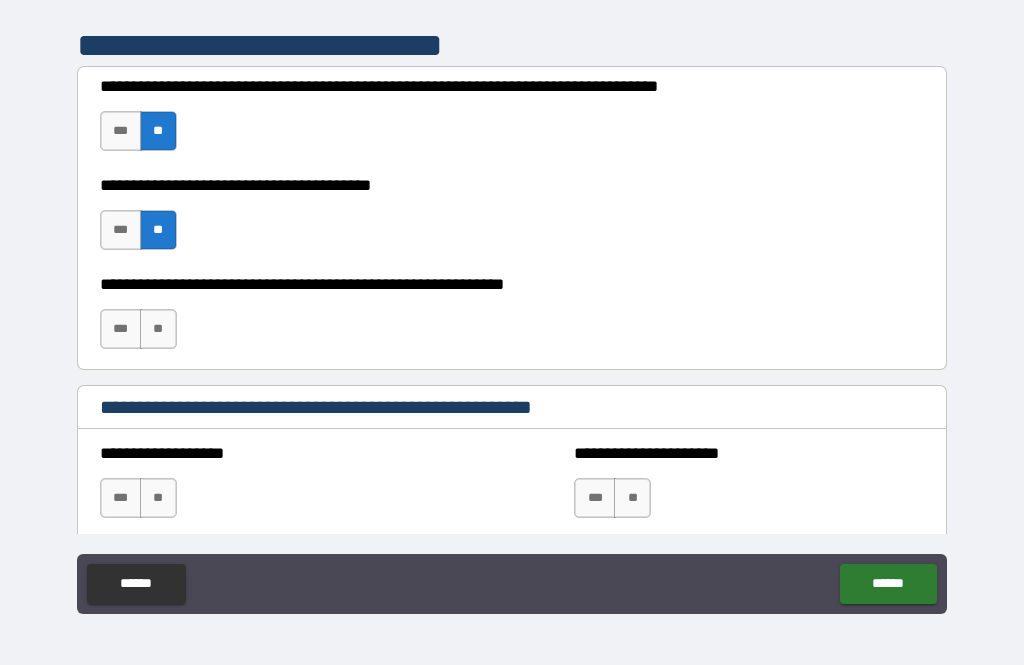 click on "**" at bounding box center (158, 329) 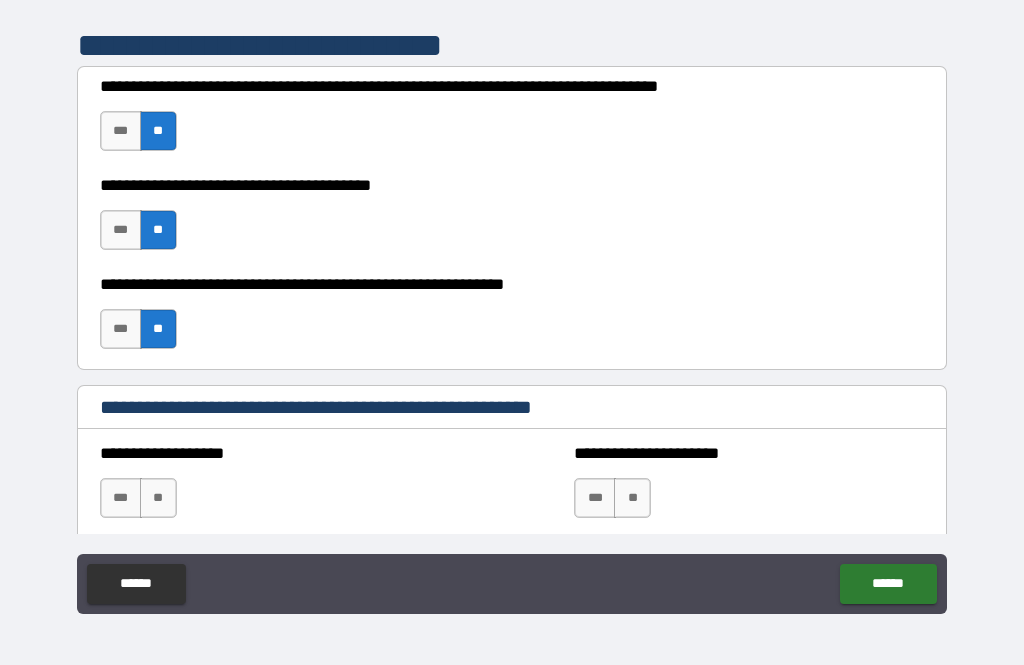 click on "**" at bounding box center (158, 498) 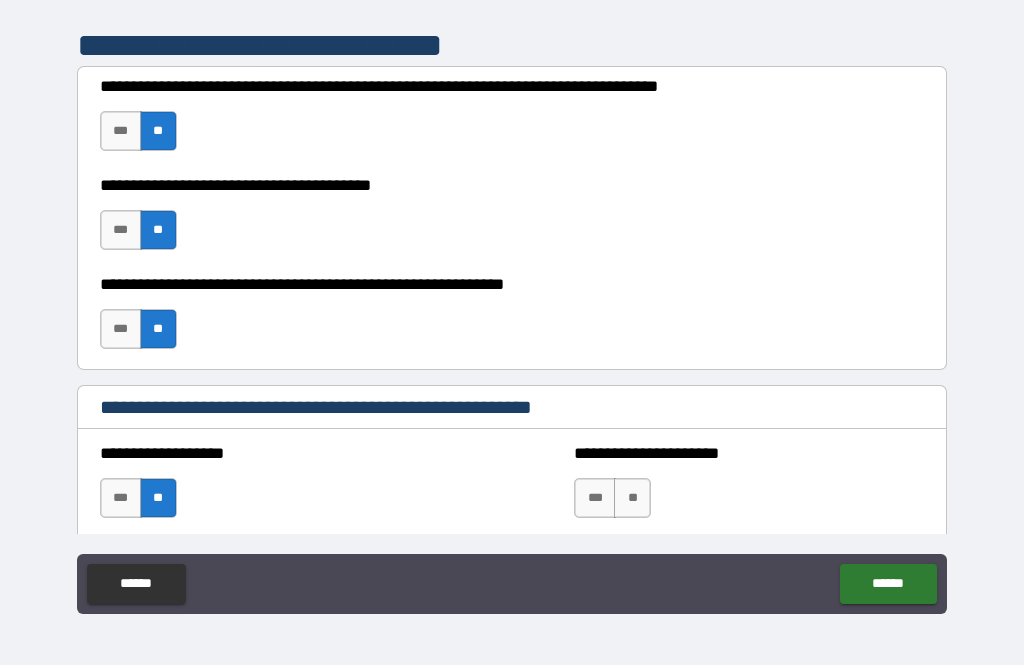 click on "**" at bounding box center [632, 498] 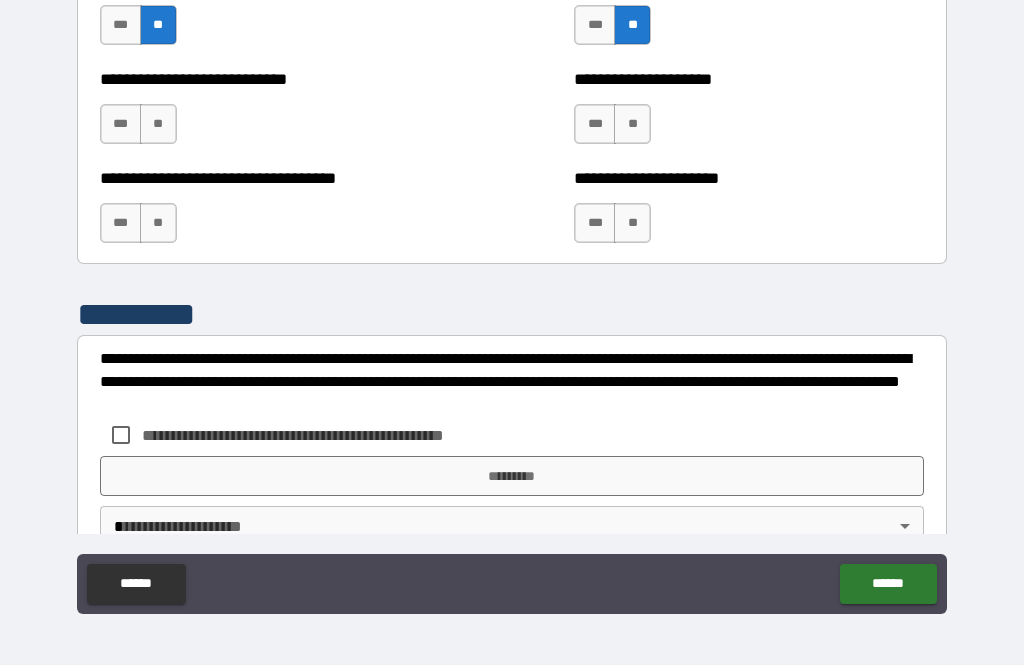 scroll, scrollTop: 6806, scrollLeft: 0, axis: vertical 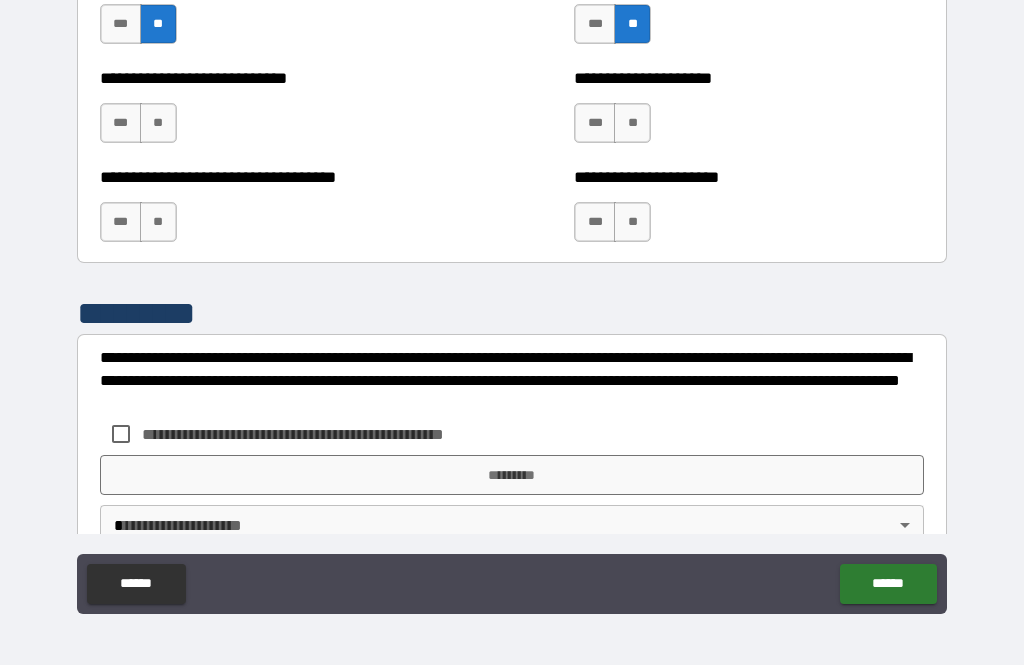 click on "**" at bounding box center (158, 123) 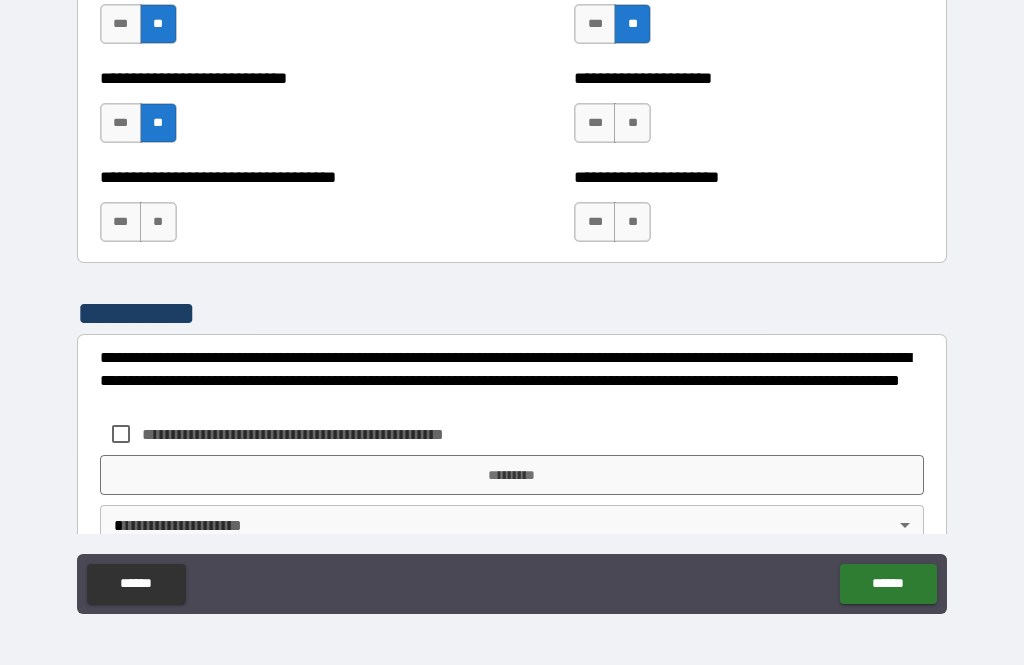 click on "**" at bounding box center (632, 123) 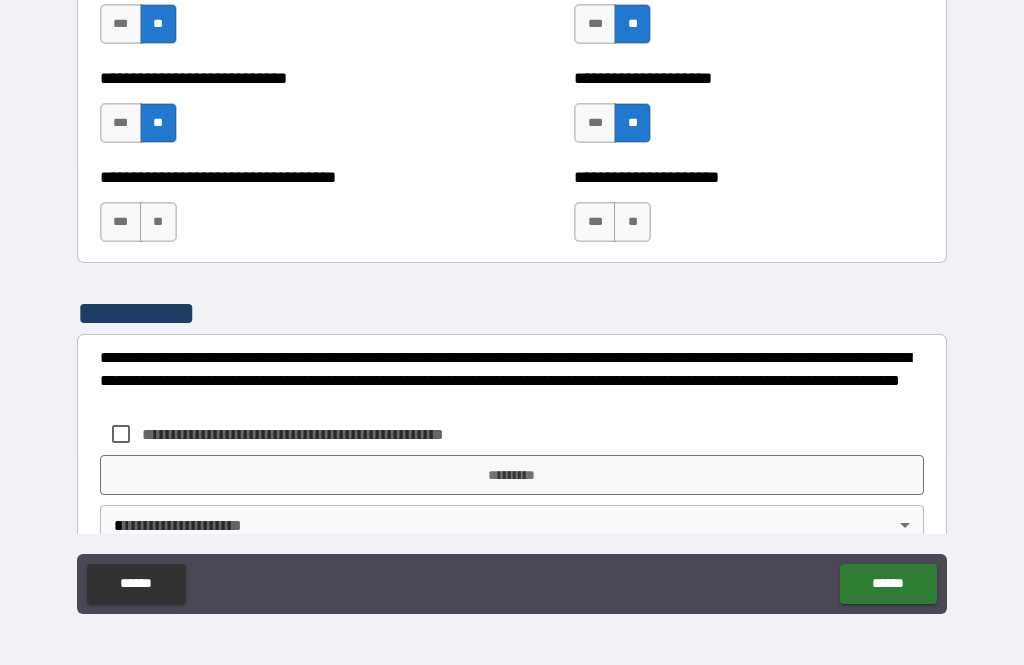 click on "**" at bounding box center [158, 222] 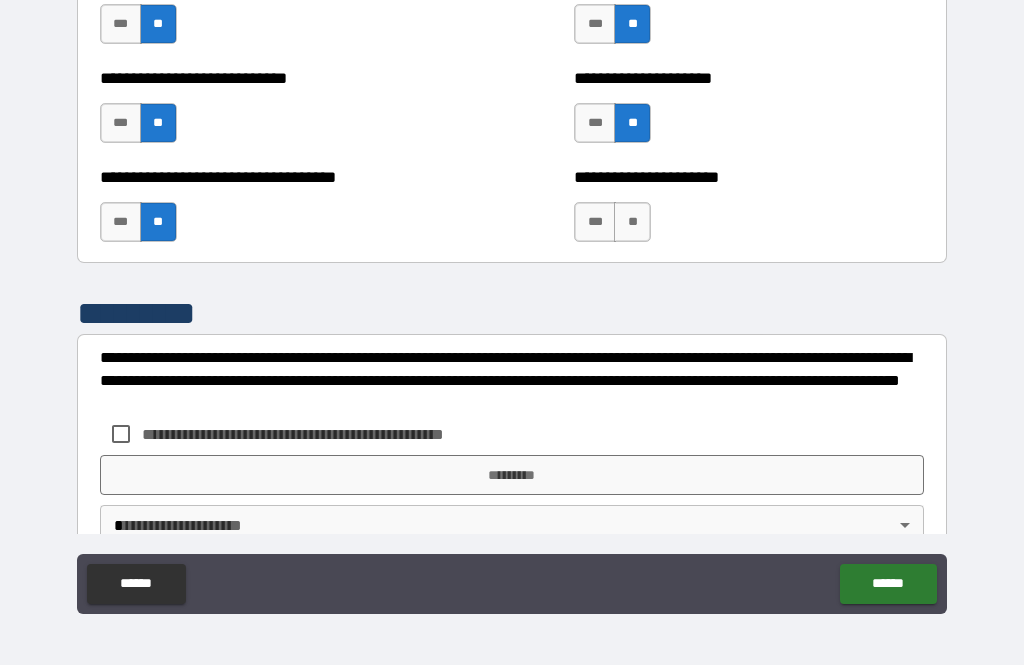 click on "**" at bounding box center [632, 222] 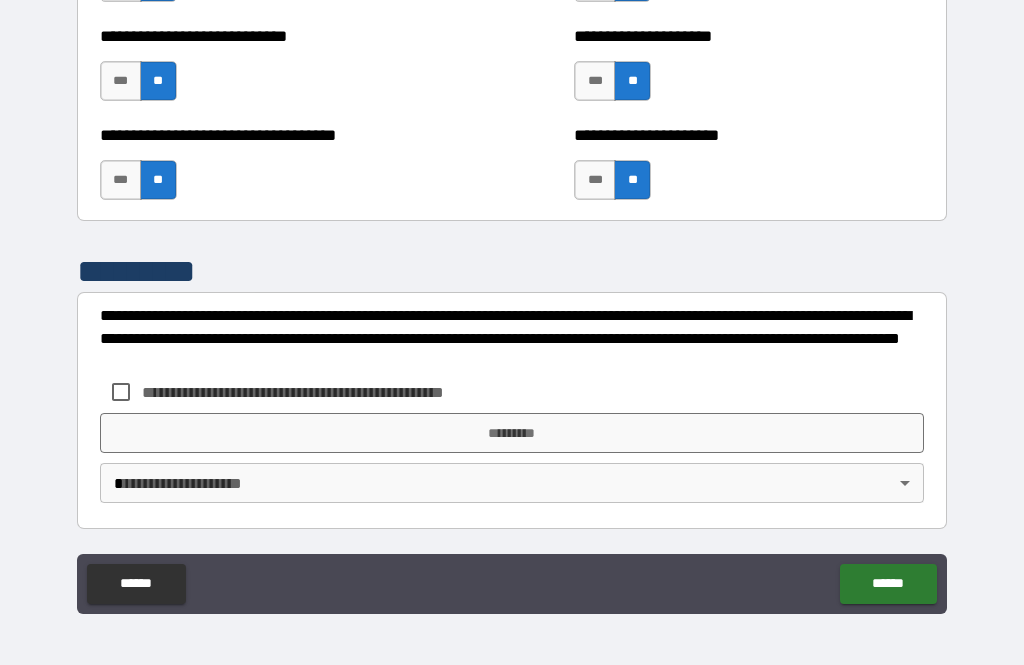 scroll, scrollTop: 6848, scrollLeft: 0, axis: vertical 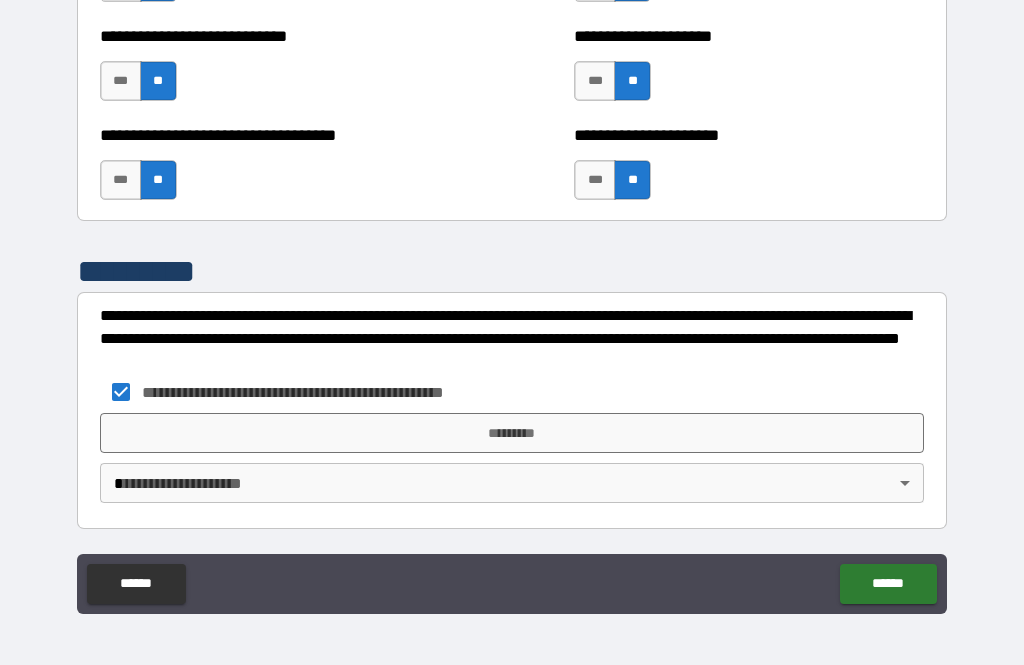 click on "*********" at bounding box center [512, 433] 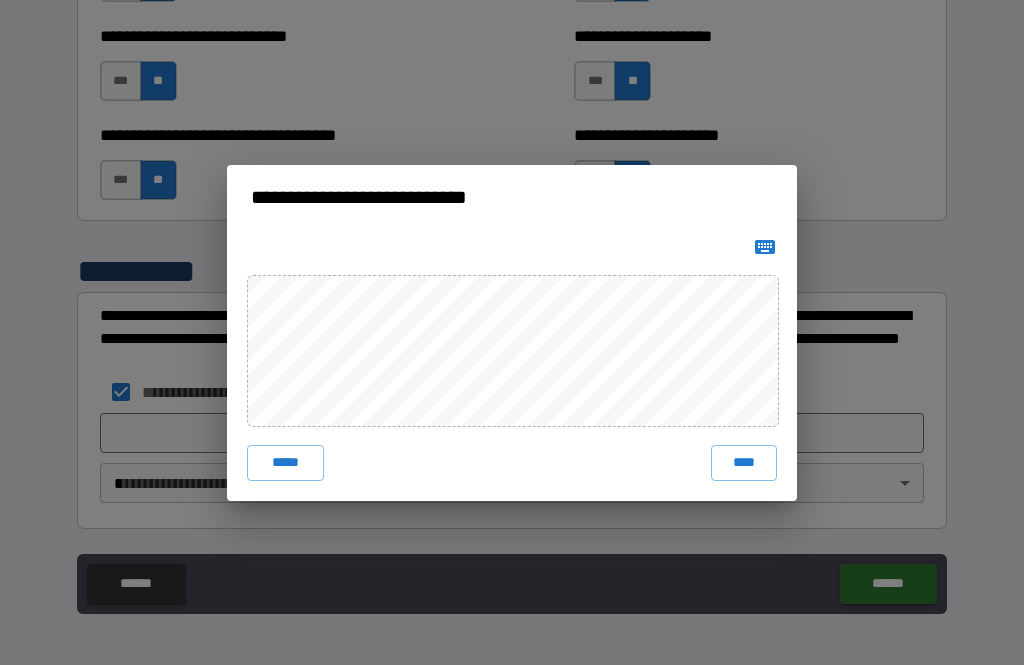 click on "****" at bounding box center [744, 463] 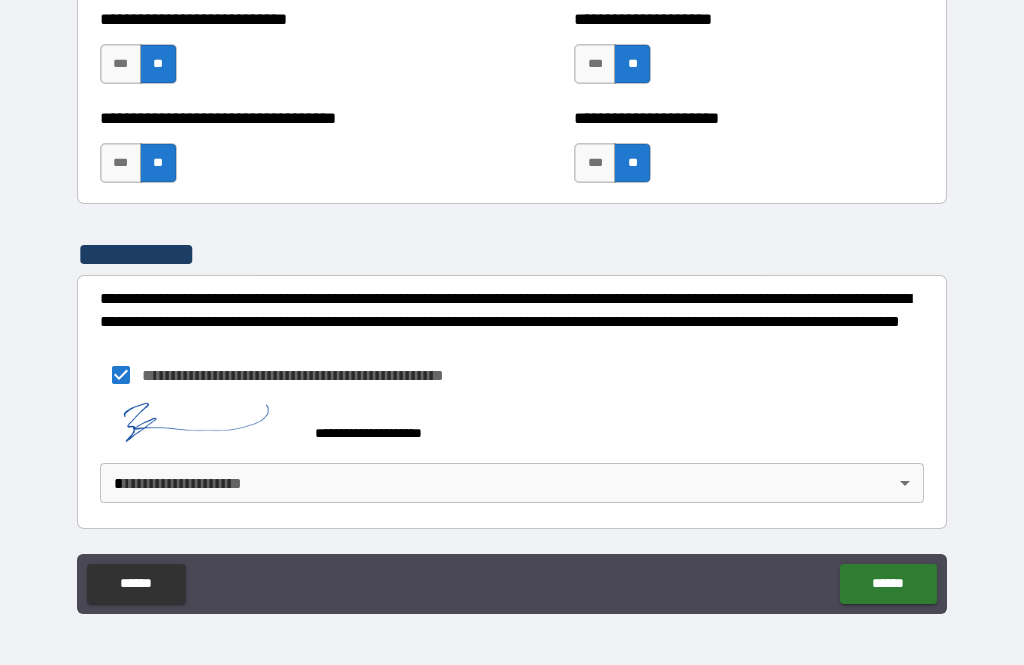 scroll, scrollTop: 6865, scrollLeft: 0, axis: vertical 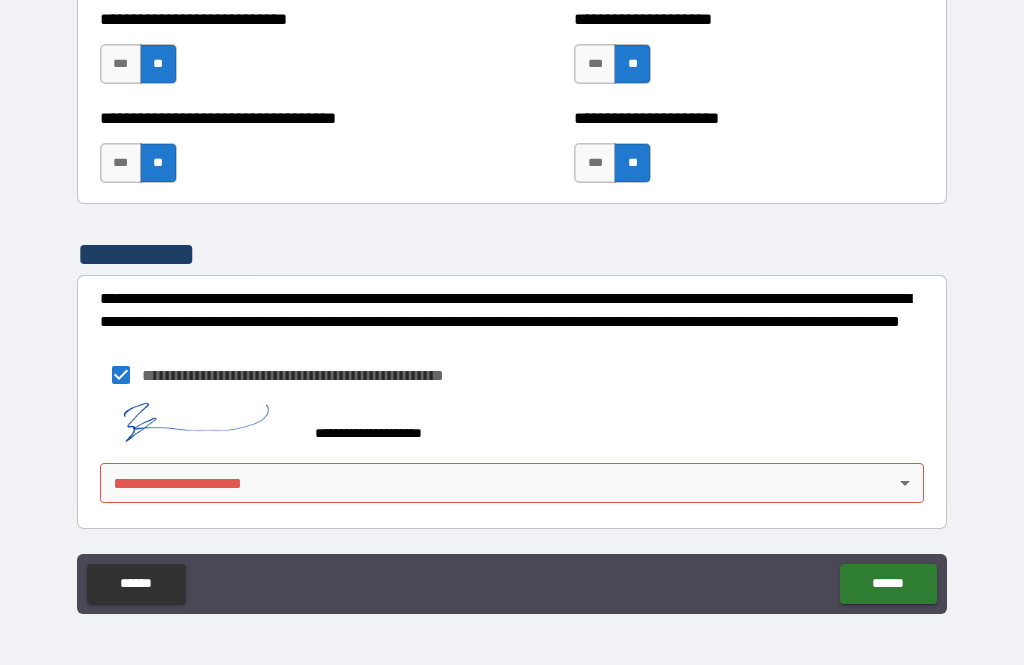 click on "**********" at bounding box center [512, 300] 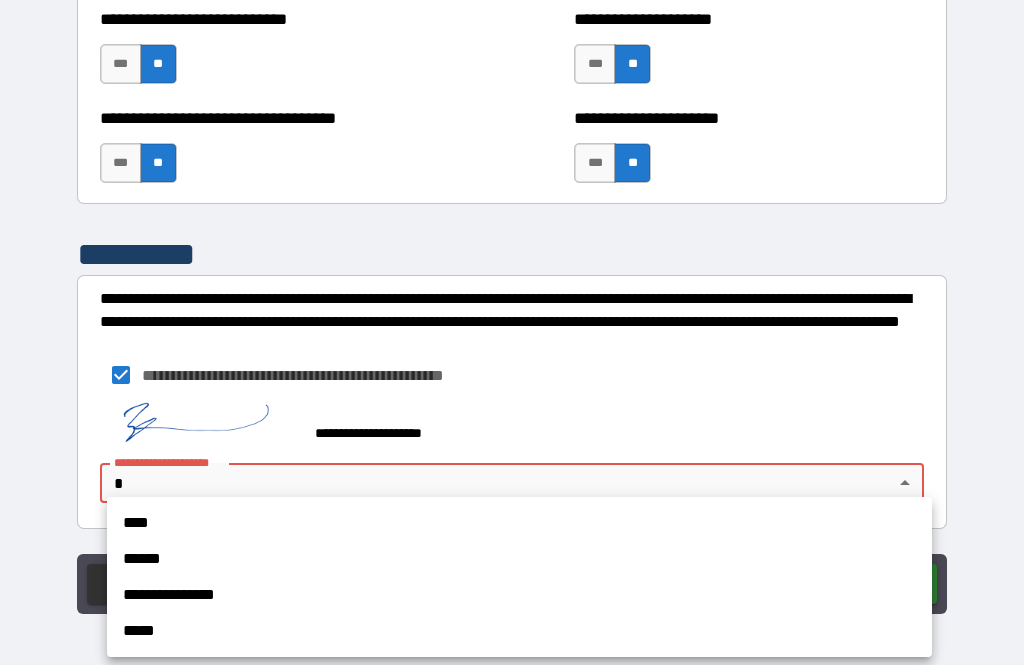 click on "****" at bounding box center [519, 523] 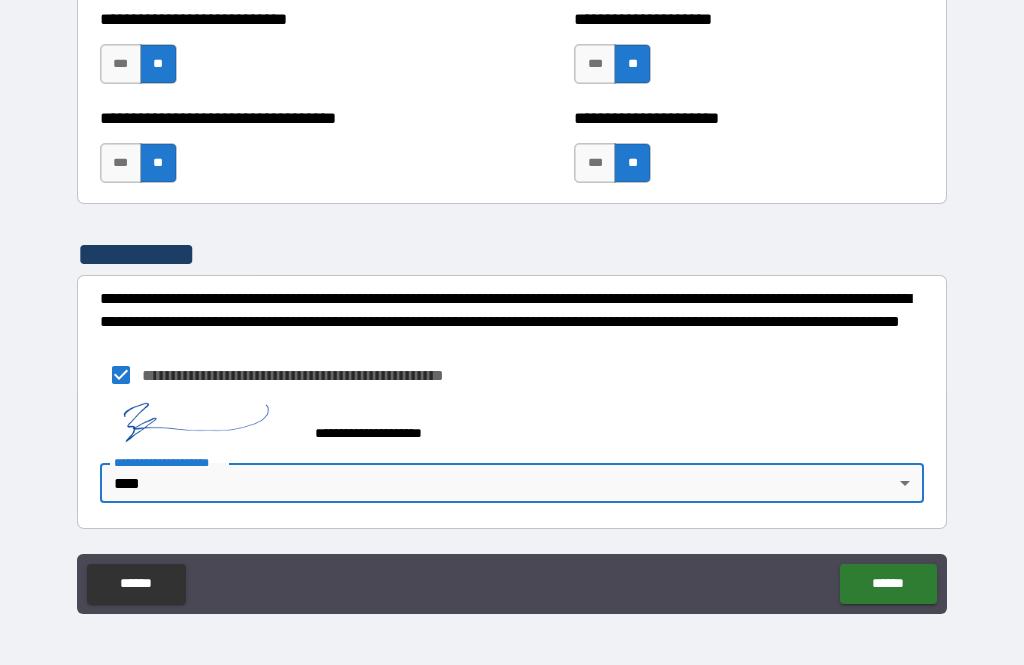 type on "****" 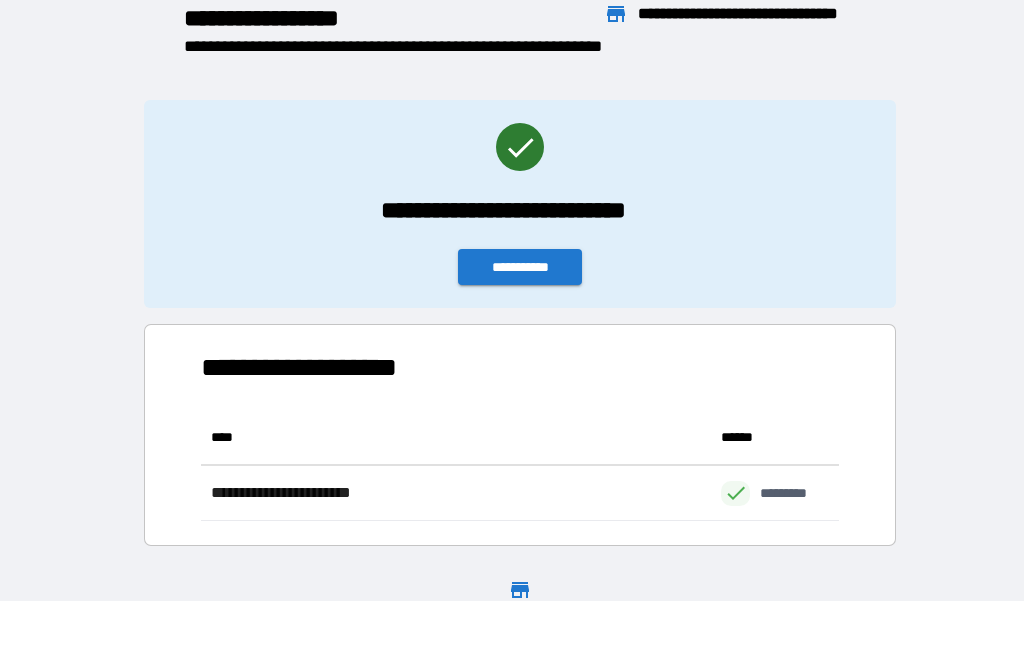 scroll, scrollTop: 111, scrollLeft: 638, axis: both 